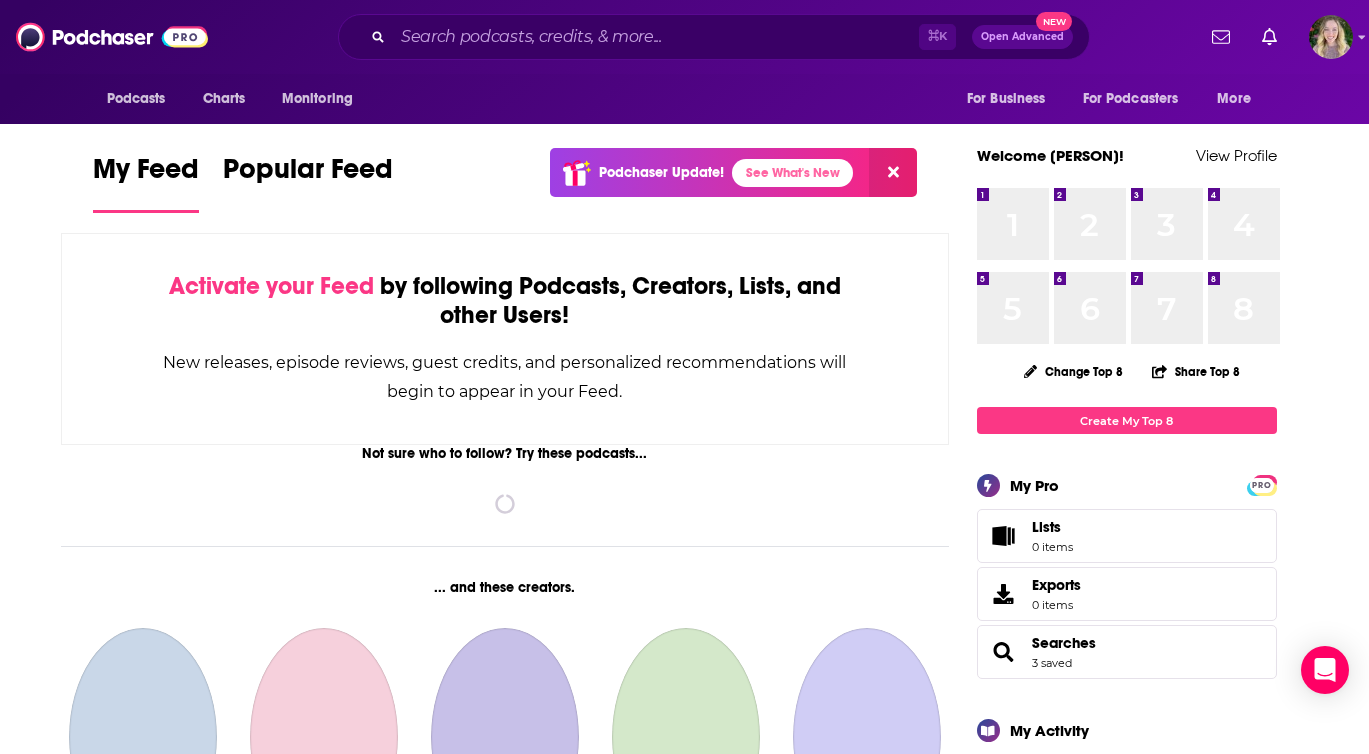 scroll, scrollTop: 0, scrollLeft: 0, axis: both 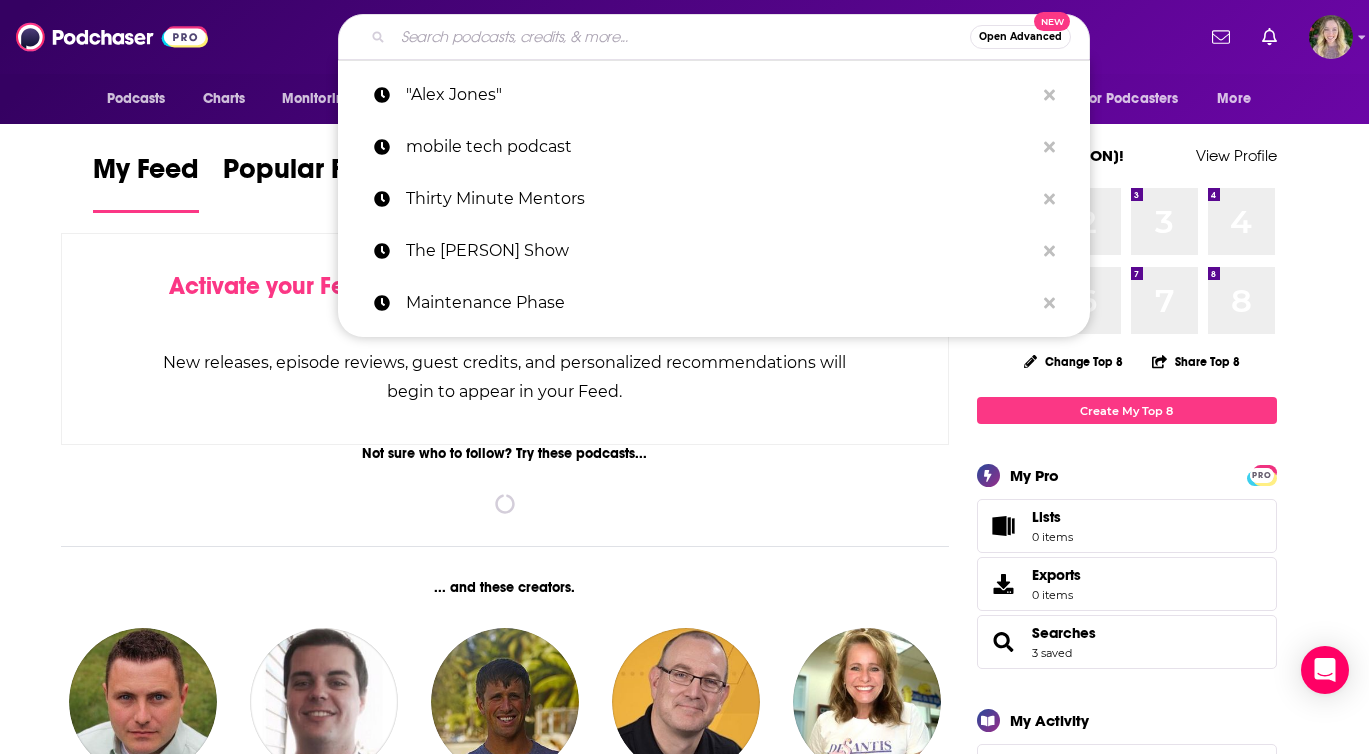 click at bounding box center [681, 37] 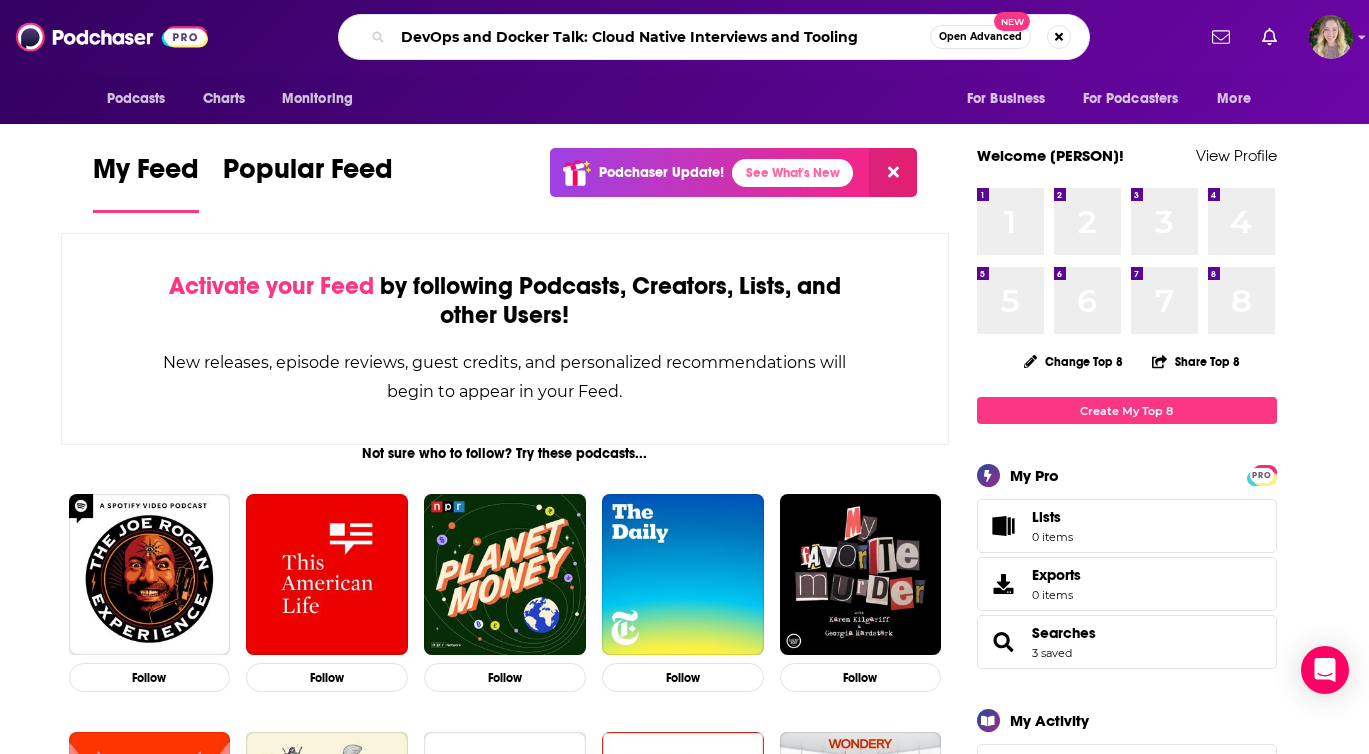 type on "DevOps and Docker Talk: Cloud Native Interviews and Tooling" 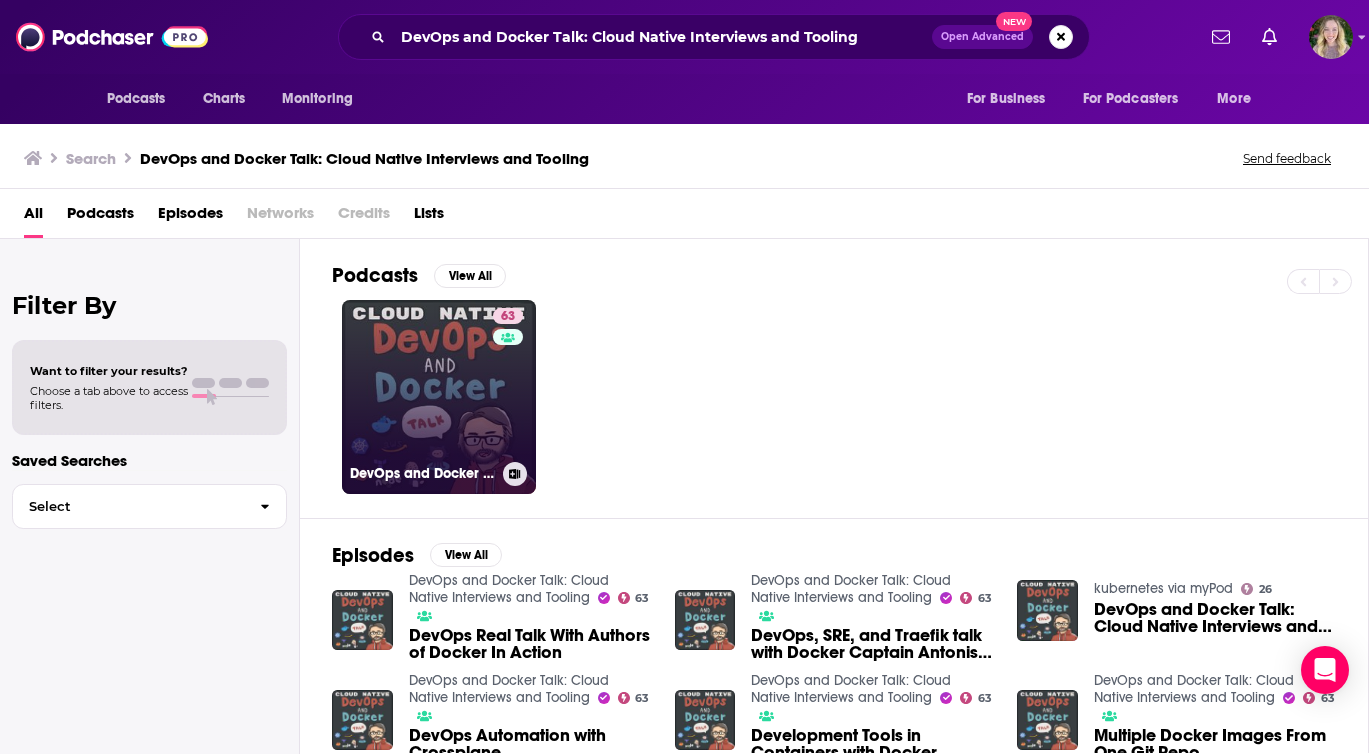 click on "63 DevOps and Docker Talk: Cloud Native Interviews and Tooling" at bounding box center [439, 397] 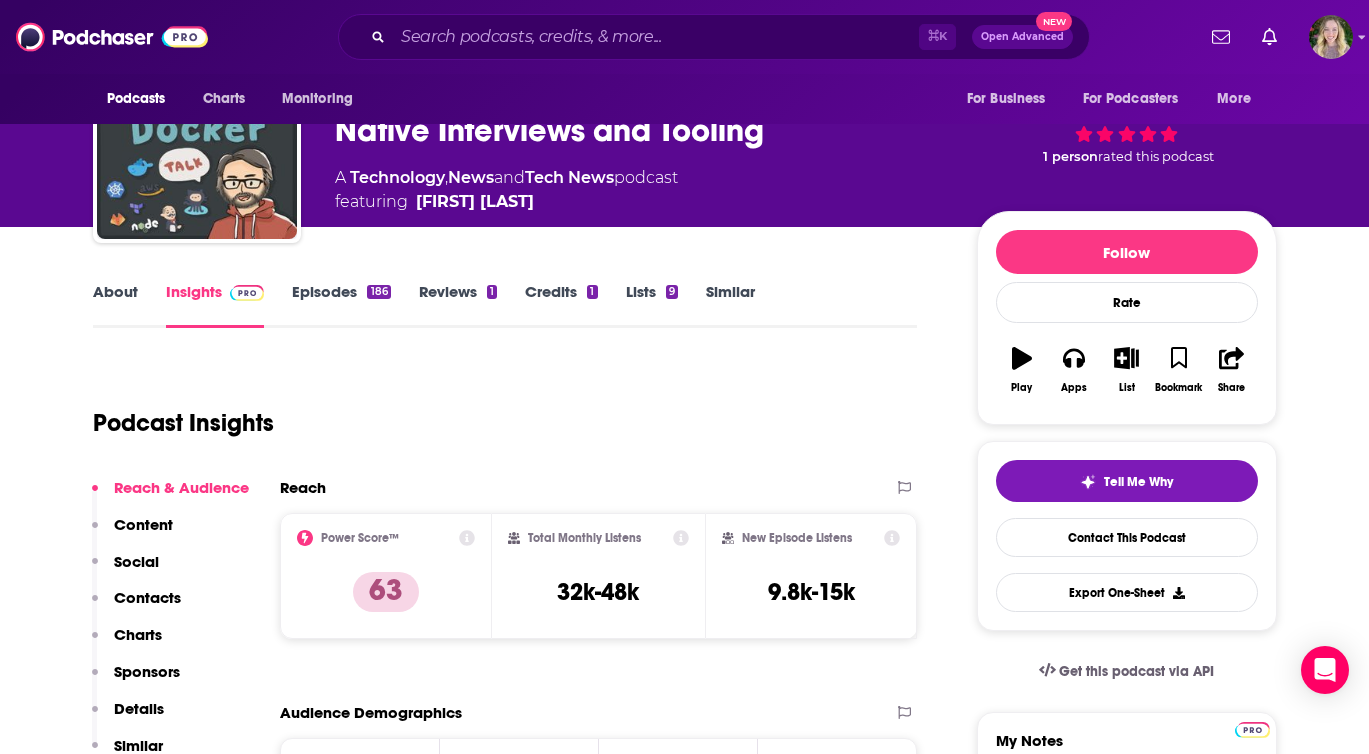 scroll, scrollTop: 25, scrollLeft: 0, axis: vertical 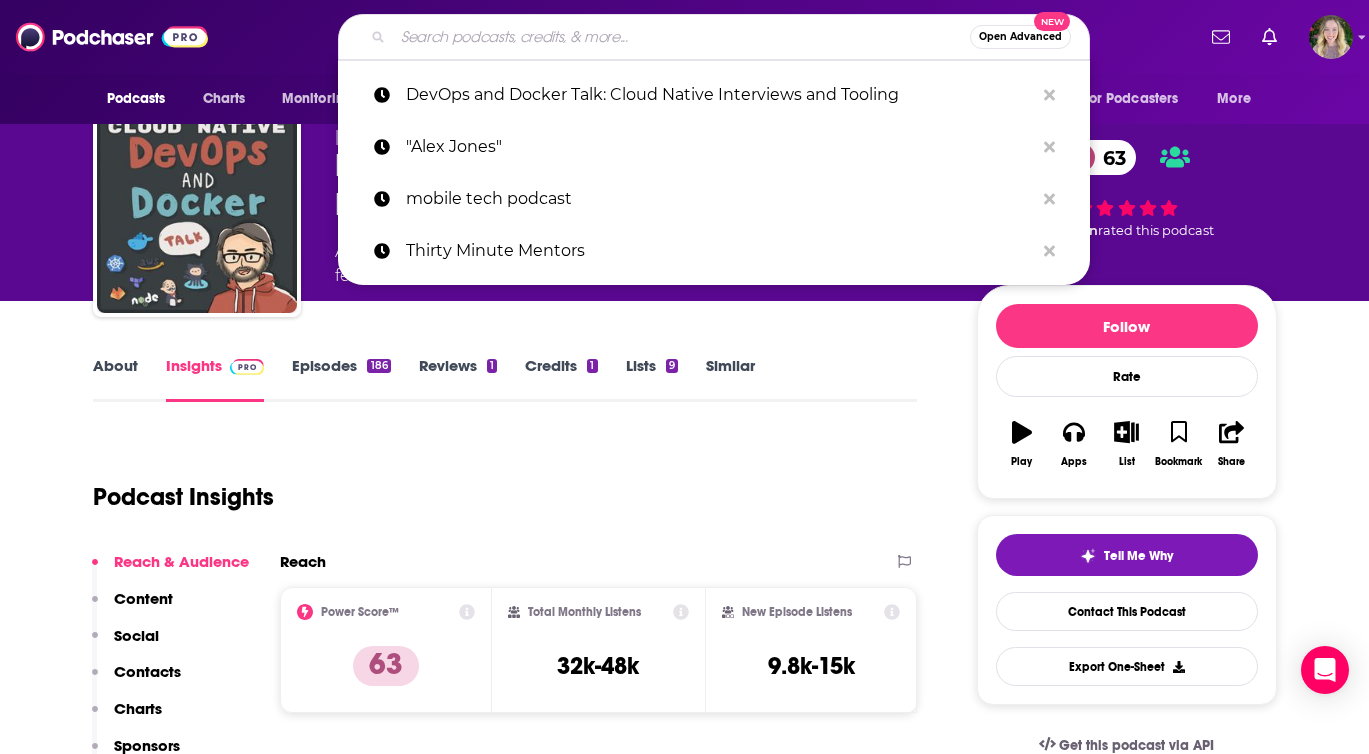 click at bounding box center [681, 37] 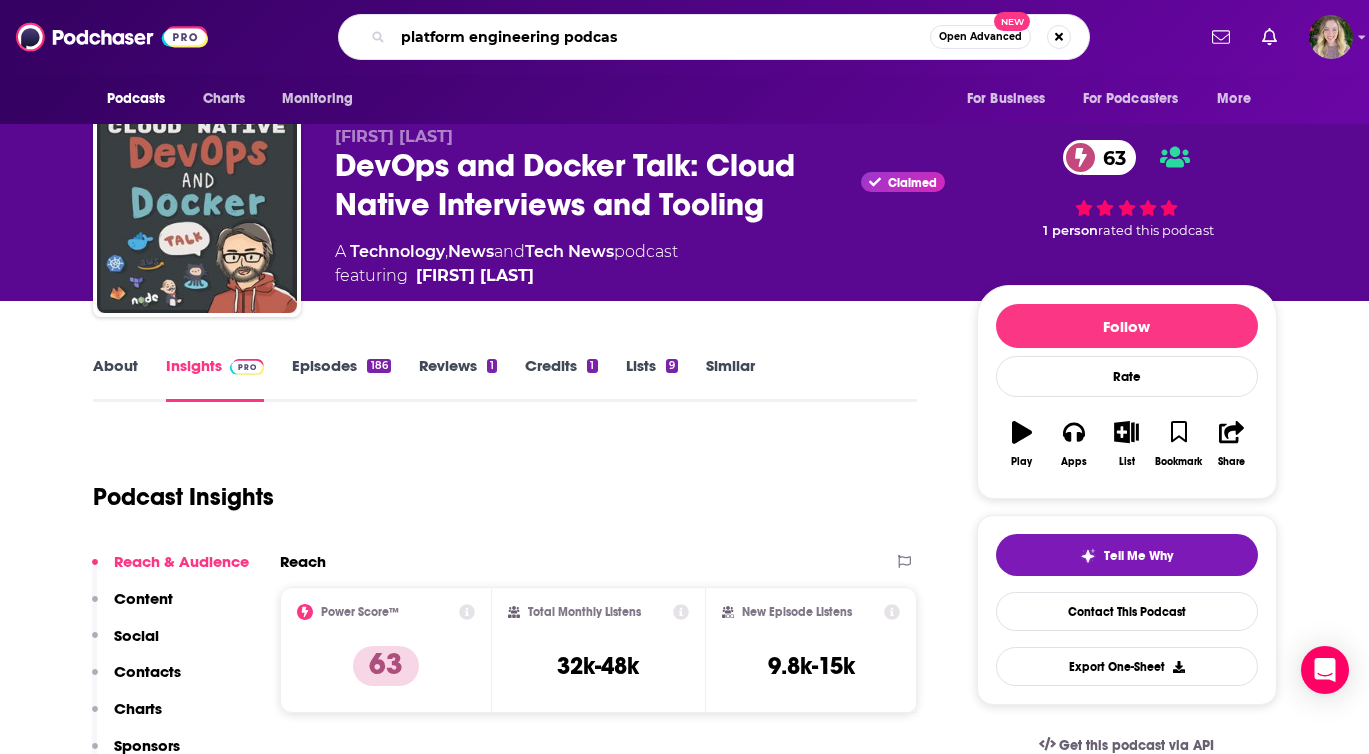 type on "platform engineering podcast" 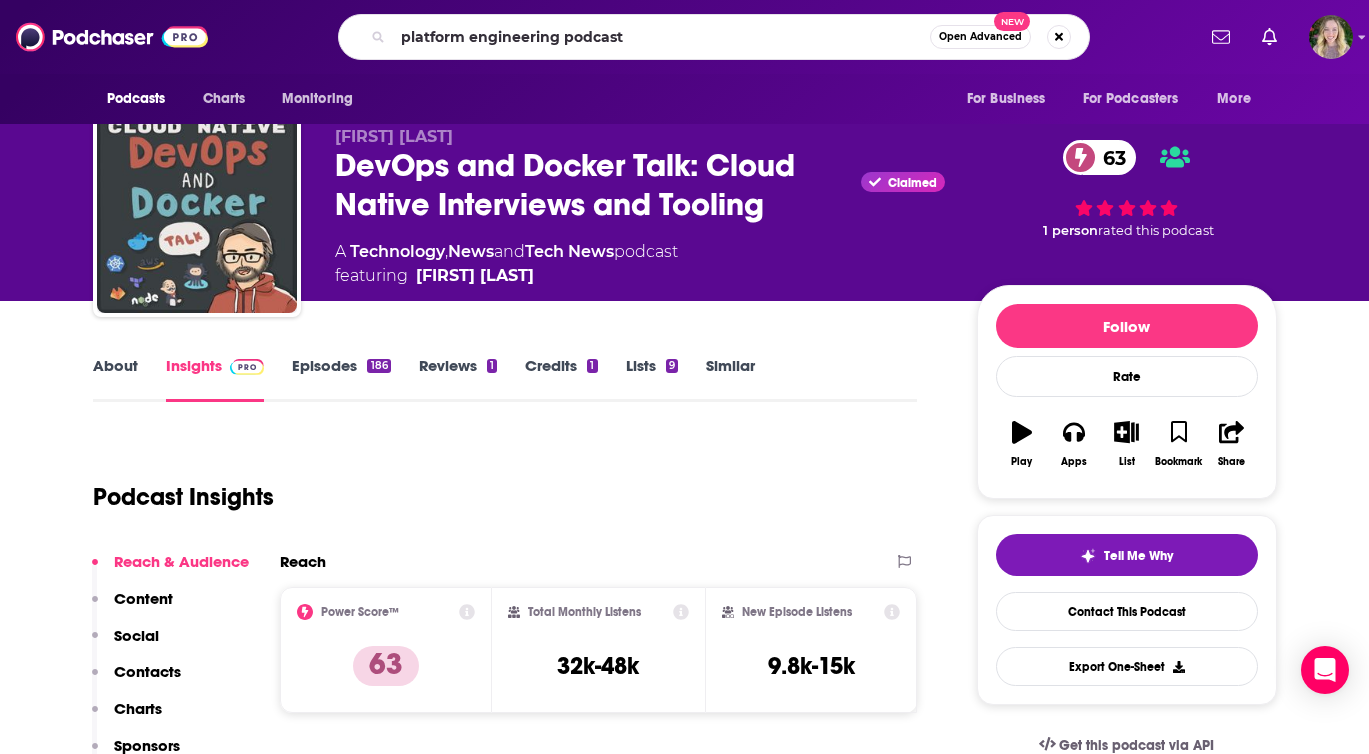 scroll, scrollTop: 0, scrollLeft: 0, axis: both 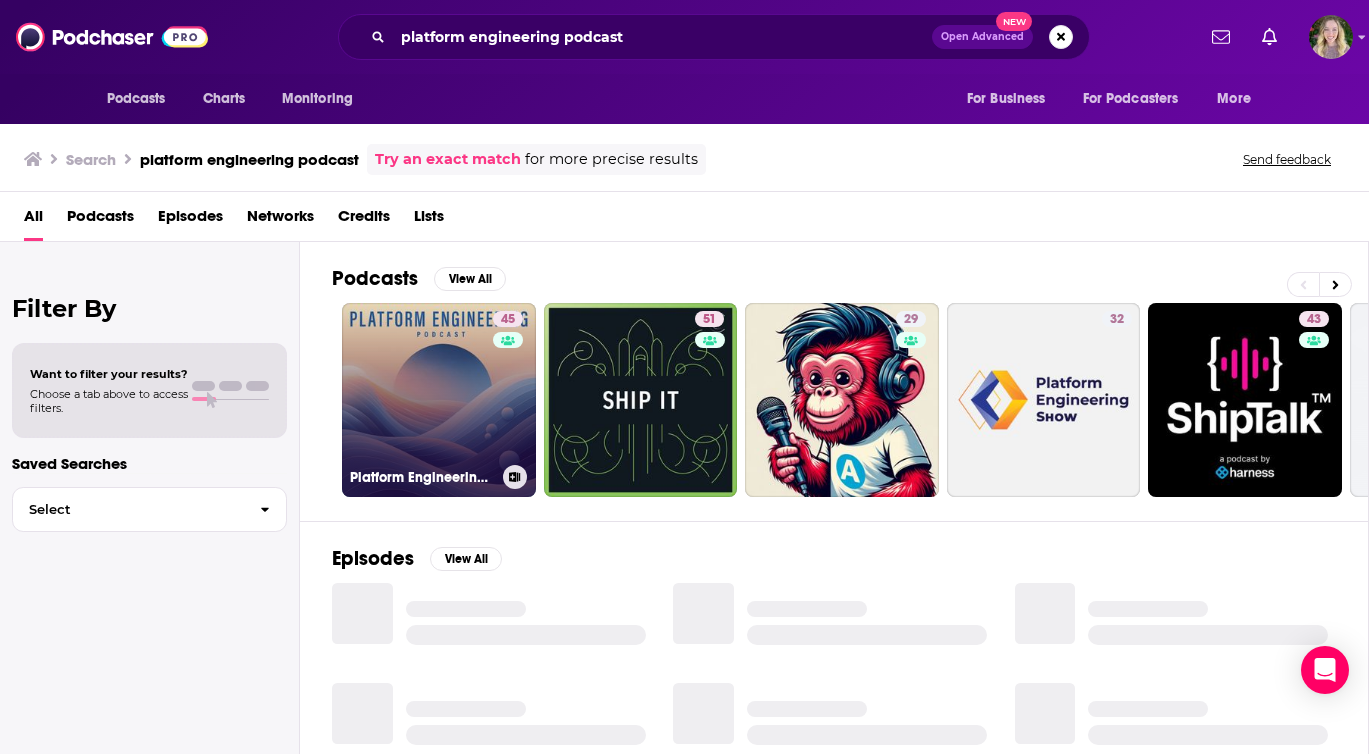 click on "45 Platform Engineering Podcast" at bounding box center (439, 400) 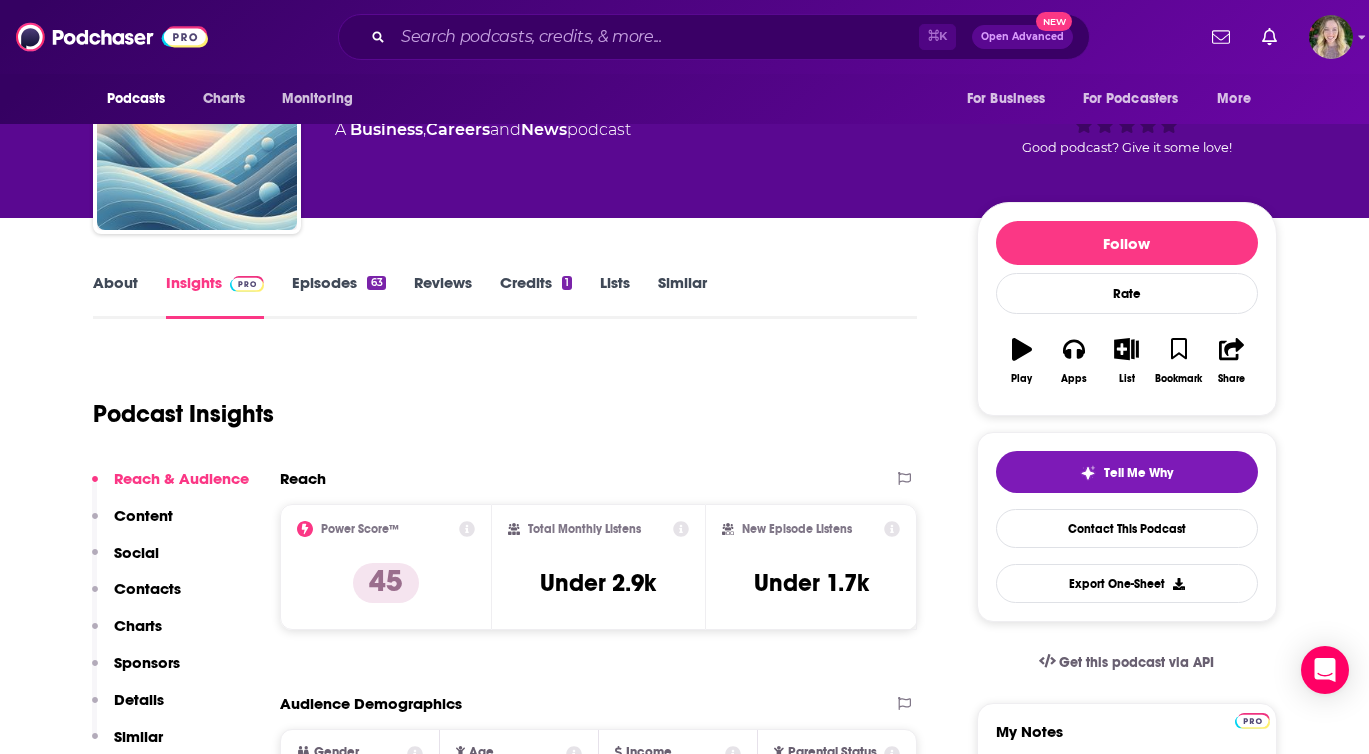 scroll, scrollTop: 102, scrollLeft: 0, axis: vertical 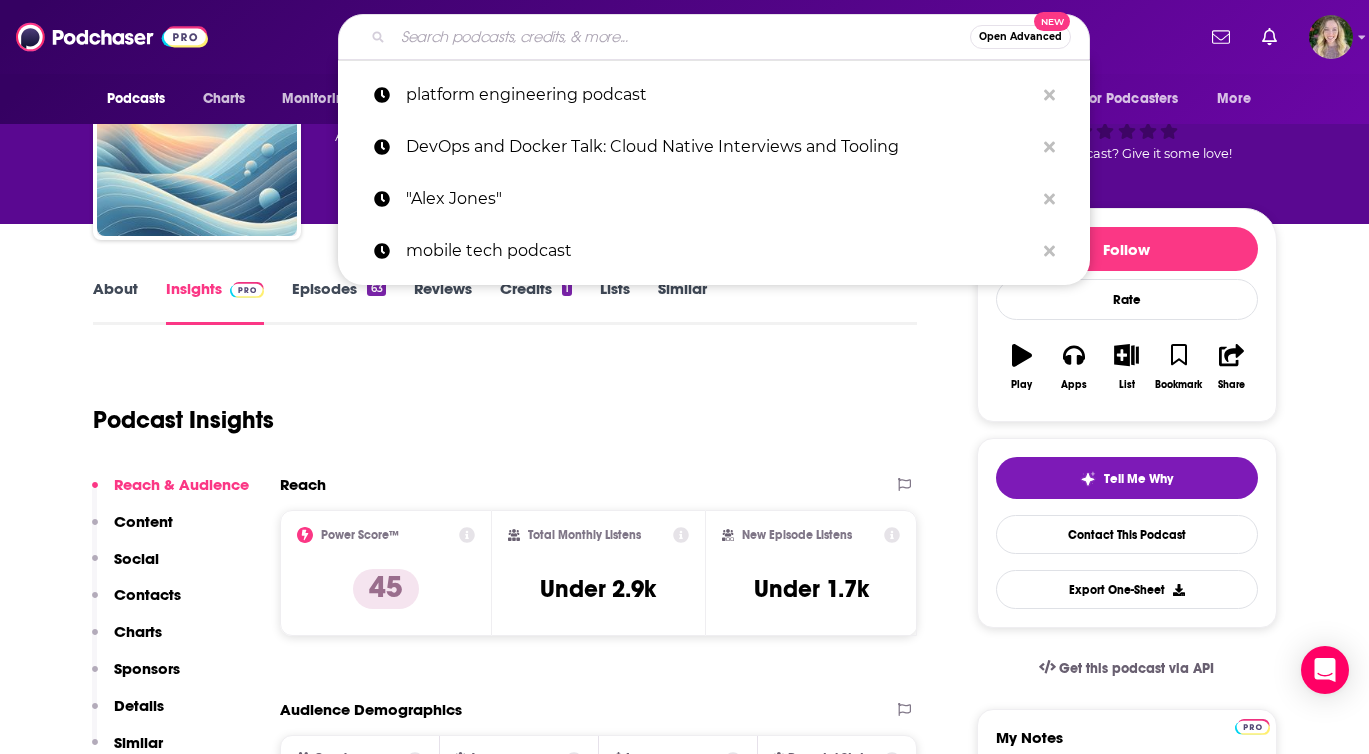 click at bounding box center (681, 37) 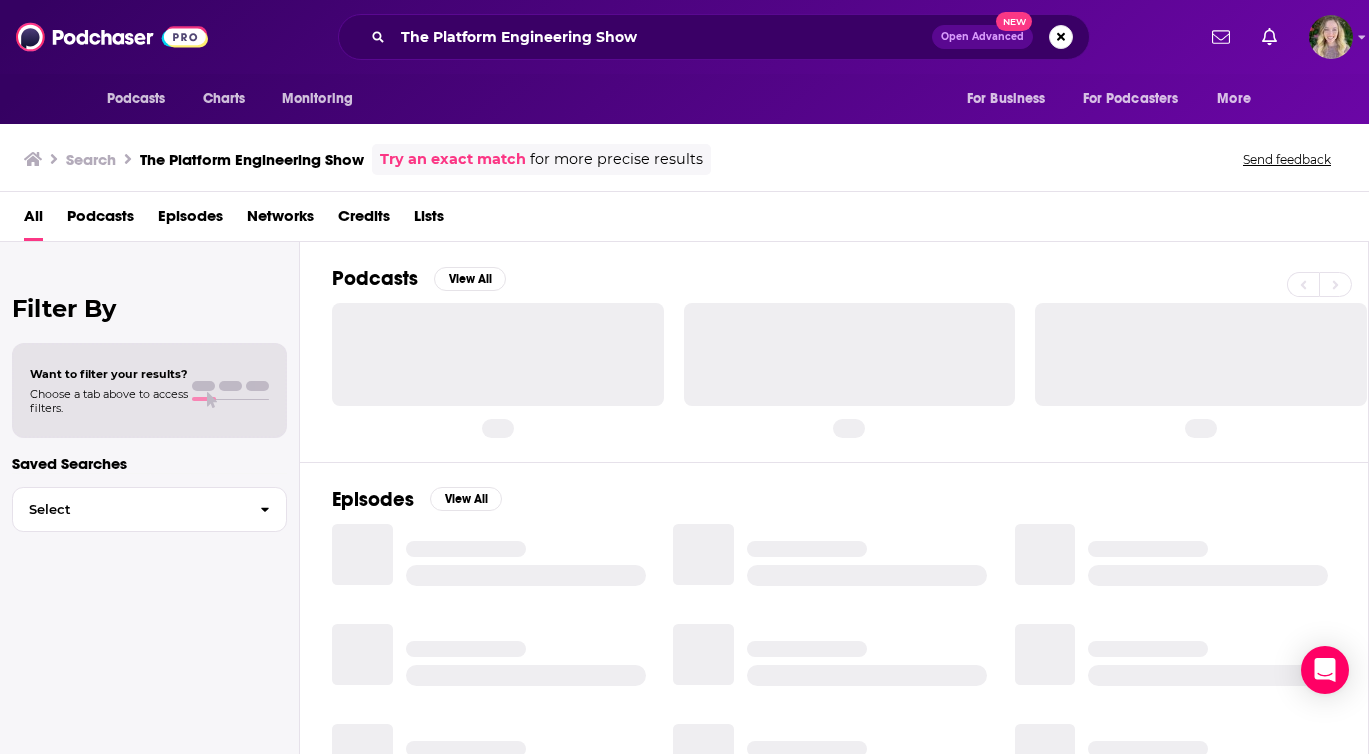 scroll, scrollTop: 0, scrollLeft: 0, axis: both 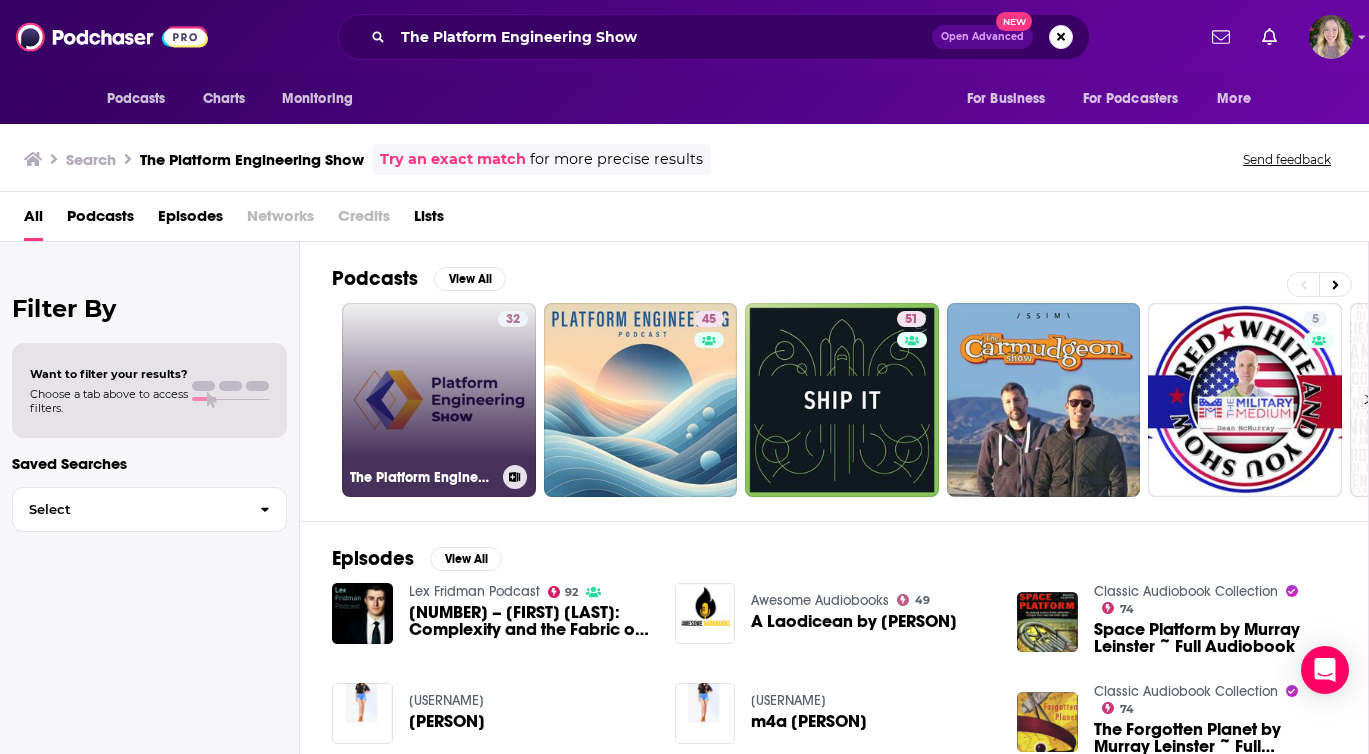 click on "32 The Platform Engineering Show" at bounding box center (439, 400) 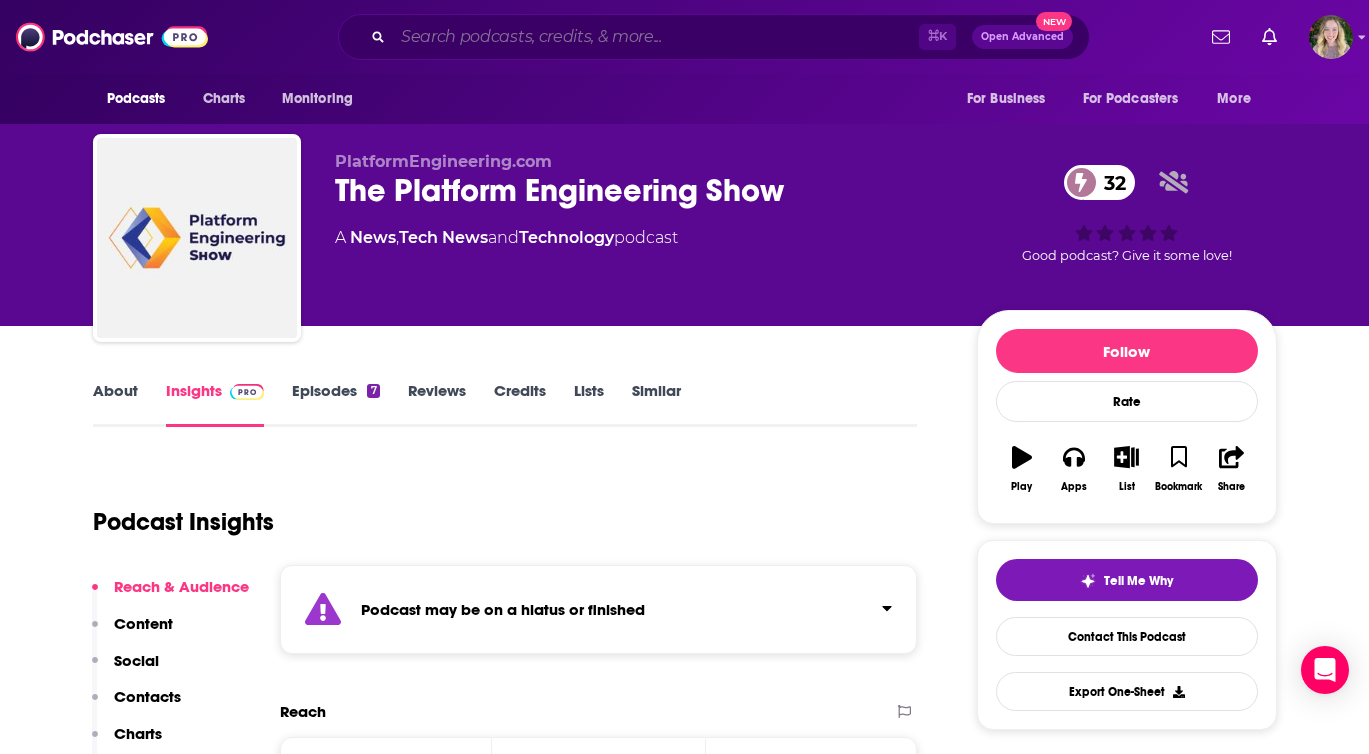 click at bounding box center [656, 37] 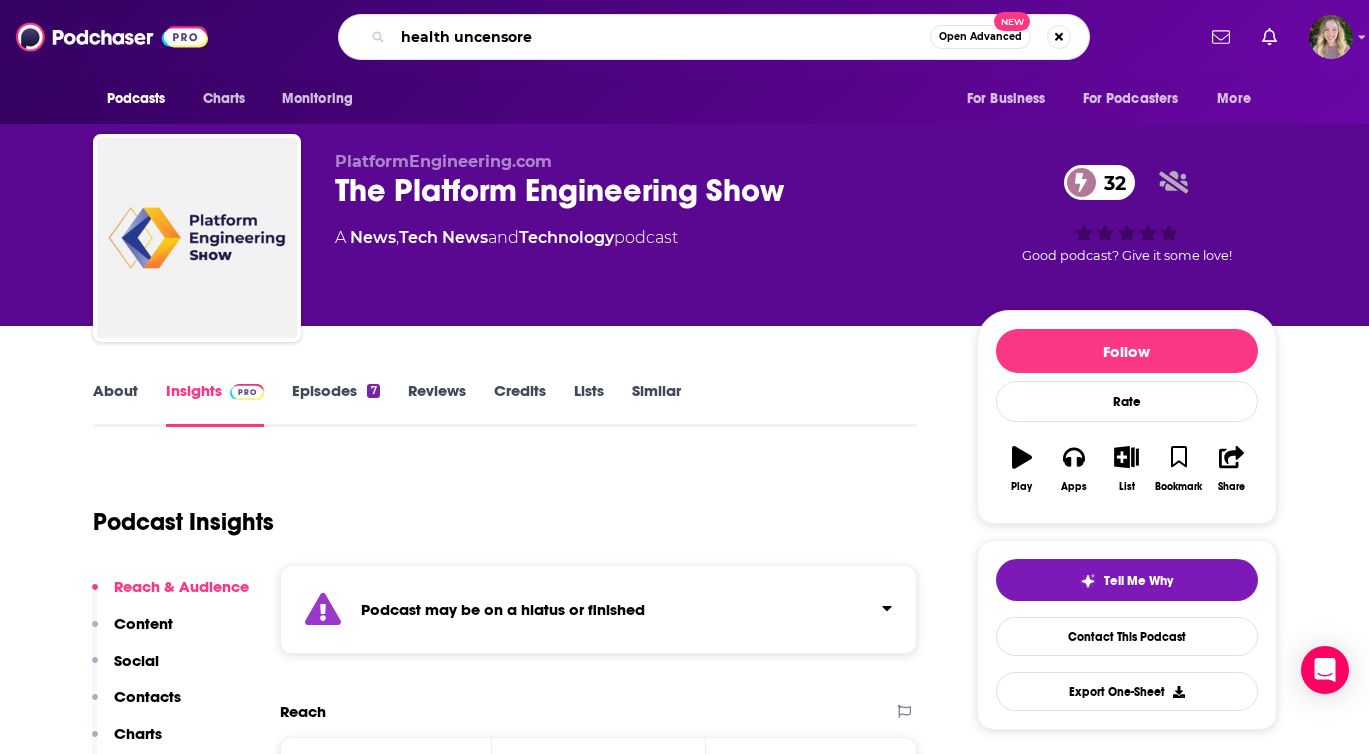 type on "health uncensored" 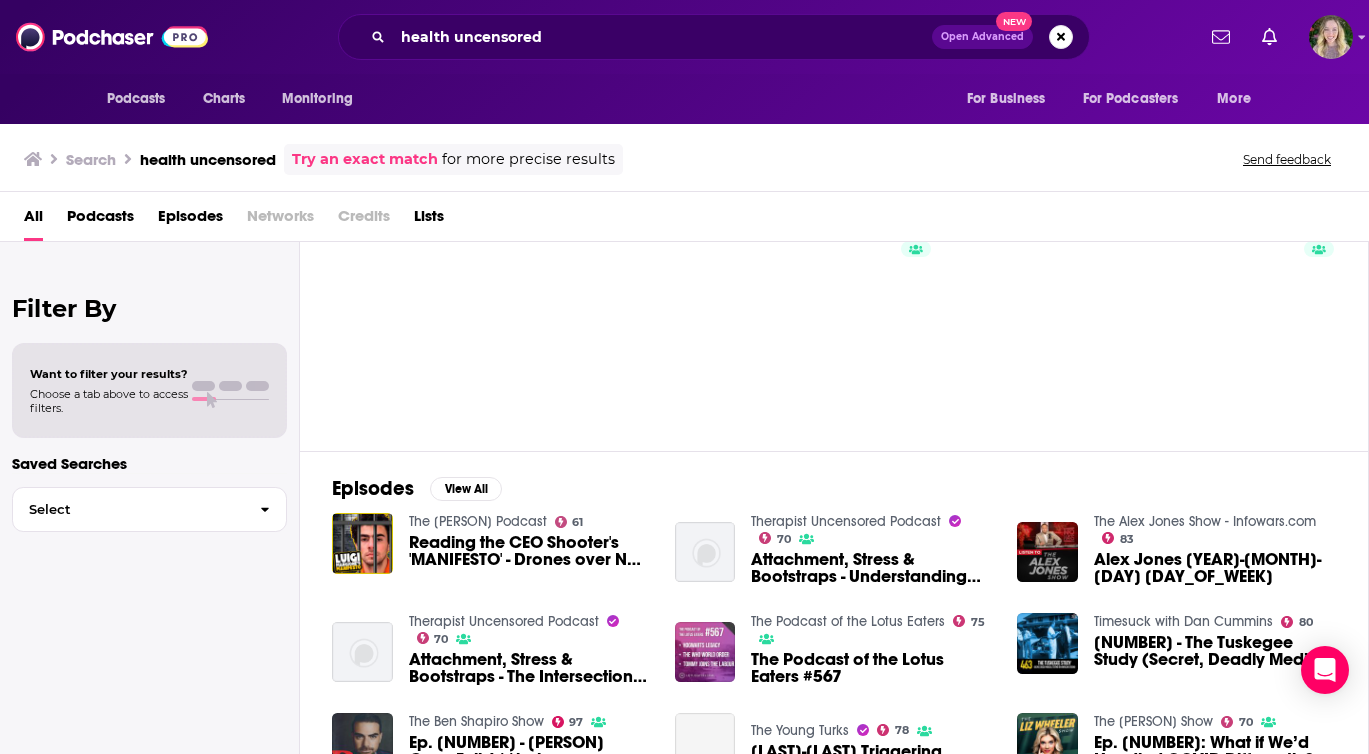 scroll, scrollTop: 0, scrollLeft: 0, axis: both 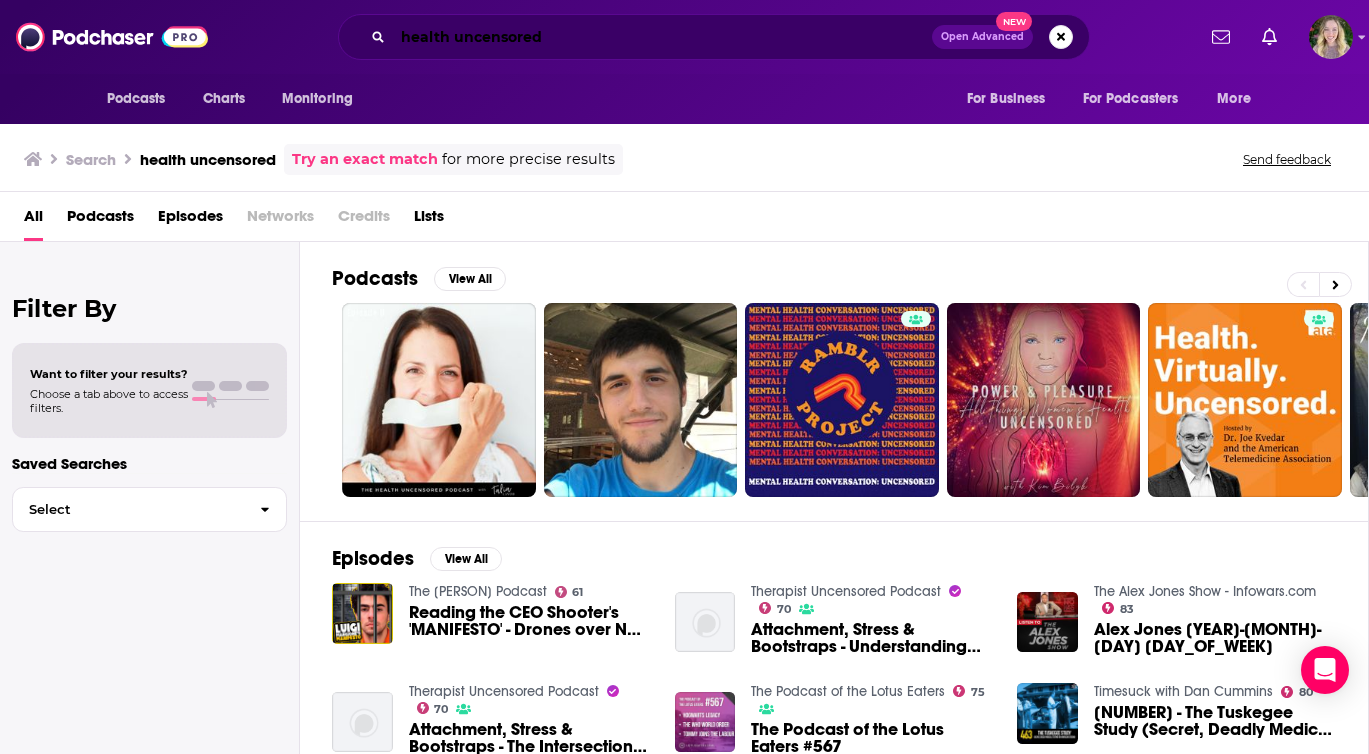 click on "health uncensored" at bounding box center [662, 37] 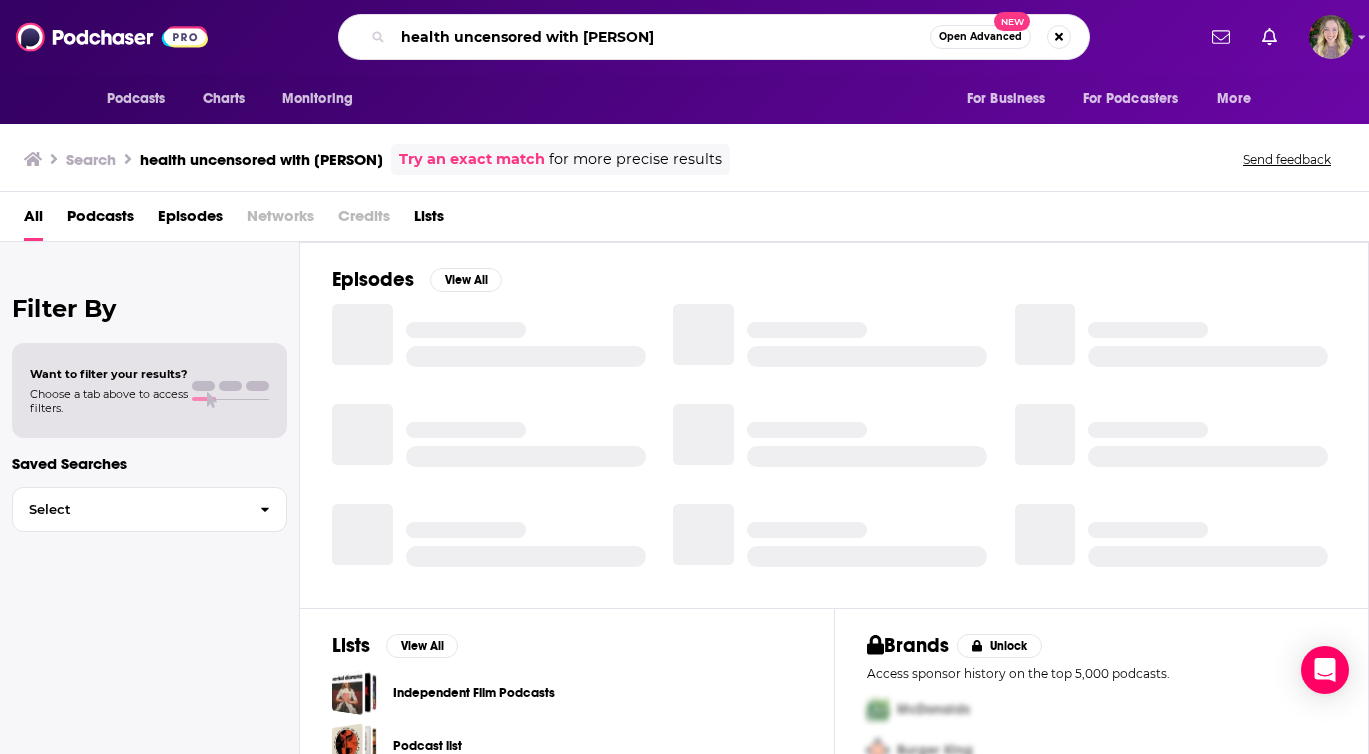 drag, startPoint x: 664, startPoint y: 47, endPoint x: 343, endPoint y: 36, distance: 321.18842 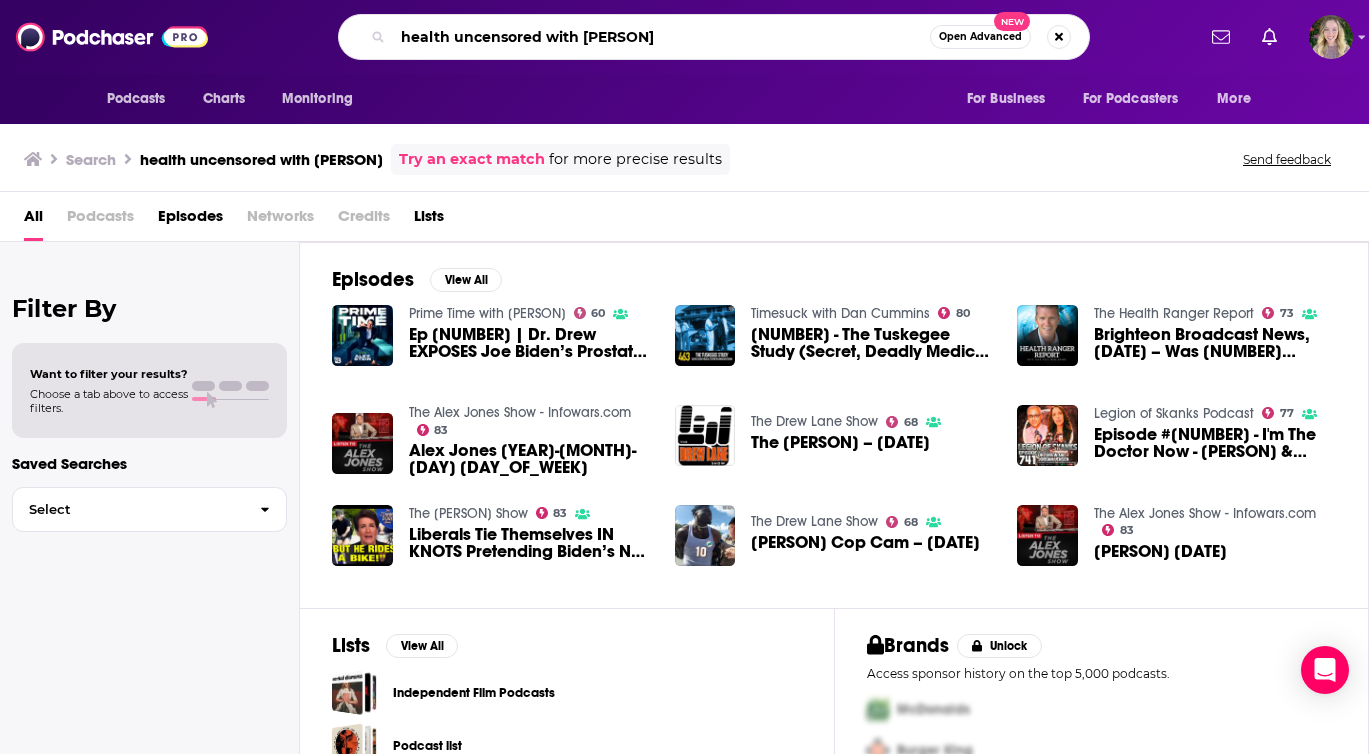 paste on "Level-up Engineering Podcast" 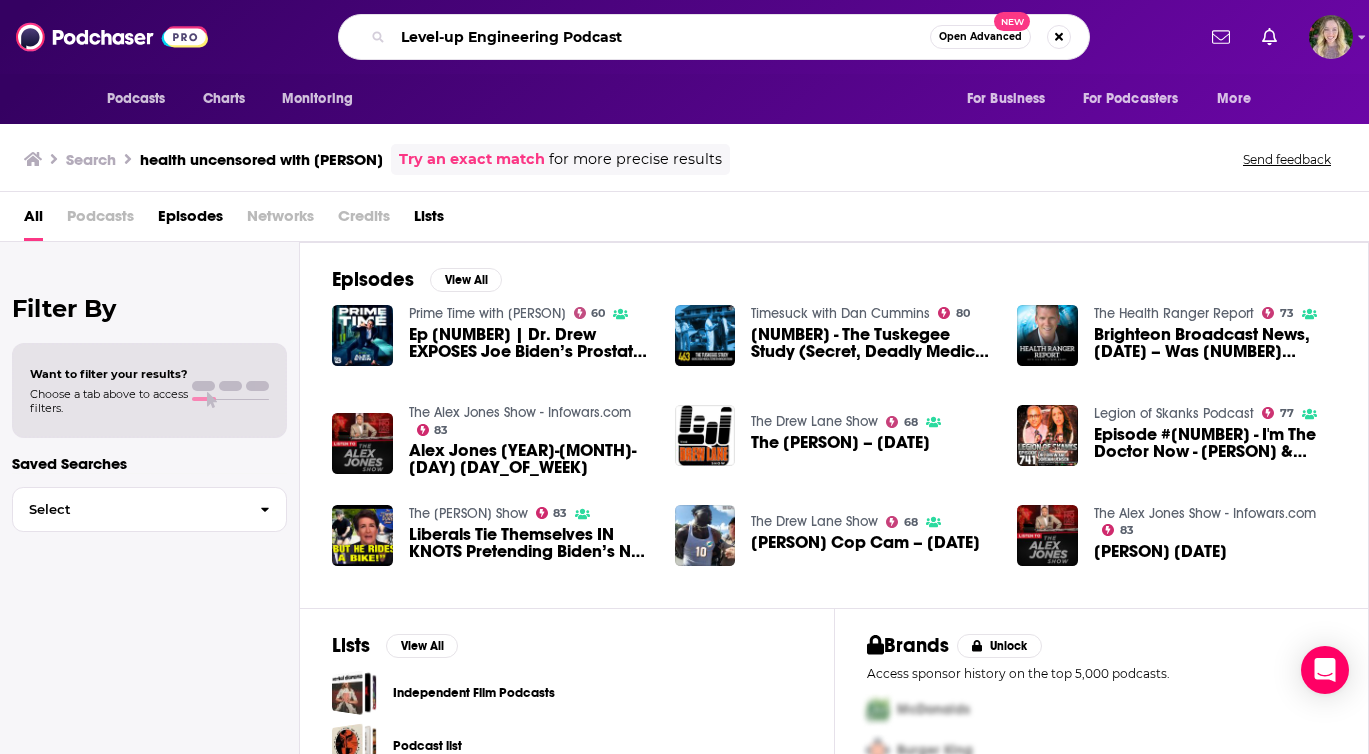 type on "Level-up Engineering Podcast" 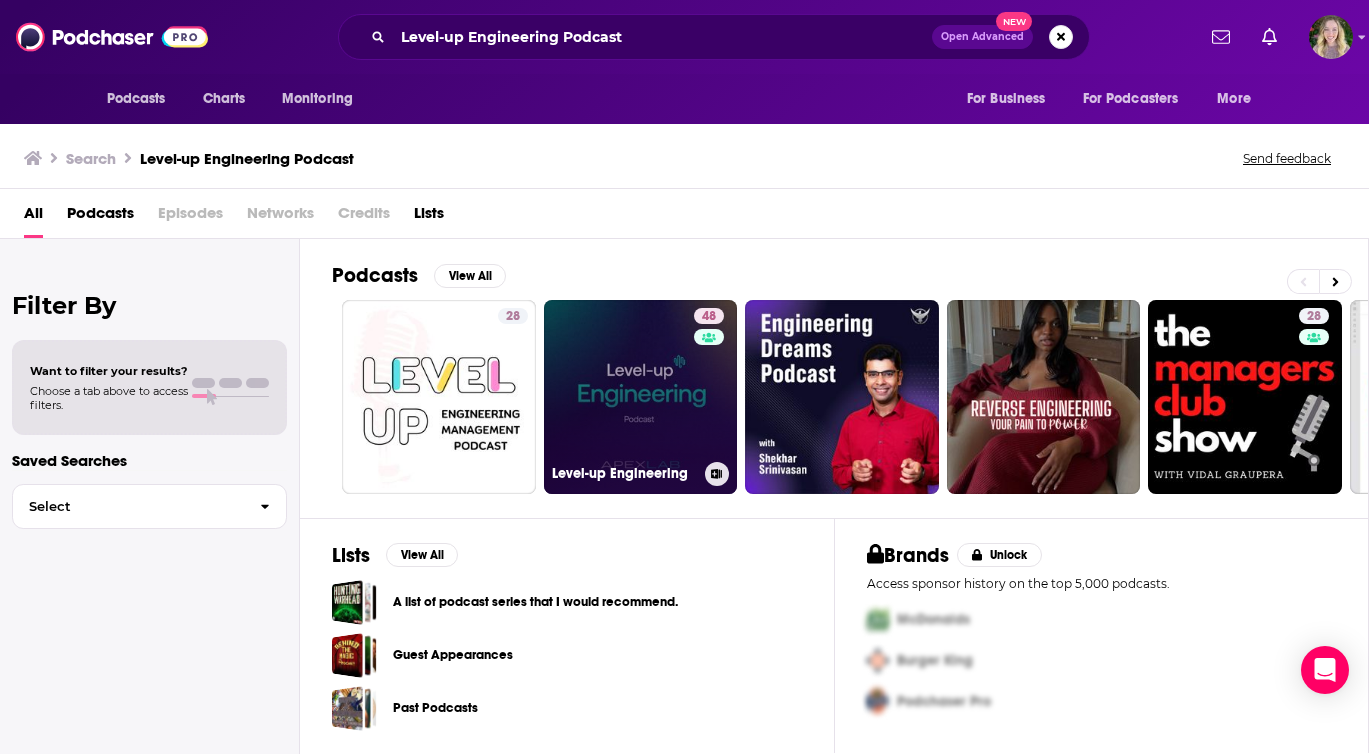 click on "48 Level-up Engineering" at bounding box center (641, 397) 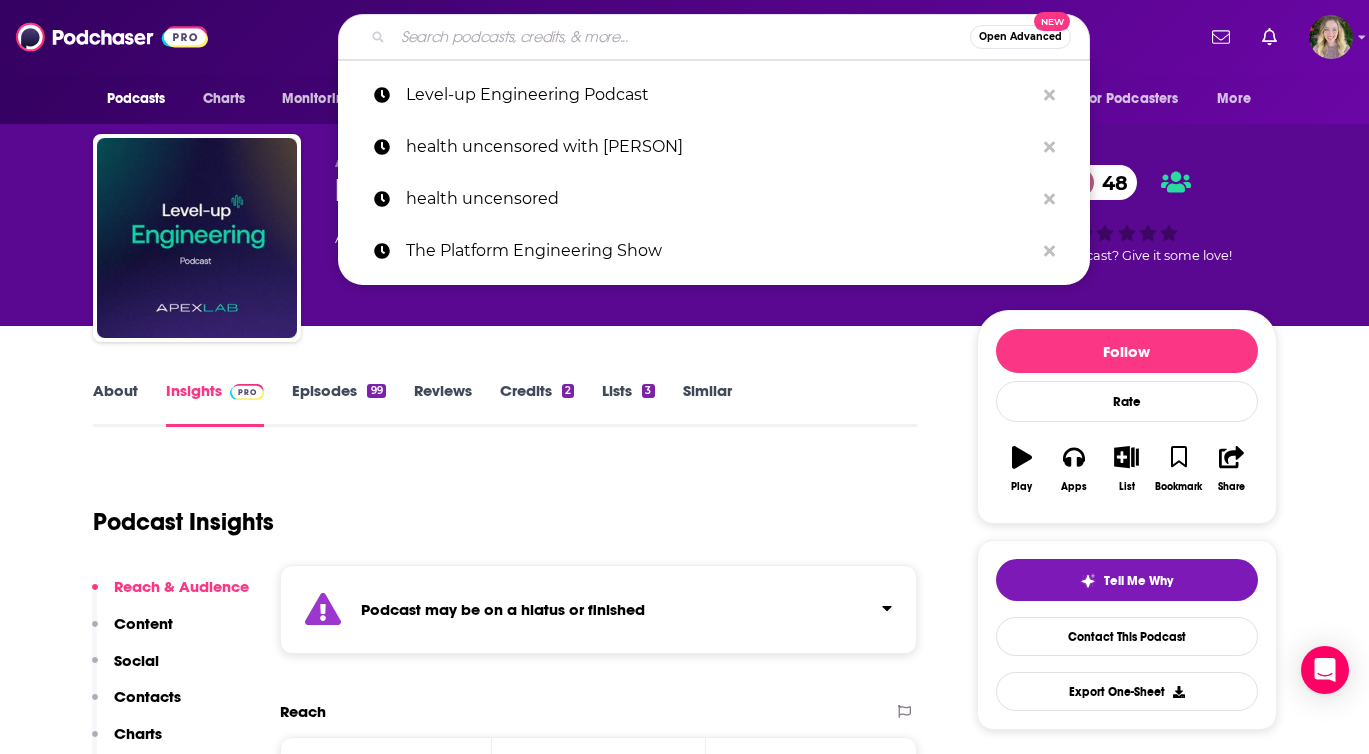 click at bounding box center [681, 37] 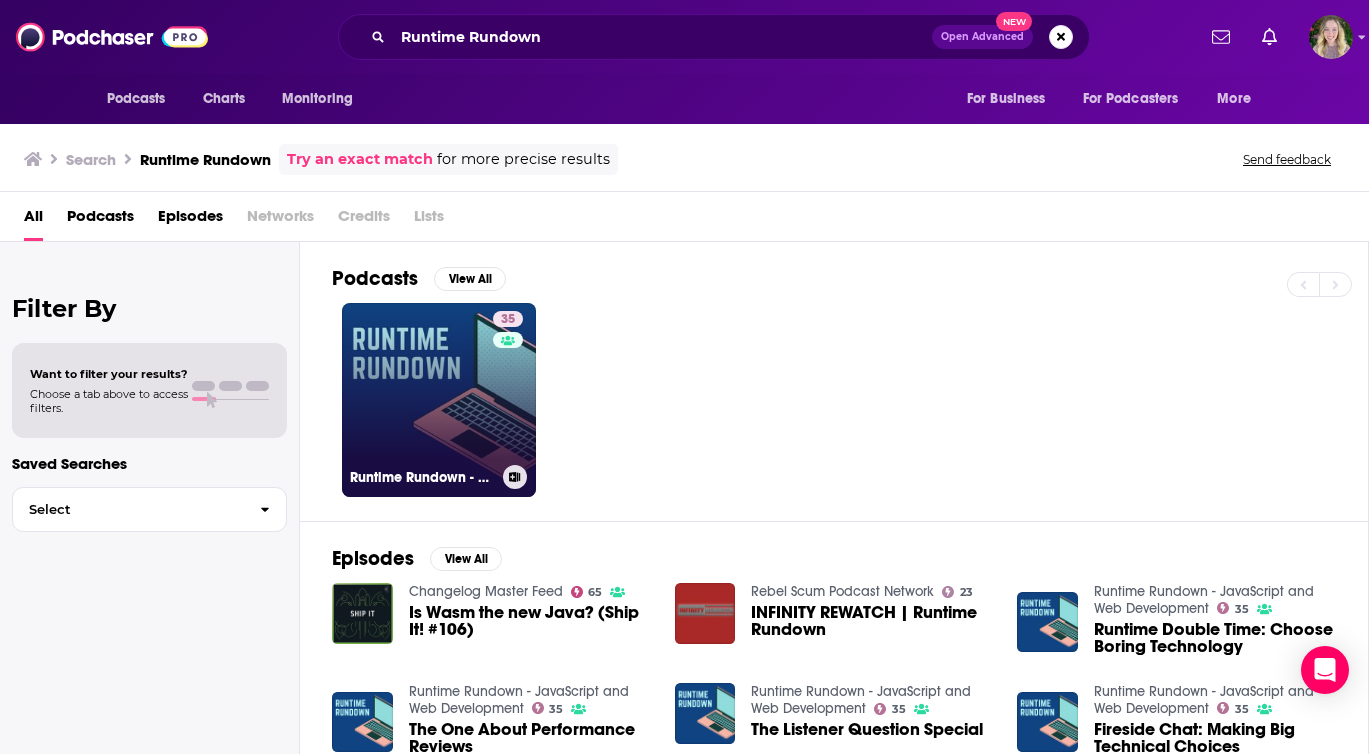 click on "35 Runtime Rundown - JavaScript and Web Development" at bounding box center (439, 400) 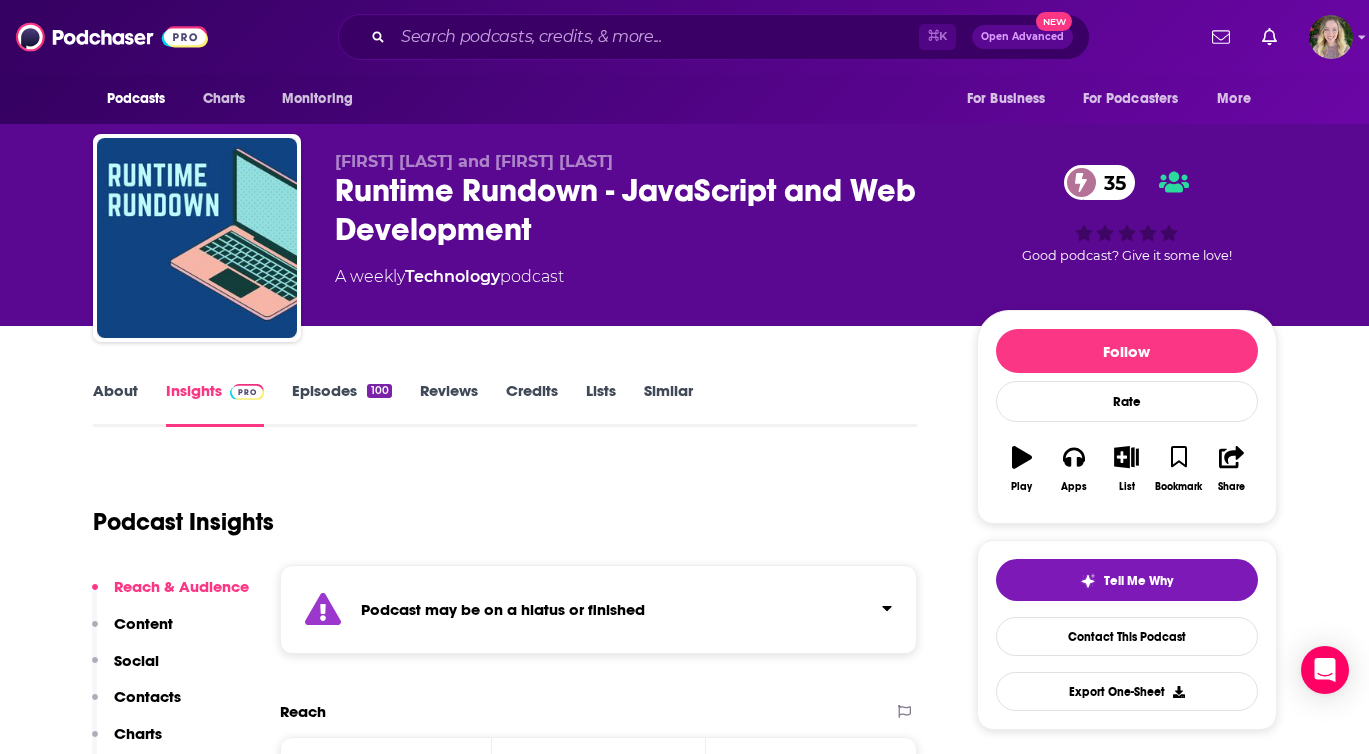click on "Episodes 100" at bounding box center [341, 404] 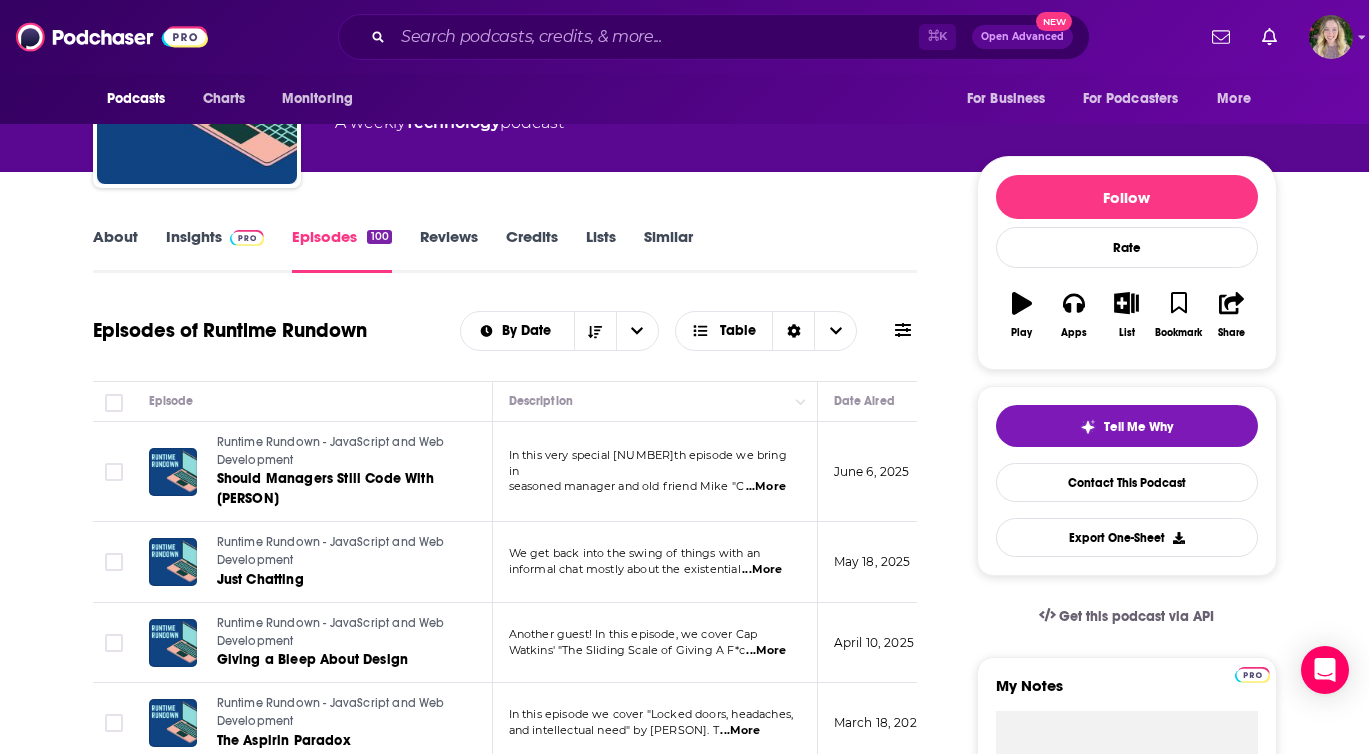 scroll, scrollTop: 153, scrollLeft: 0, axis: vertical 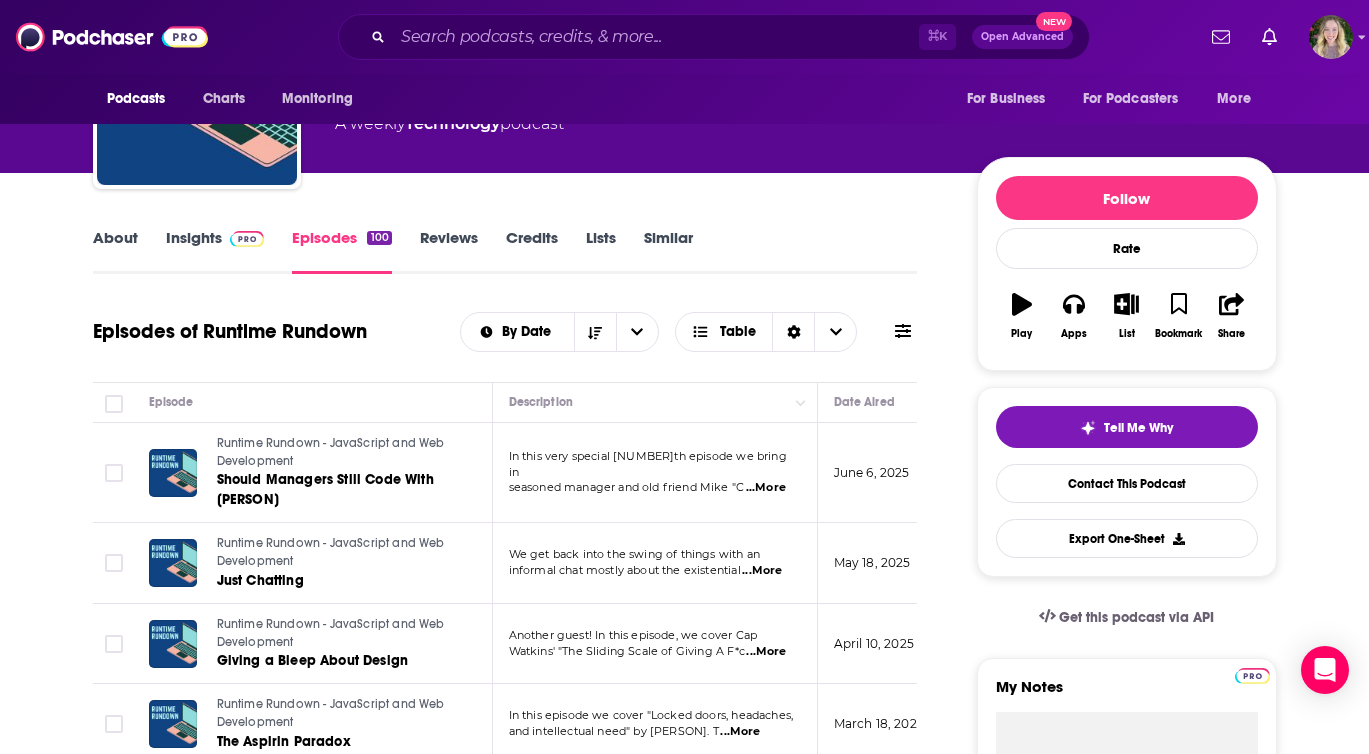 click at bounding box center [247, 239] 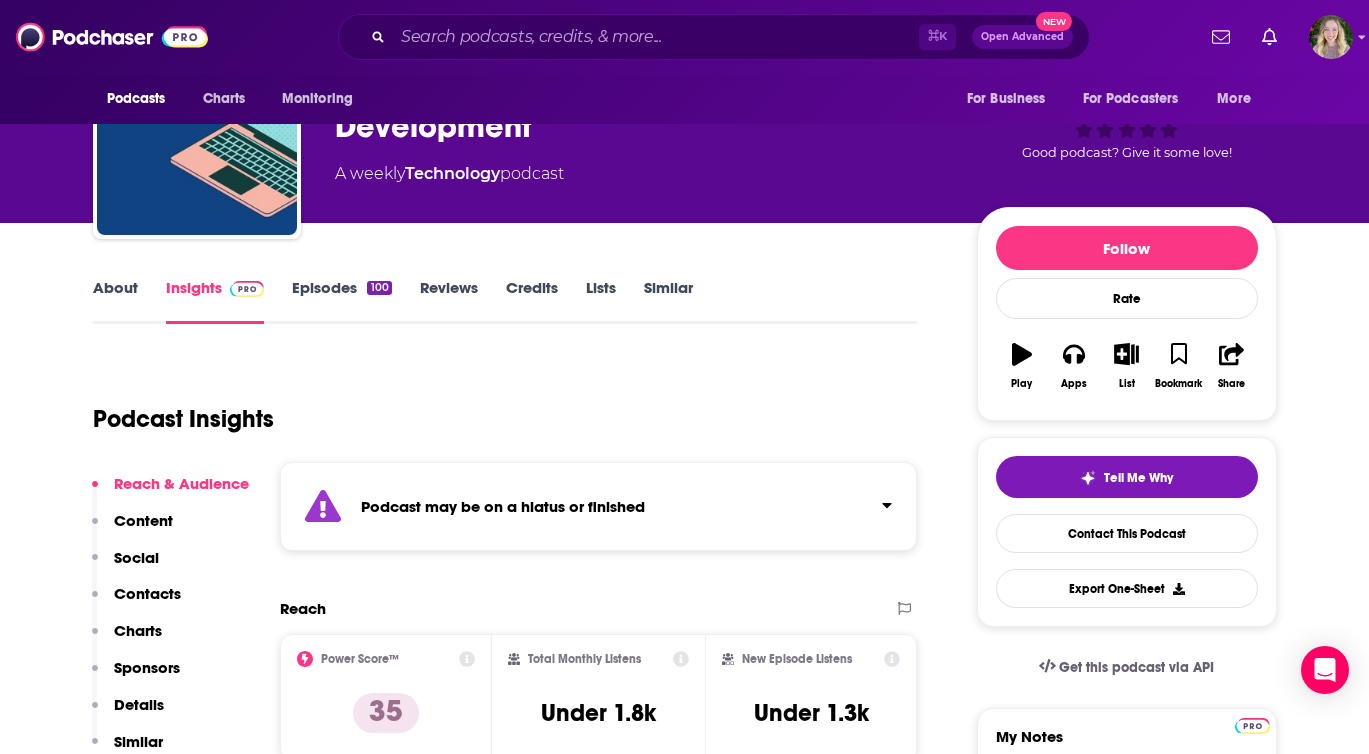 scroll, scrollTop: 201, scrollLeft: 0, axis: vertical 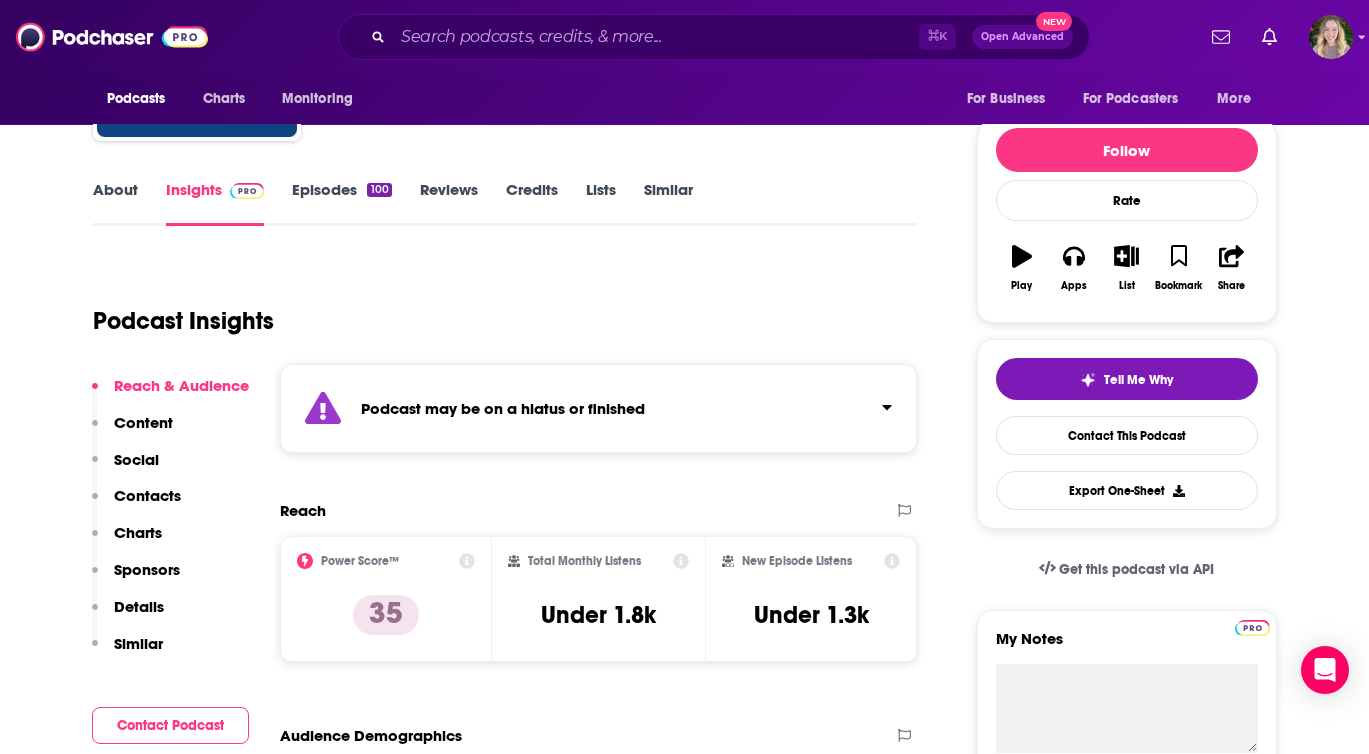 click on "About" at bounding box center [115, 203] 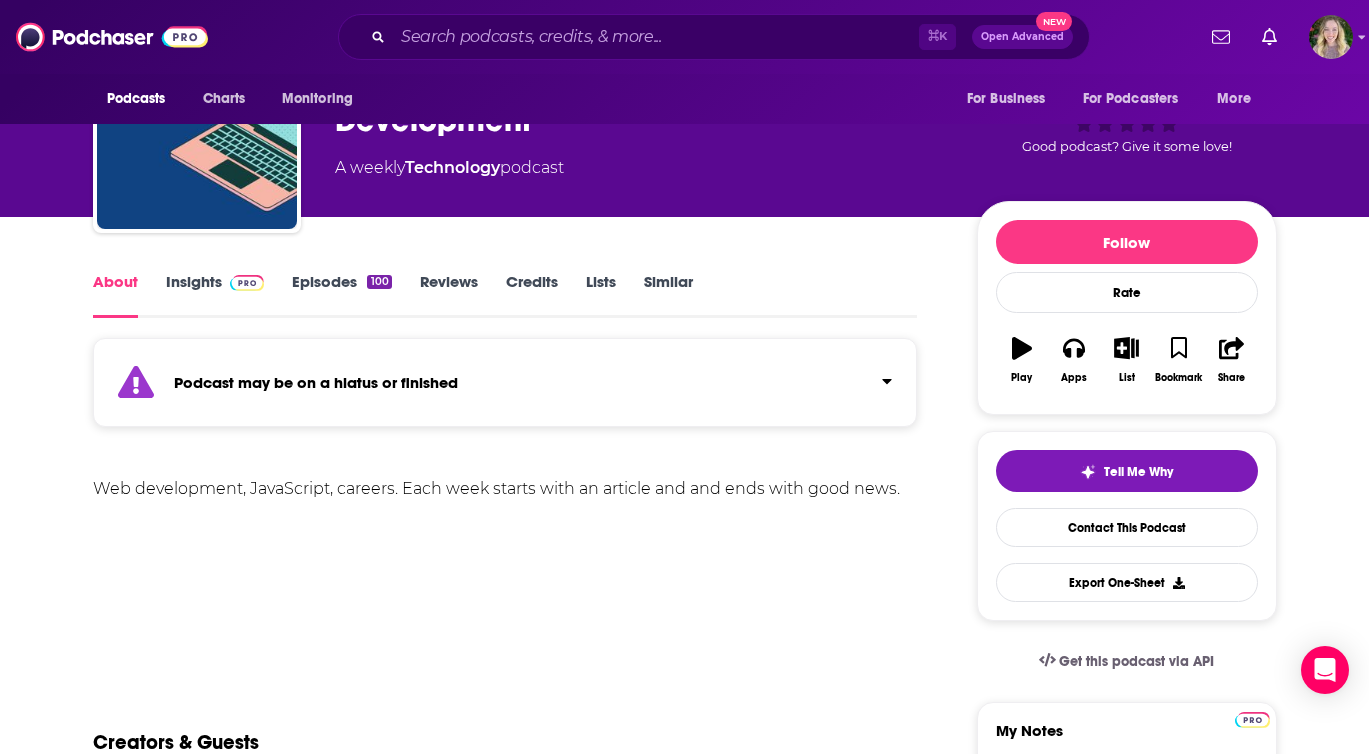 scroll, scrollTop: 121, scrollLeft: 0, axis: vertical 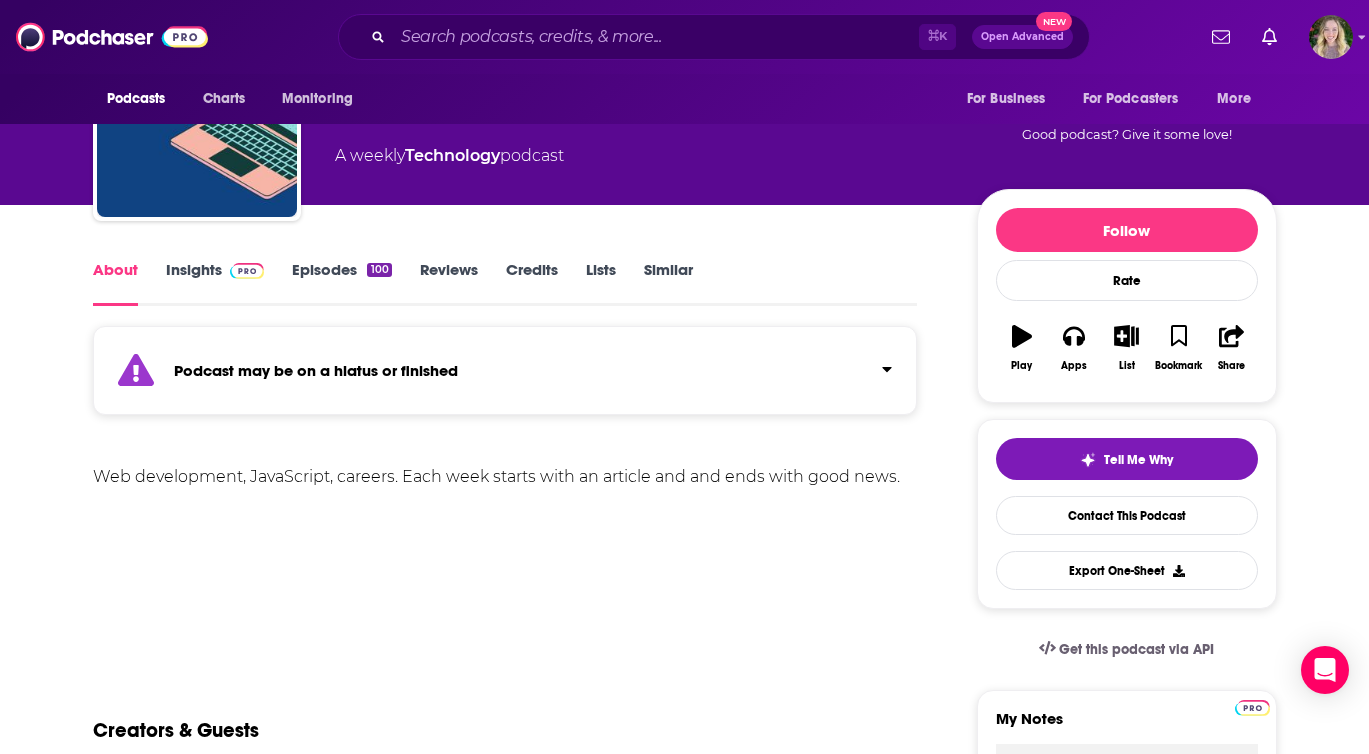 click on "Insights" at bounding box center (215, 283) 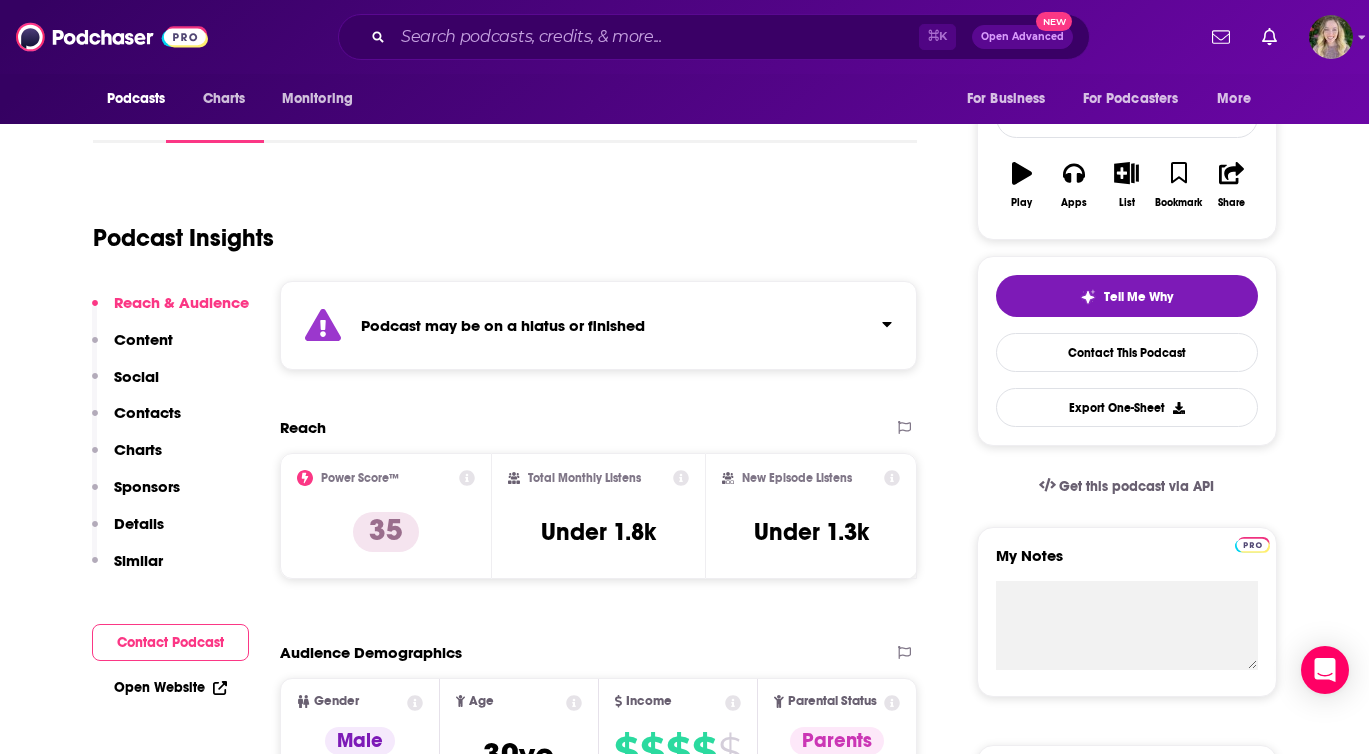 scroll, scrollTop: 314, scrollLeft: 0, axis: vertical 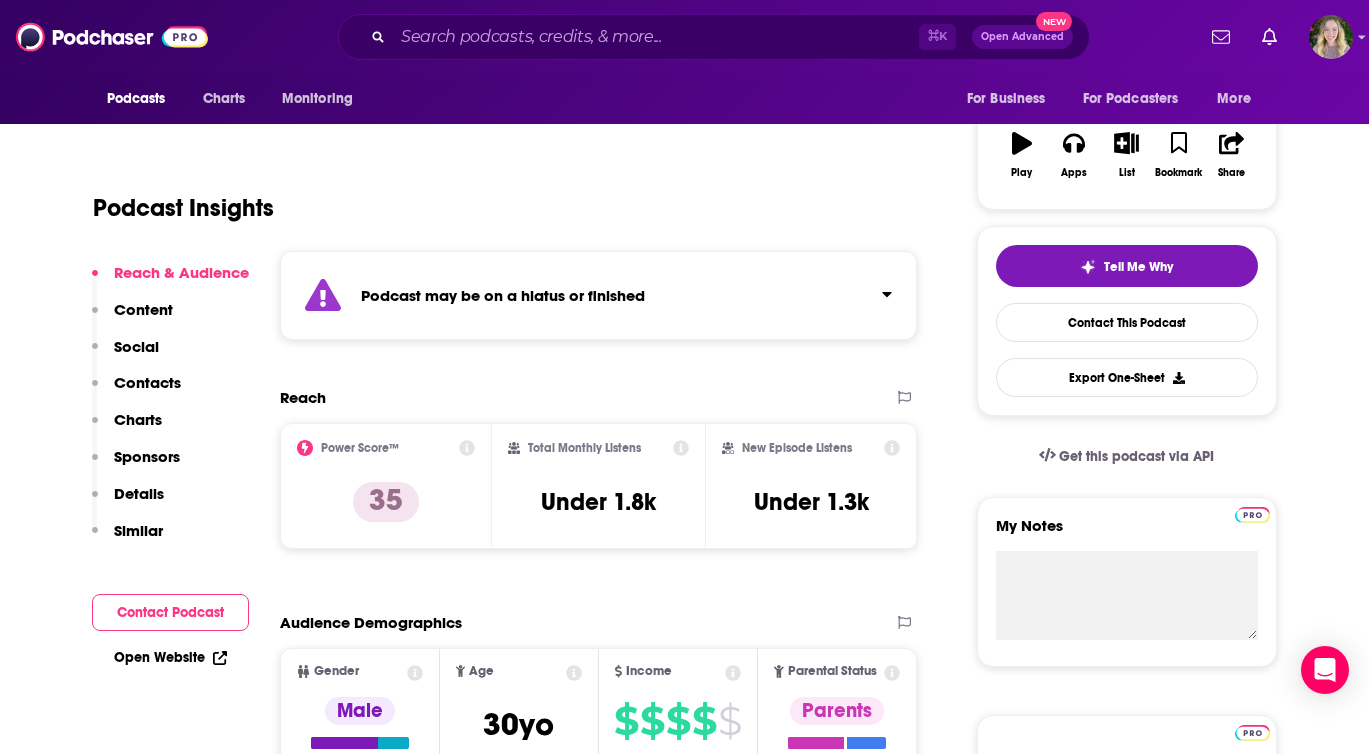click on "Open Website" at bounding box center [170, 657] 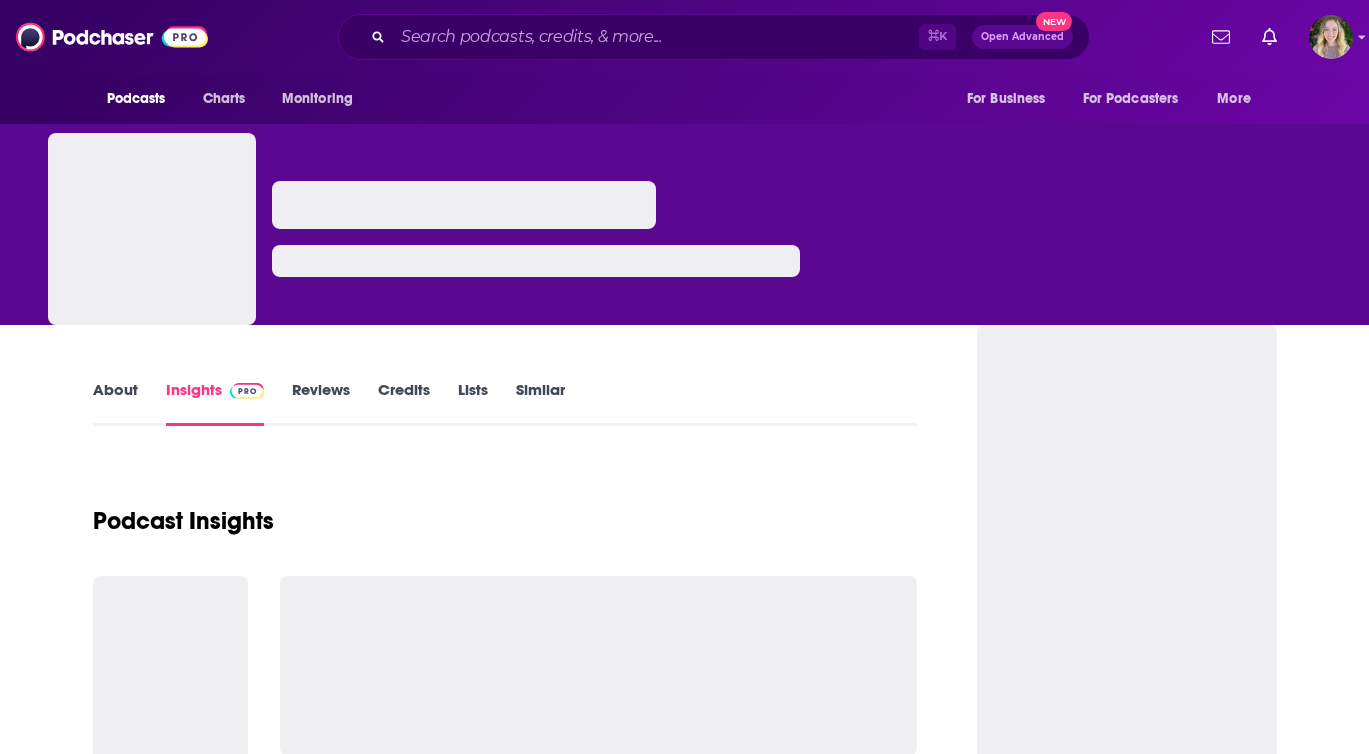 scroll, scrollTop: 0, scrollLeft: 0, axis: both 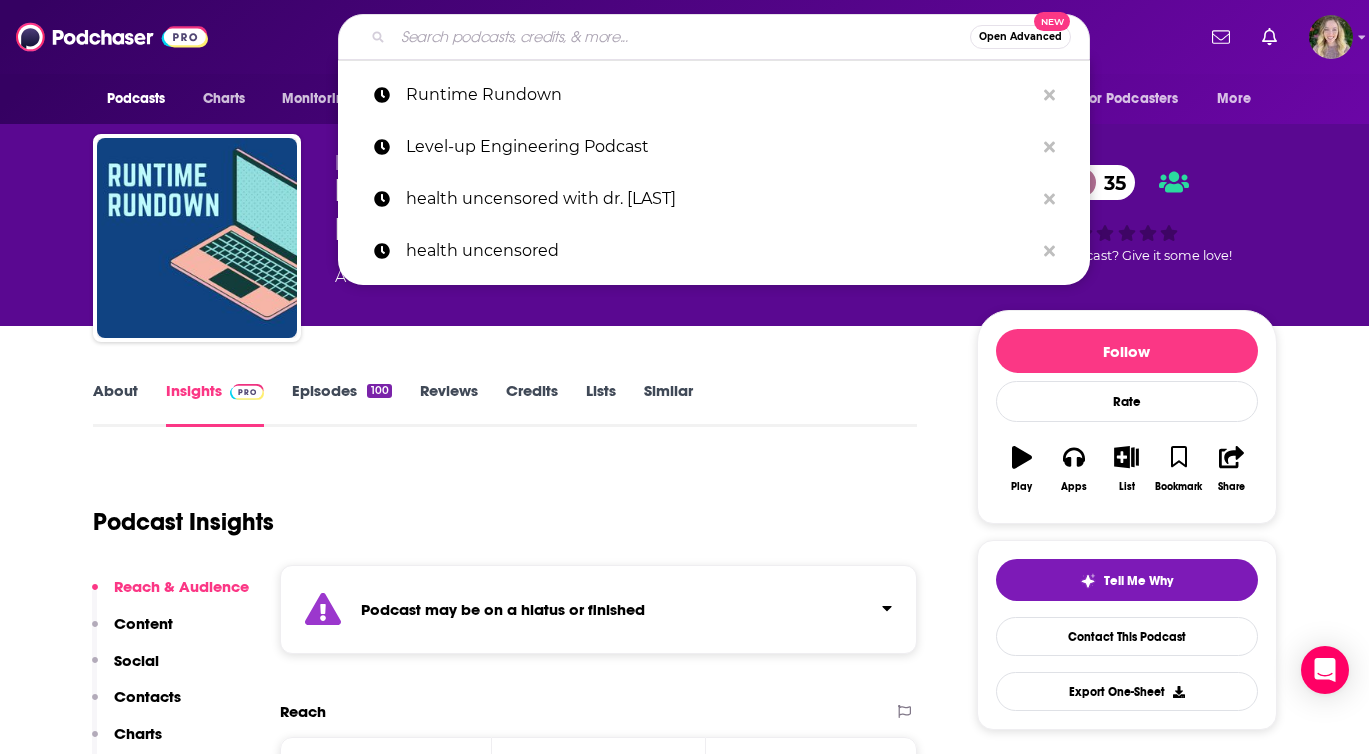 click at bounding box center [681, 37] 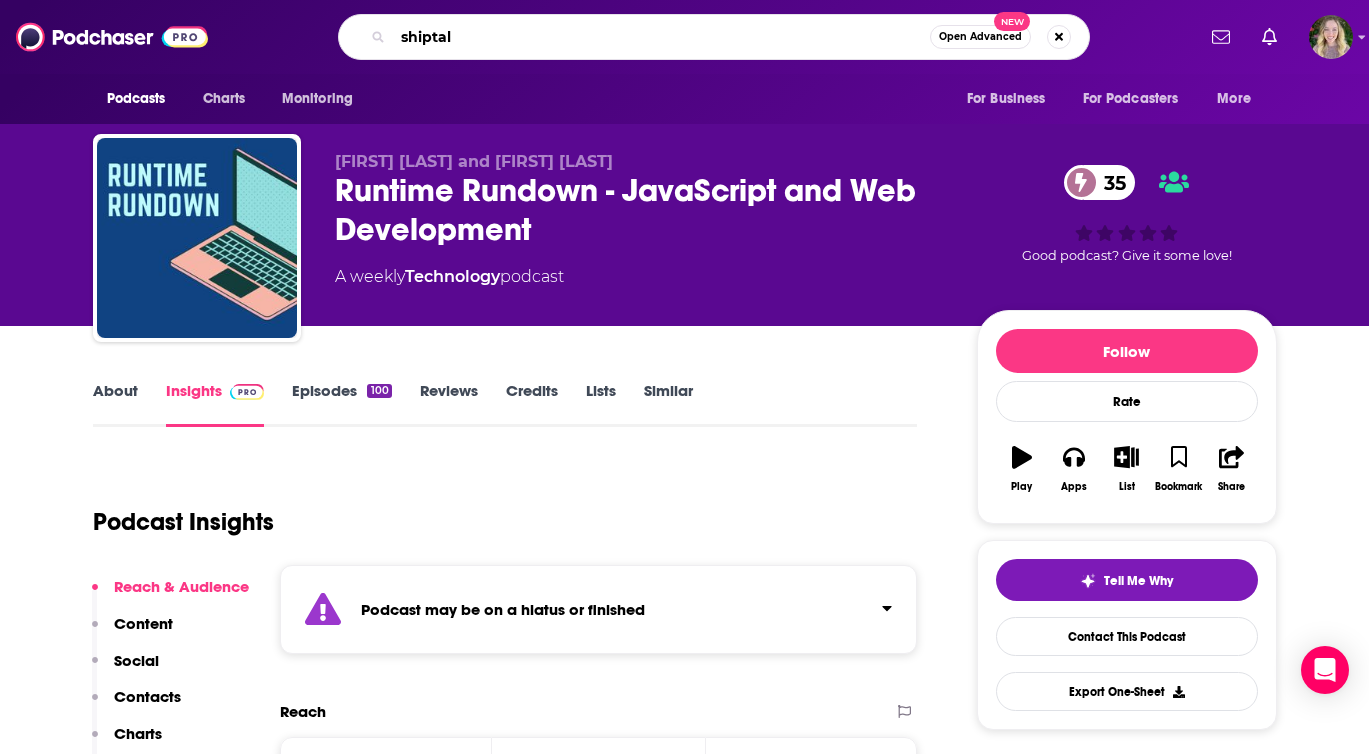 type on "shiptalk" 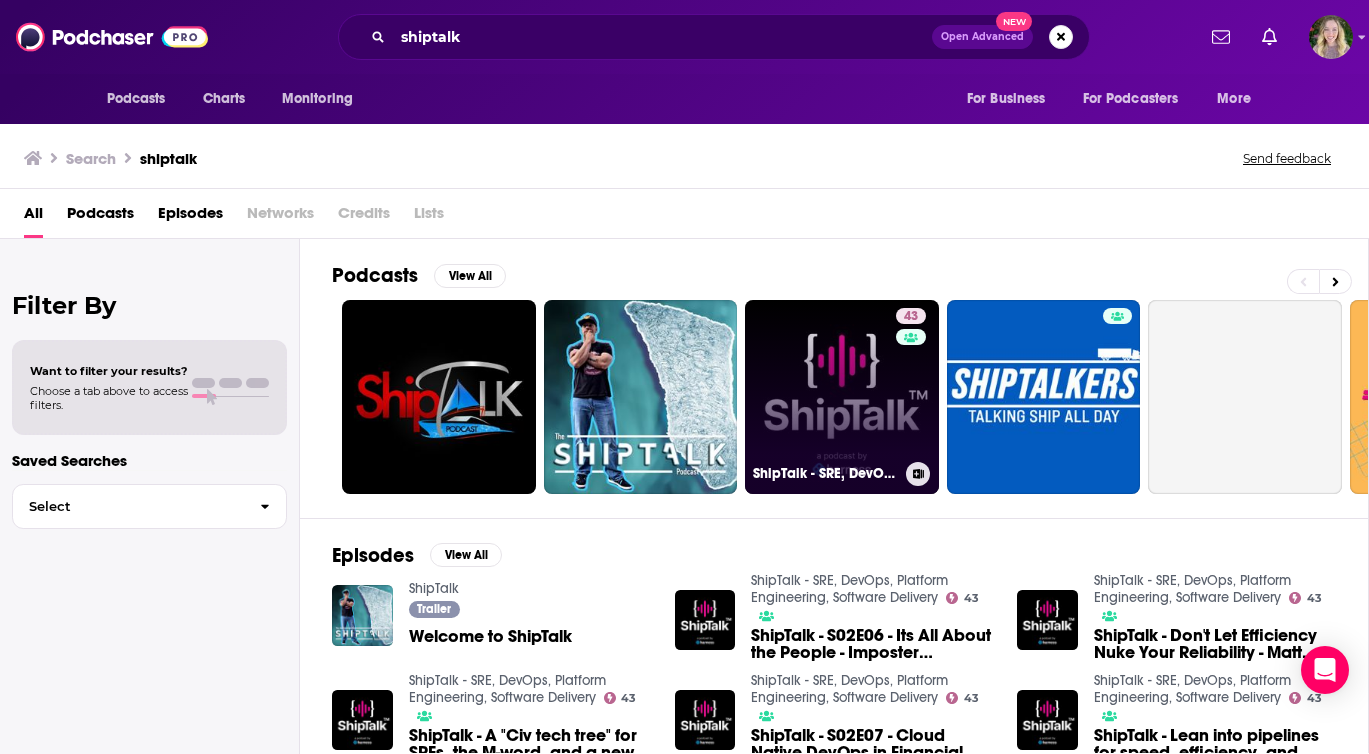 click on "43 ShipTalk - SRE, DevOps, Platform Engineering, Software Delivery" at bounding box center (842, 397) 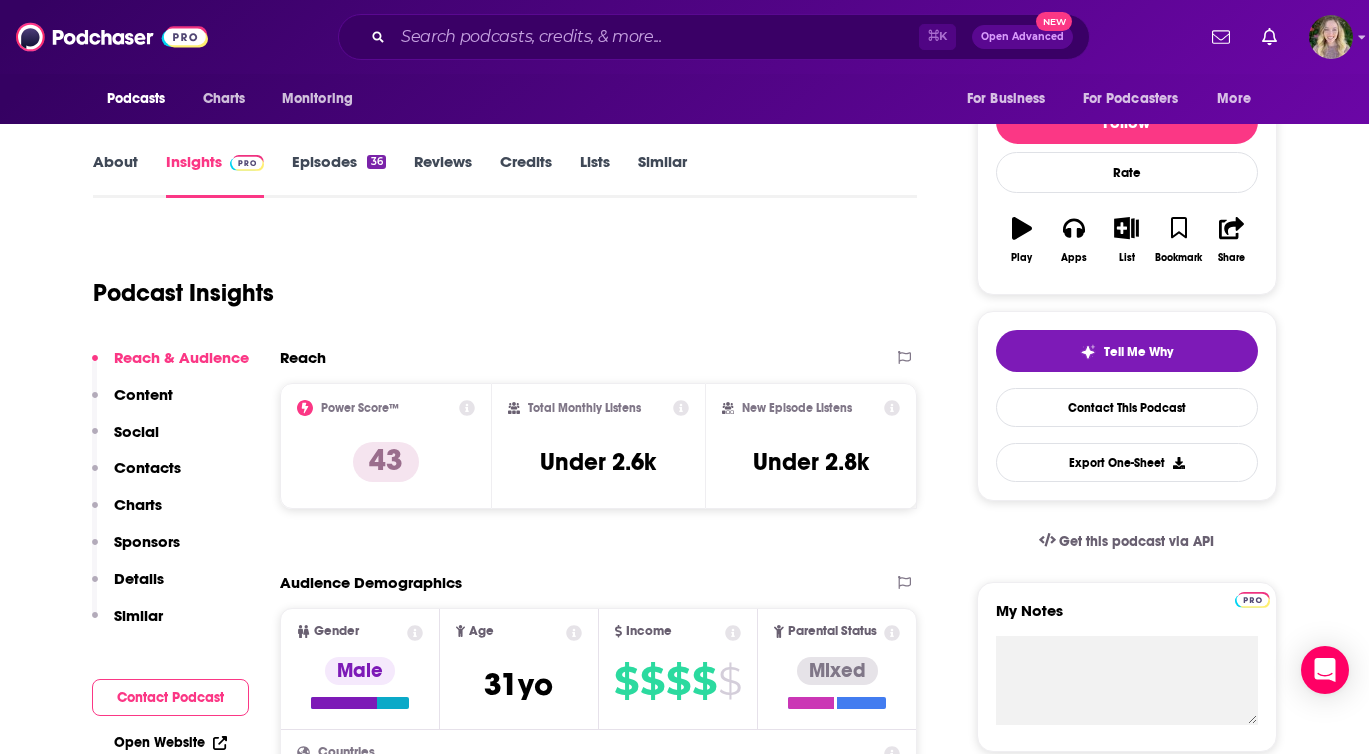 scroll, scrollTop: 220, scrollLeft: 0, axis: vertical 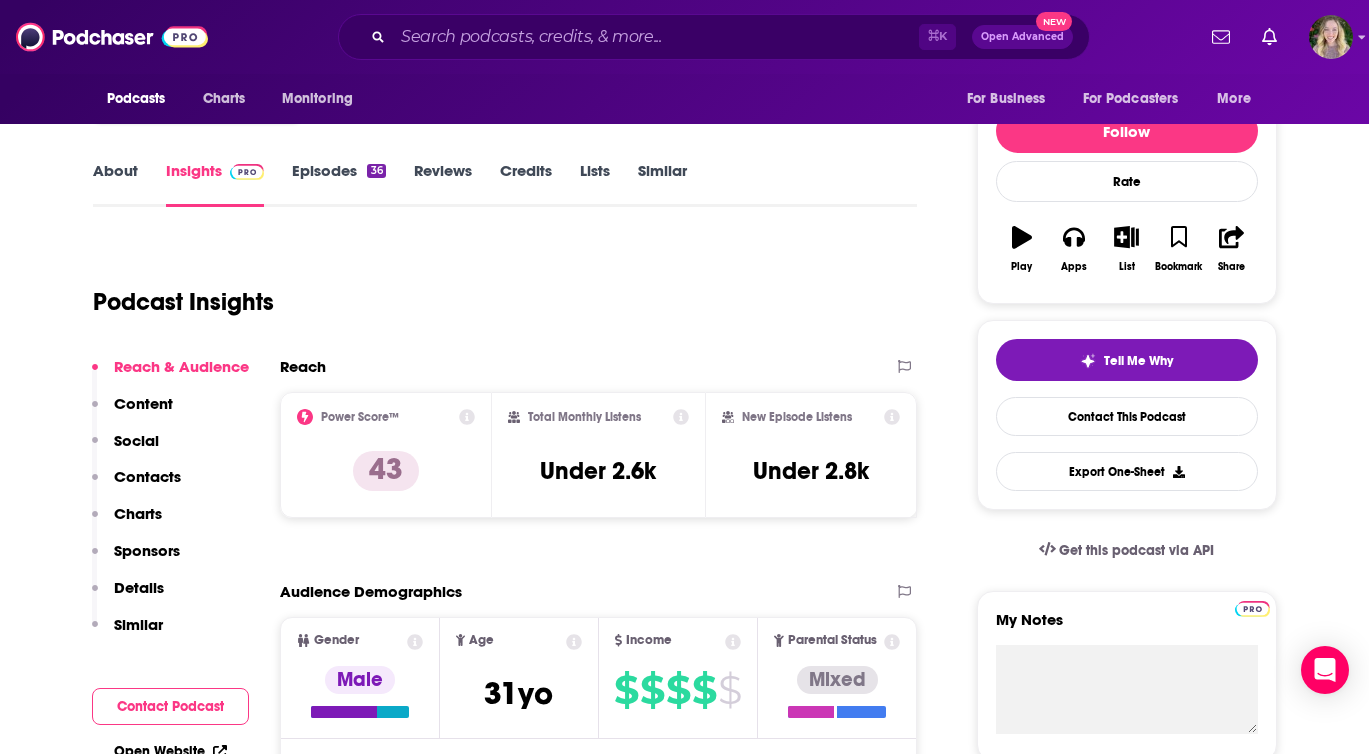 click on "Episodes 36" at bounding box center (338, 184) 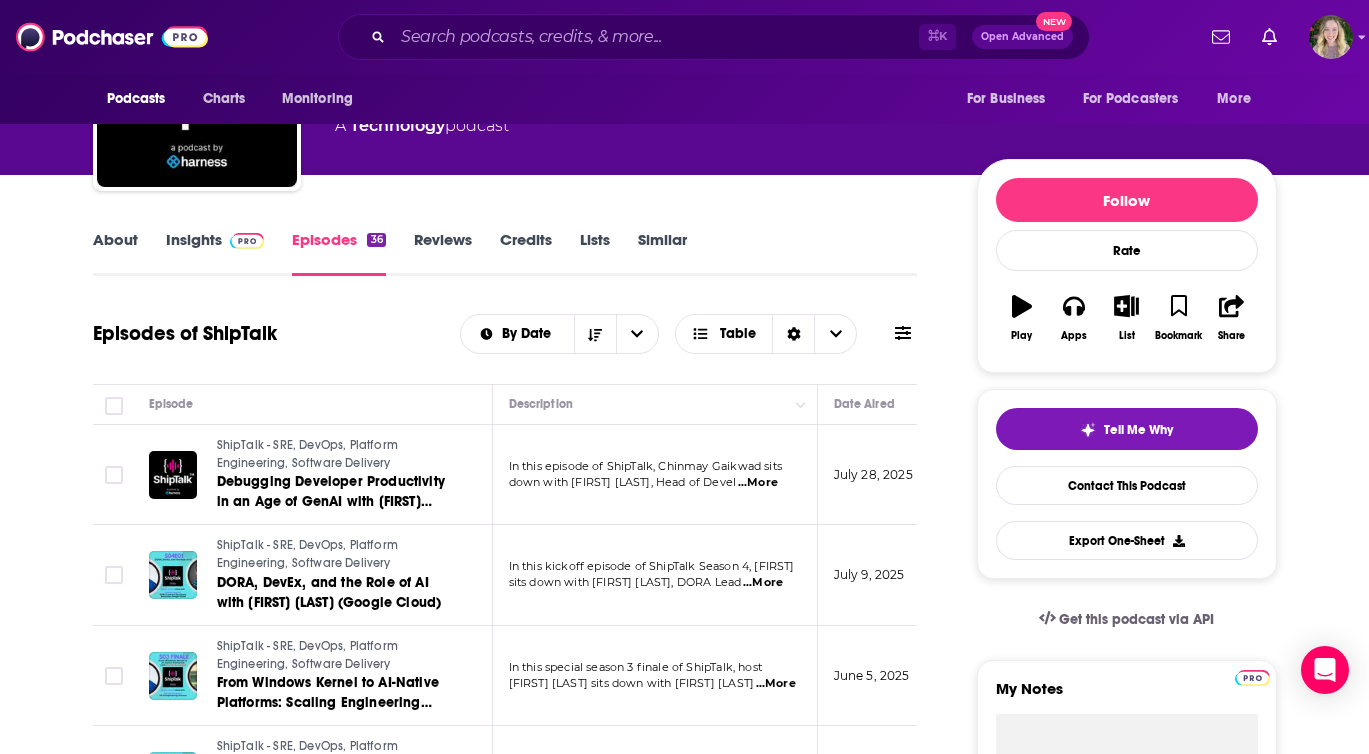 scroll, scrollTop: 72, scrollLeft: 0, axis: vertical 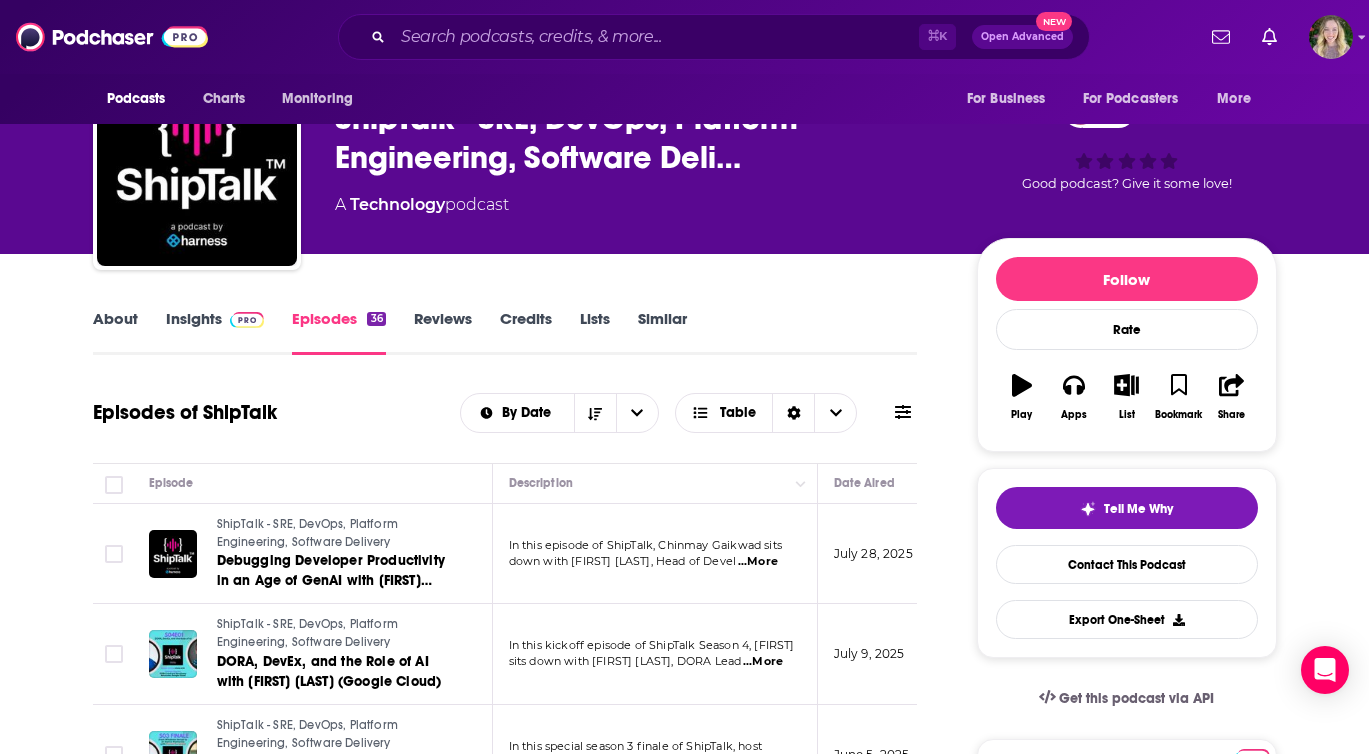 click on "About" at bounding box center [115, 332] 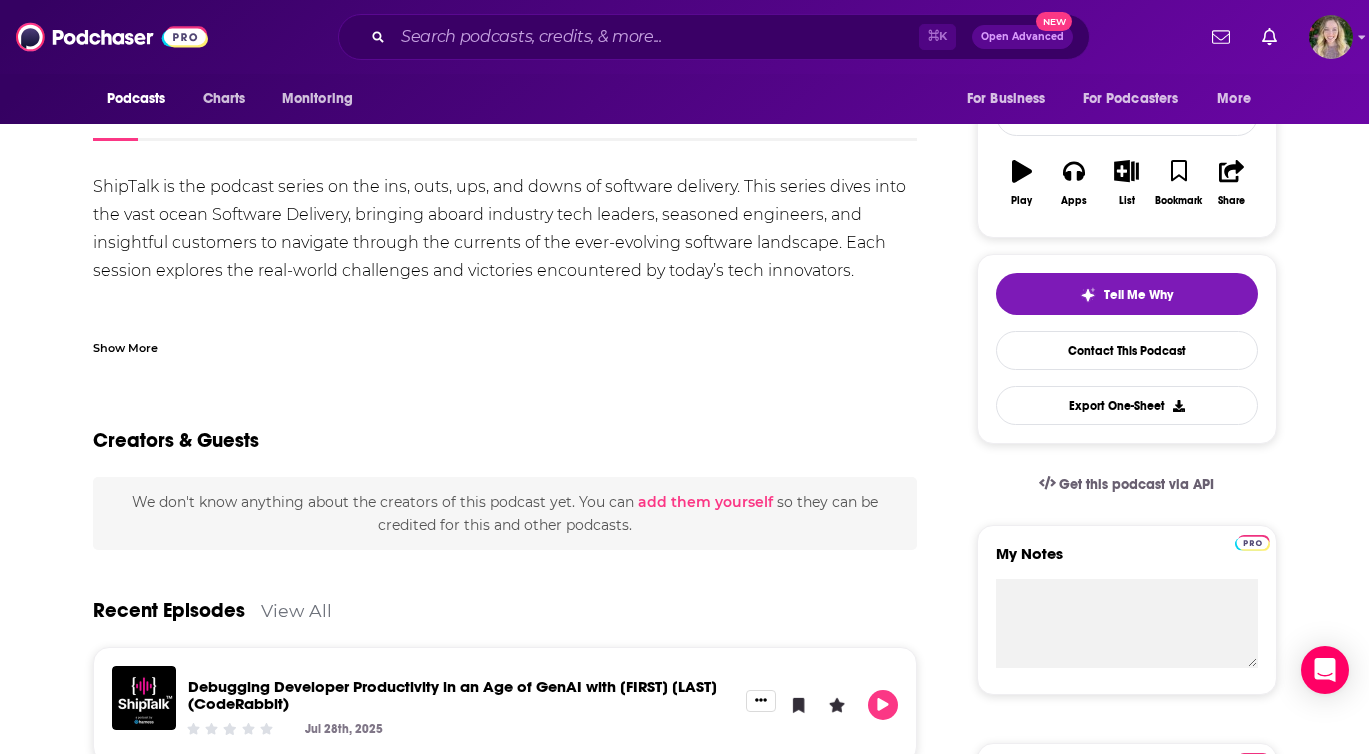 scroll, scrollTop: 0, scrollLeft: 0, axis: both 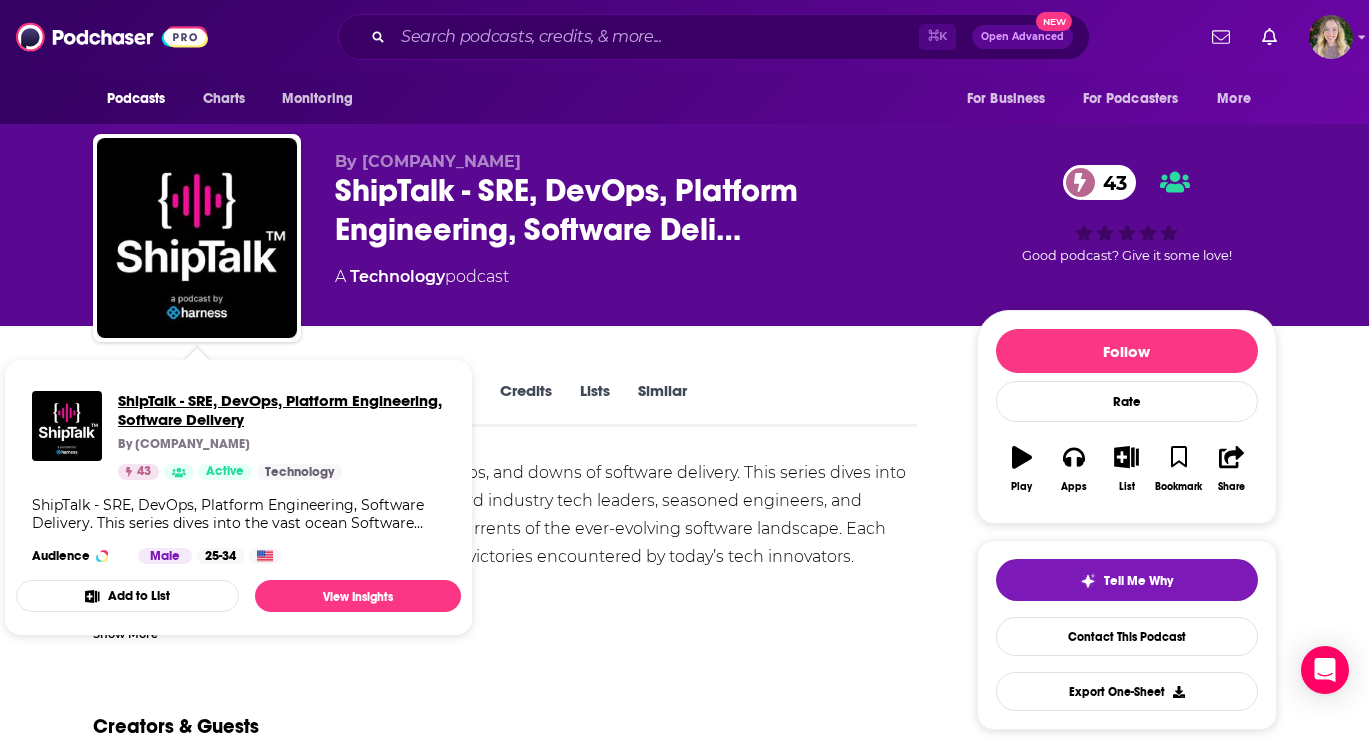 click on "ShipTalk - SRE, DevOps, Platform Engineering, Software Delivery" at bounding box center [281, 410] 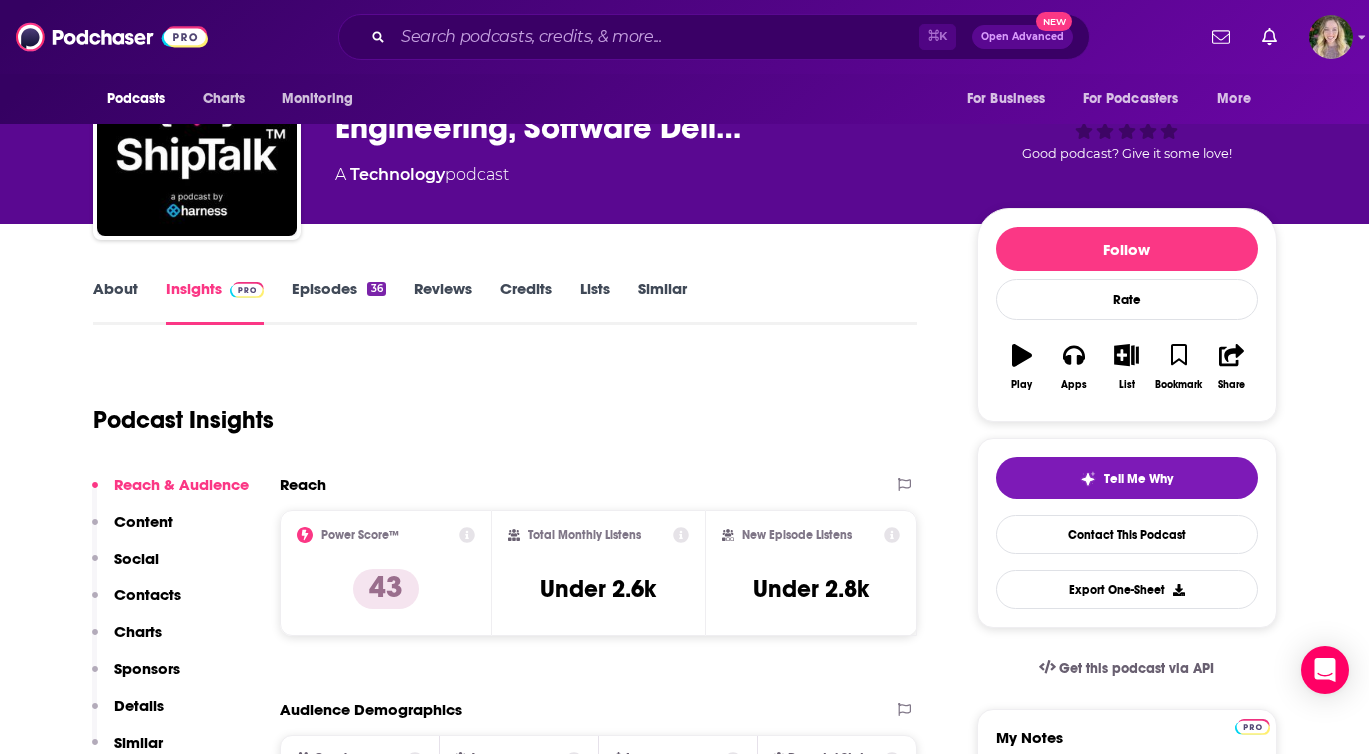 scroll, scrollTop: 305, scrollLeft: 0, axis: vertical 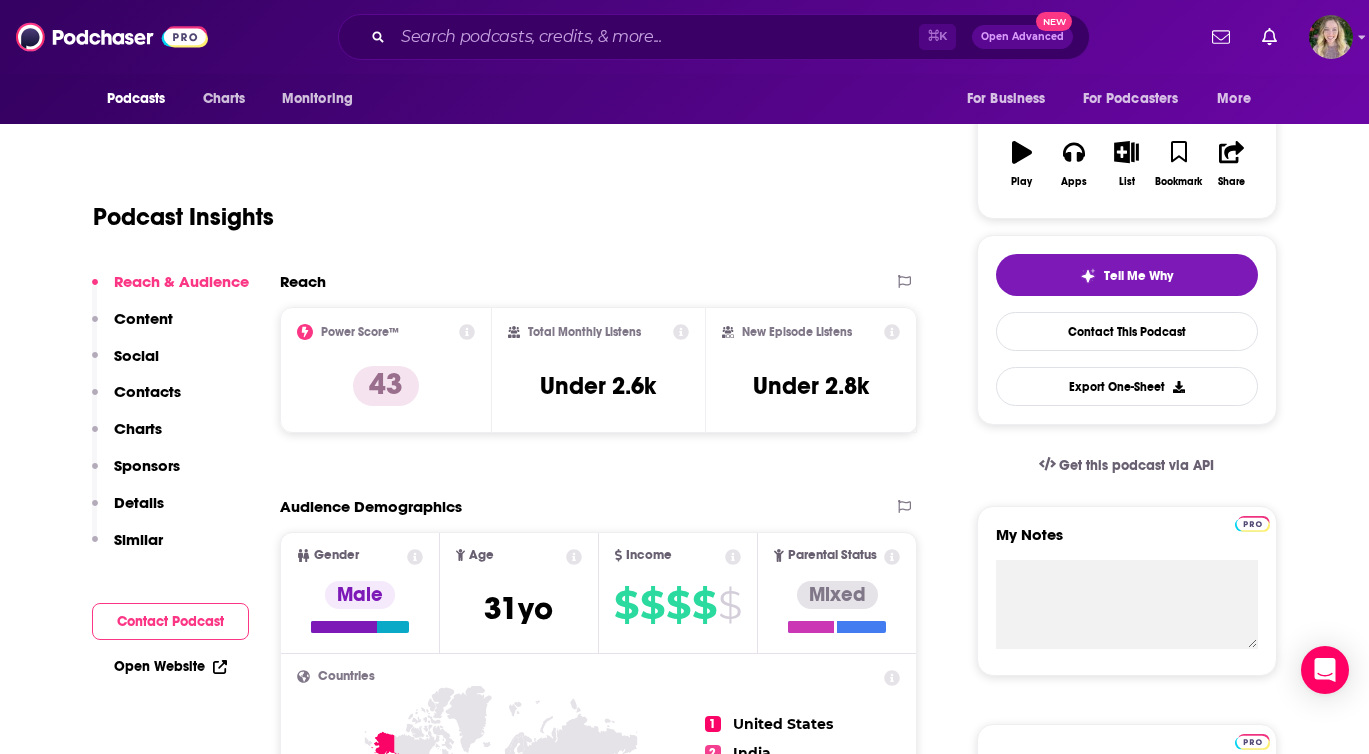click on "Open Website" at bounding box center (170, 666) 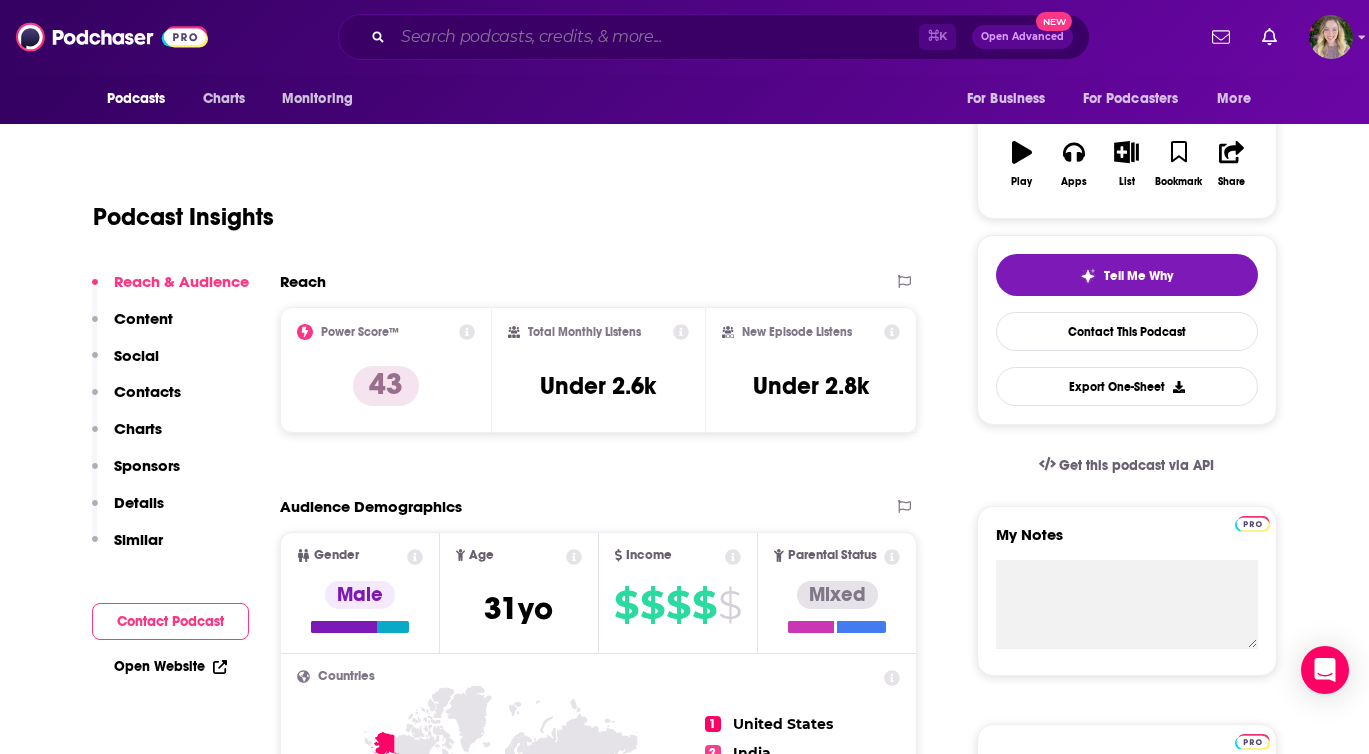 click at bounding box center (656, 37) 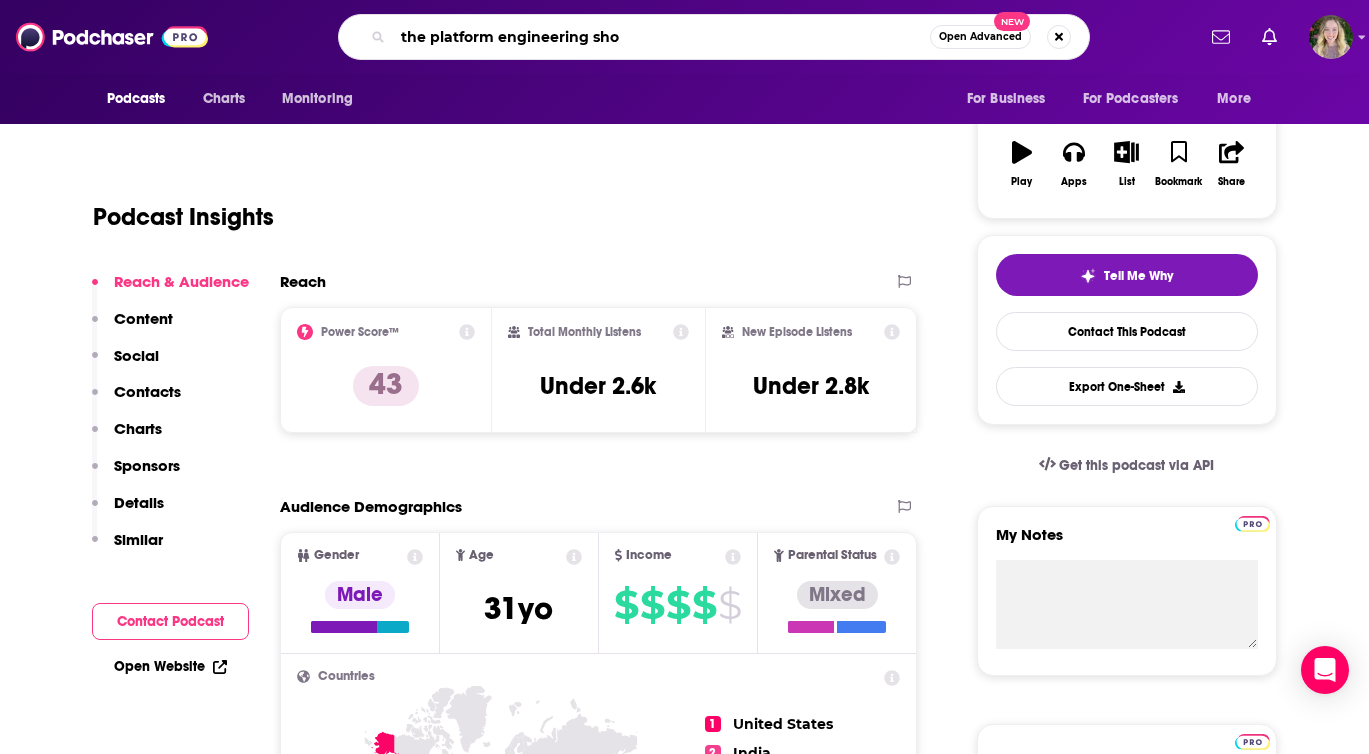 type on "the platform engineering show" 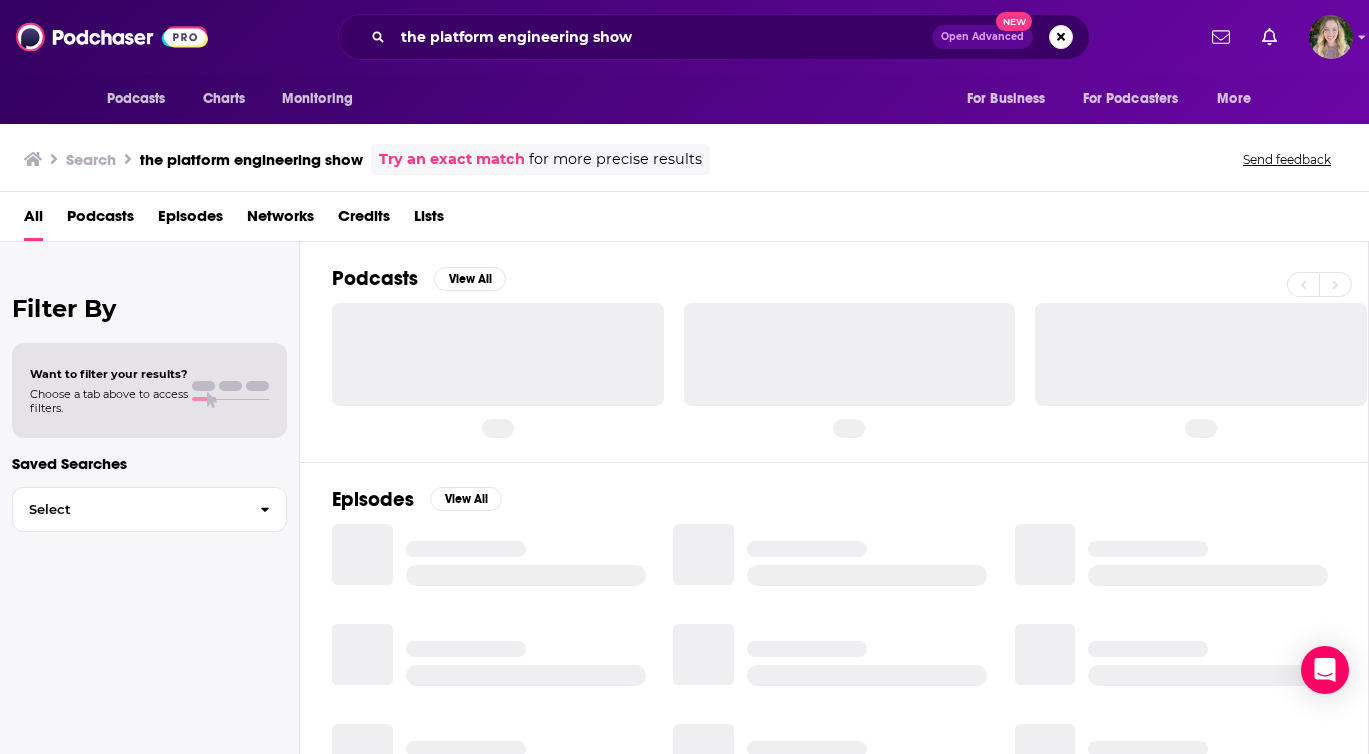 scroll, scrollTop: 0, scrollLeft: 0, axis: both 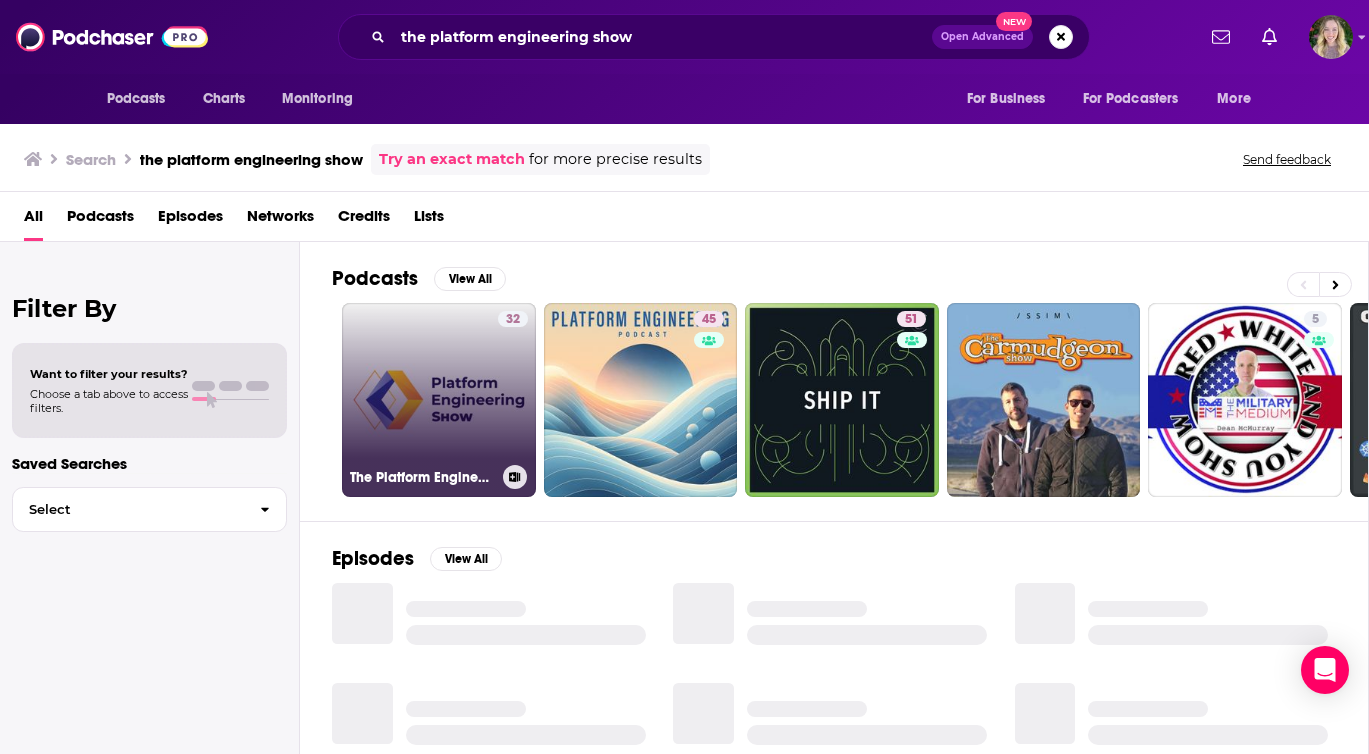 click on "32 The Platform Engineering Show" at bounding box center (439, 400) 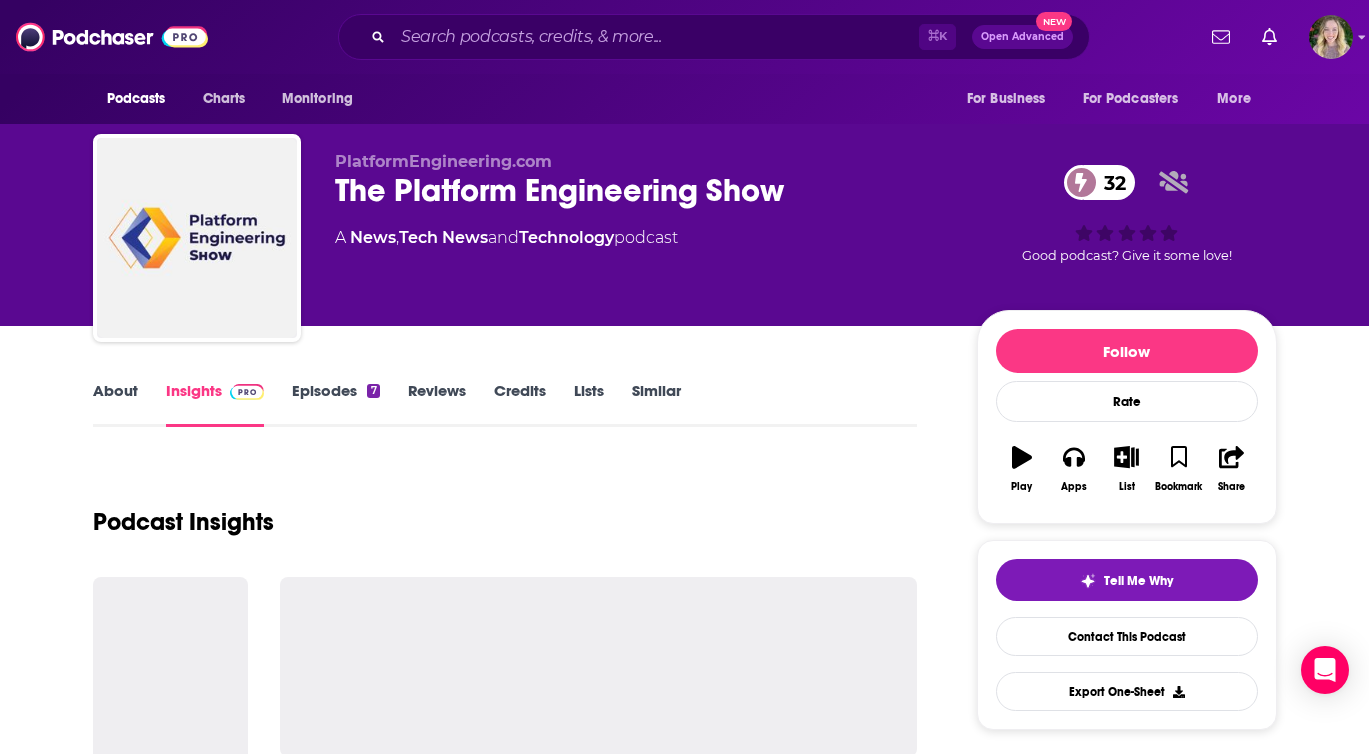 click on "Episodes 7" at bounding box center [335, 404] 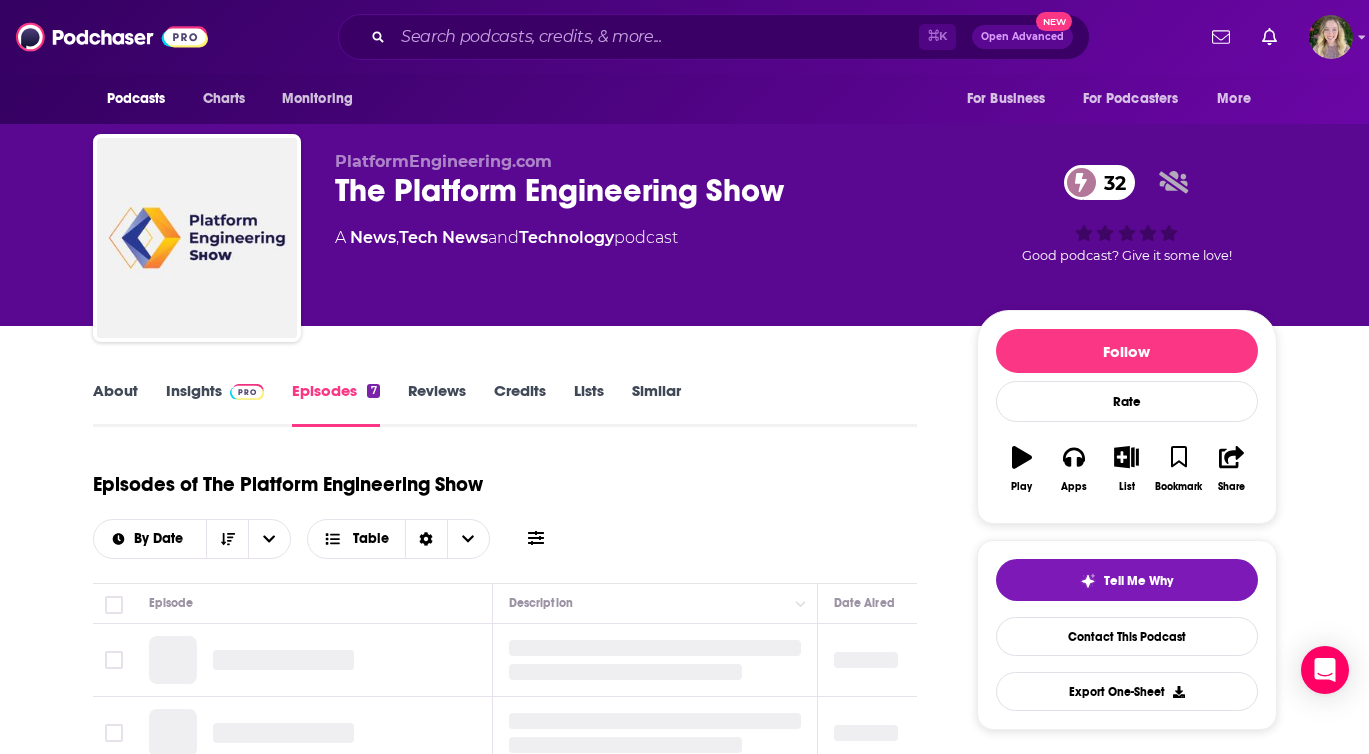click on "Insights" at bounding box center [215, 404] 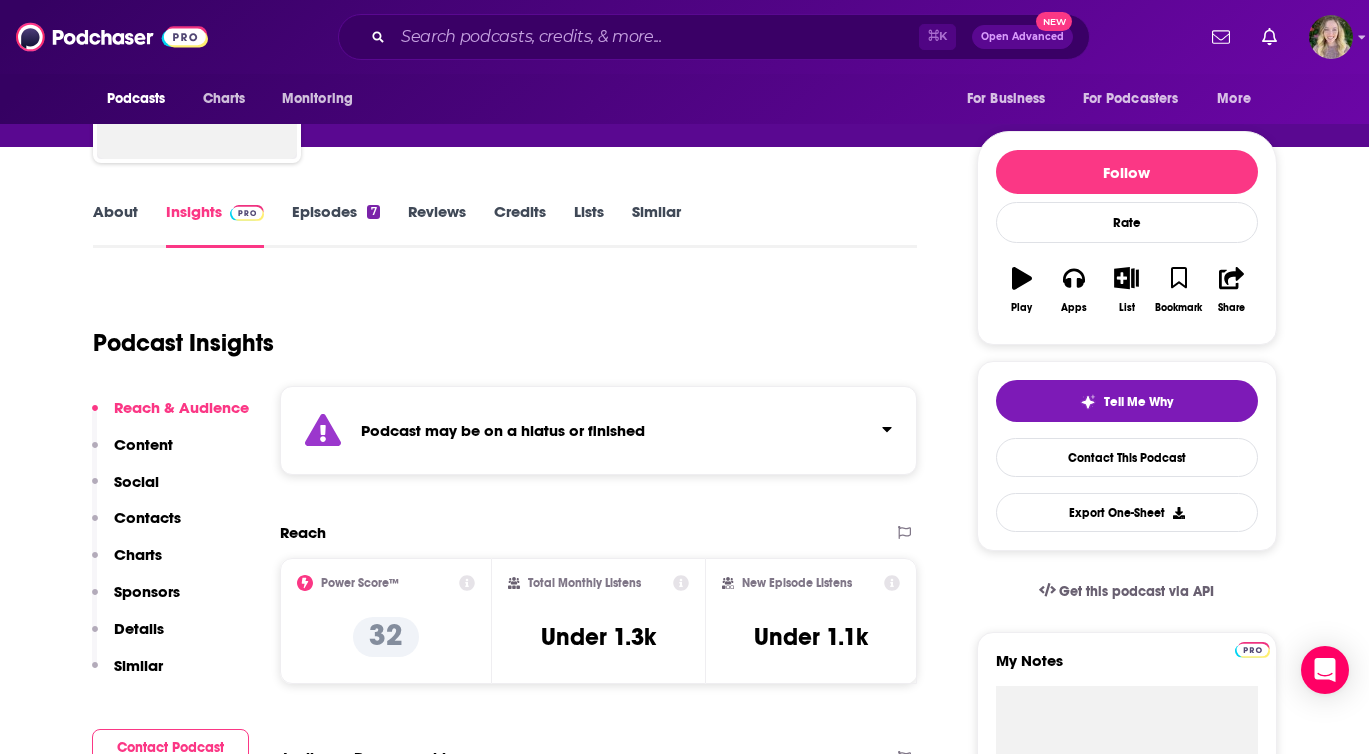 scroll, scrollTop: 176, scrollLeft: 0, axis: vertical 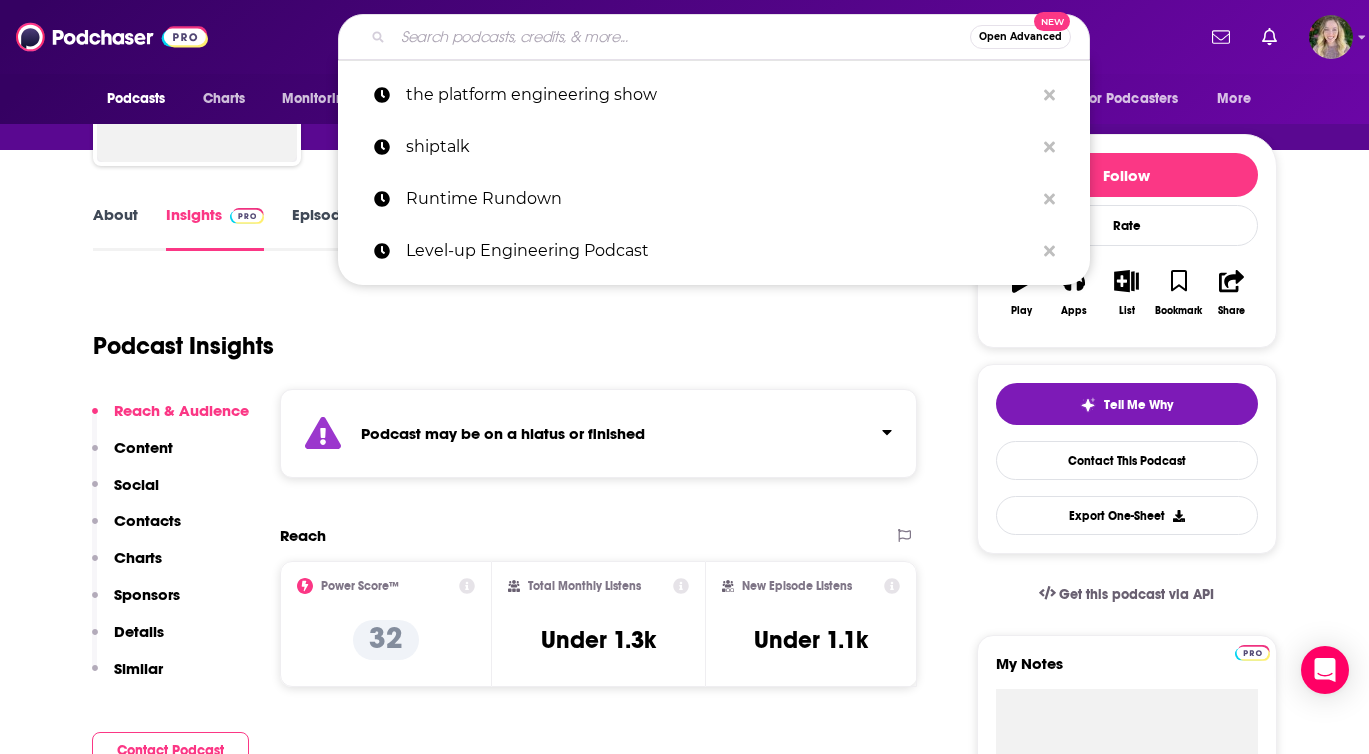 click at bounding box center (681, 37) 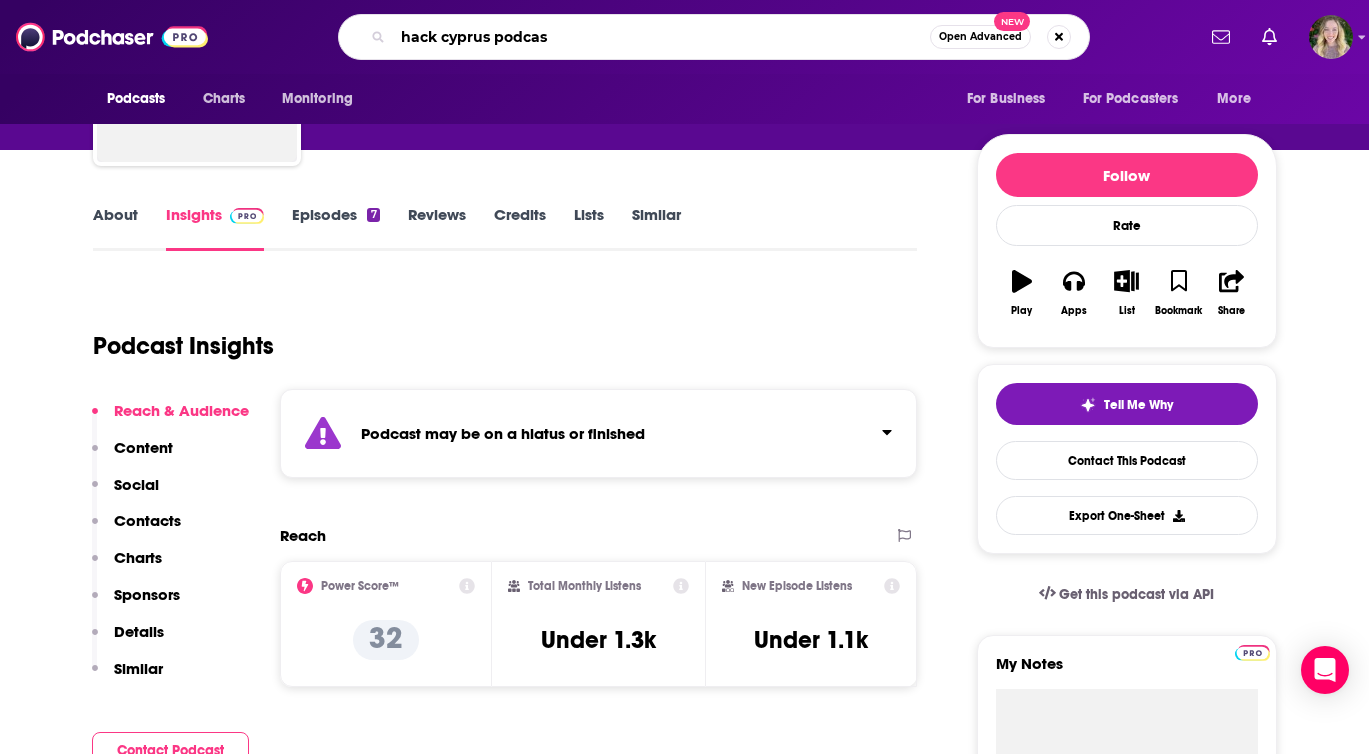 type on "hack cyprus podcast" 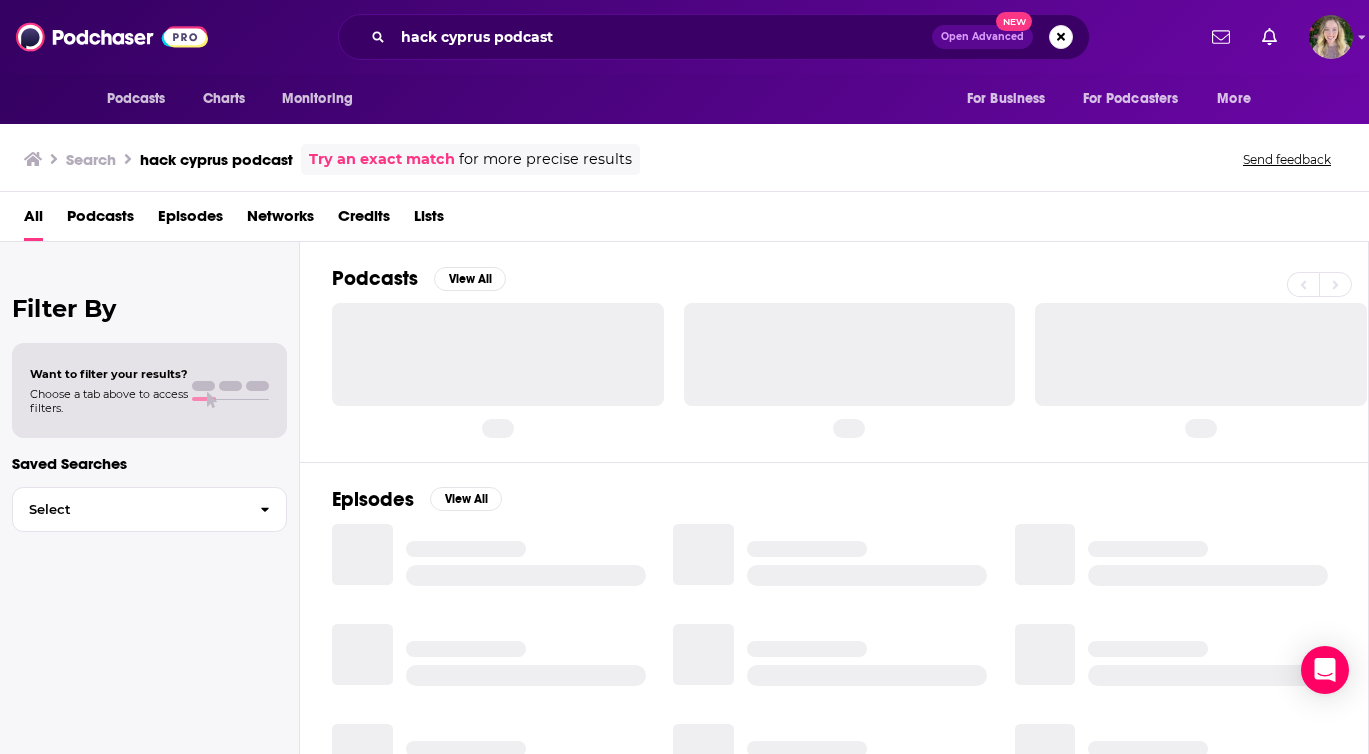 scroll, scrollTop: 0, scrollLeft: 0, axis: both 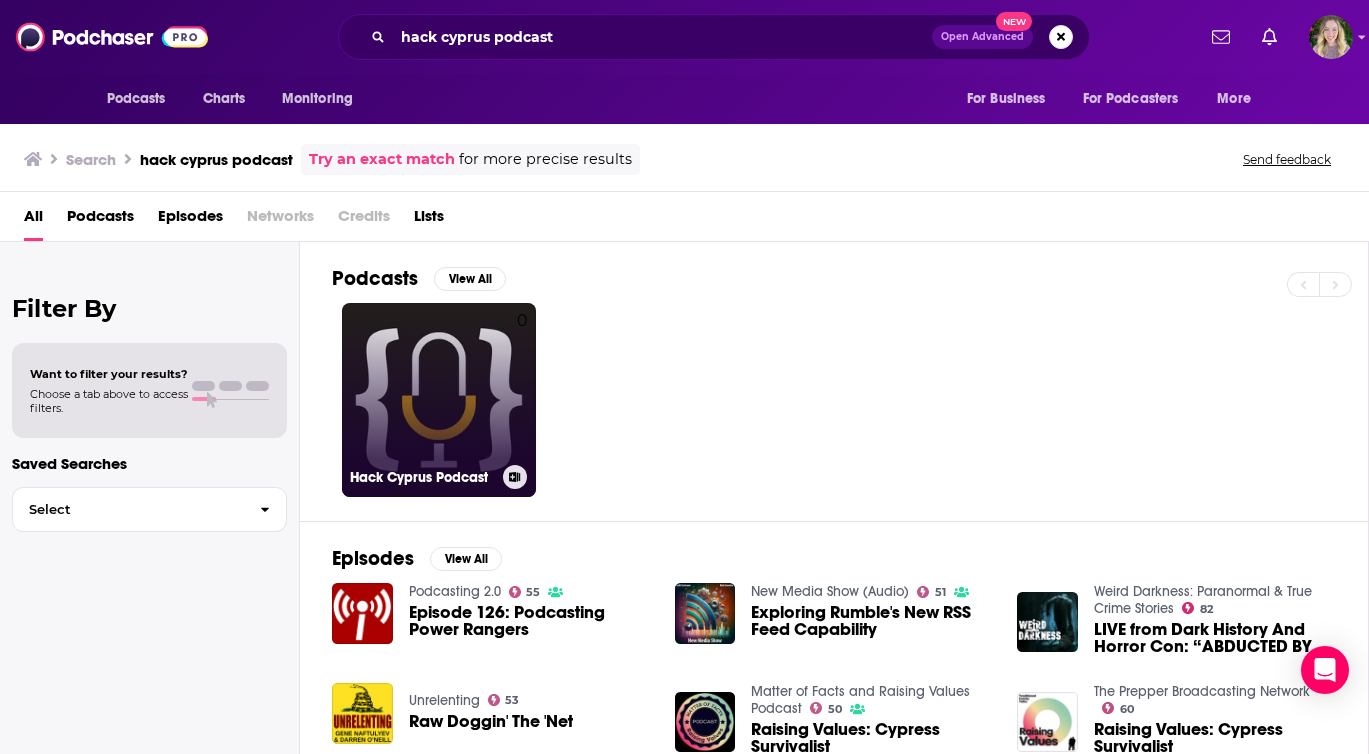 click on "0 Hack Cyprus Podcast" at bounding box center [439, 400] 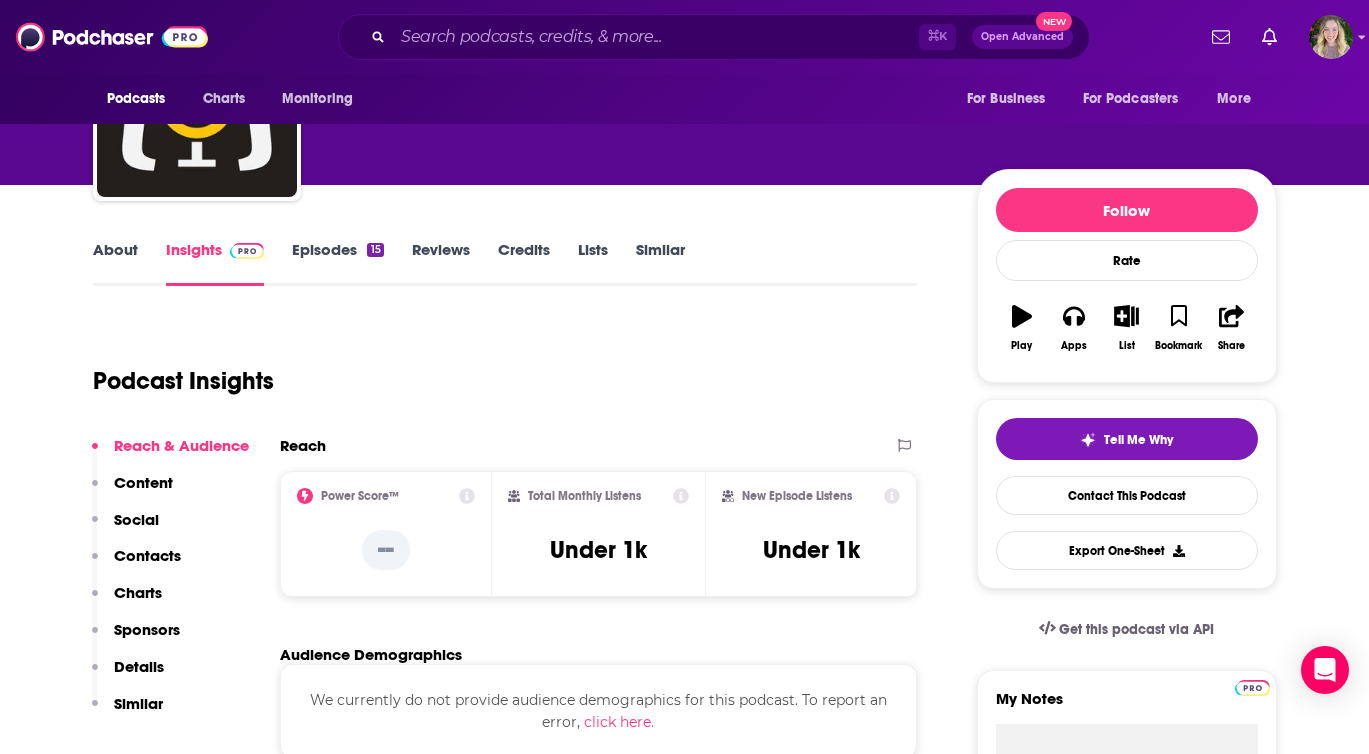 scroll, scrollTop: 139, scrollLeft: 0, axis: vertical 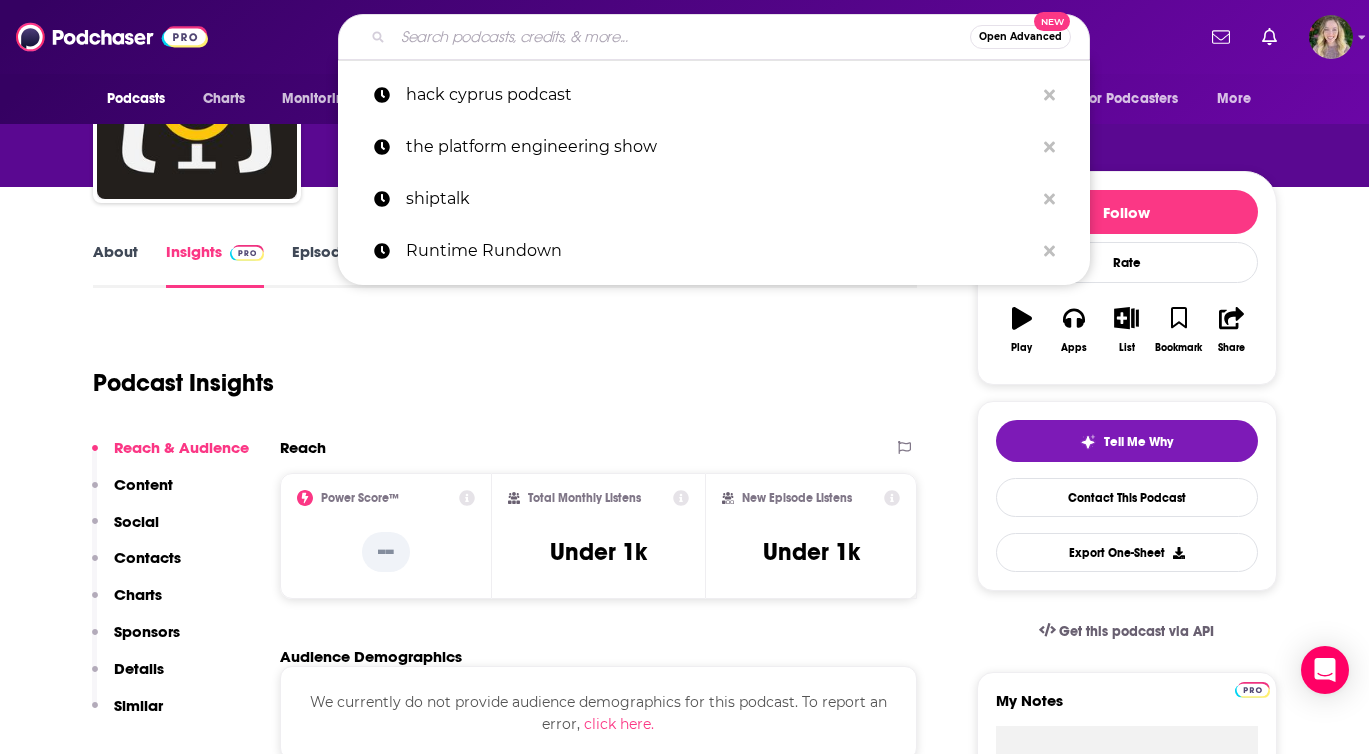 click at bounding box center [681, 37] 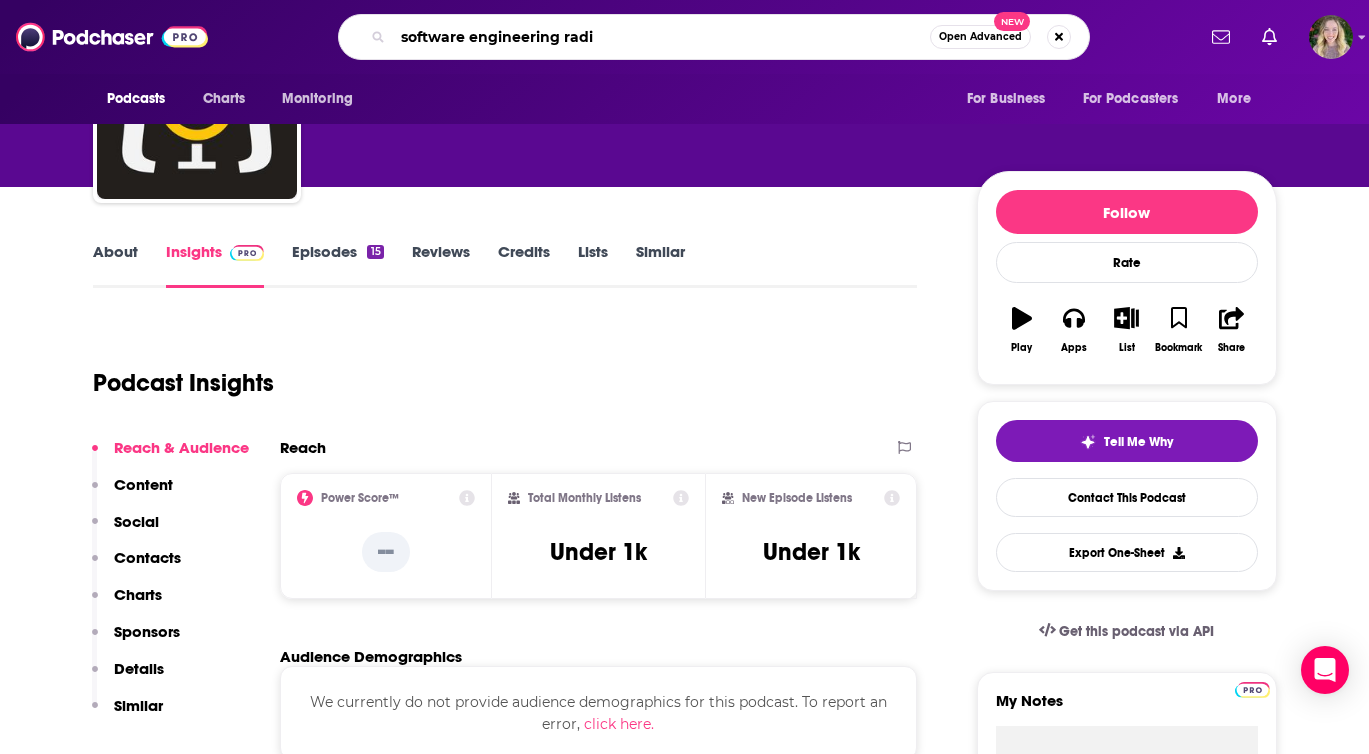 type on "software engineering radio" 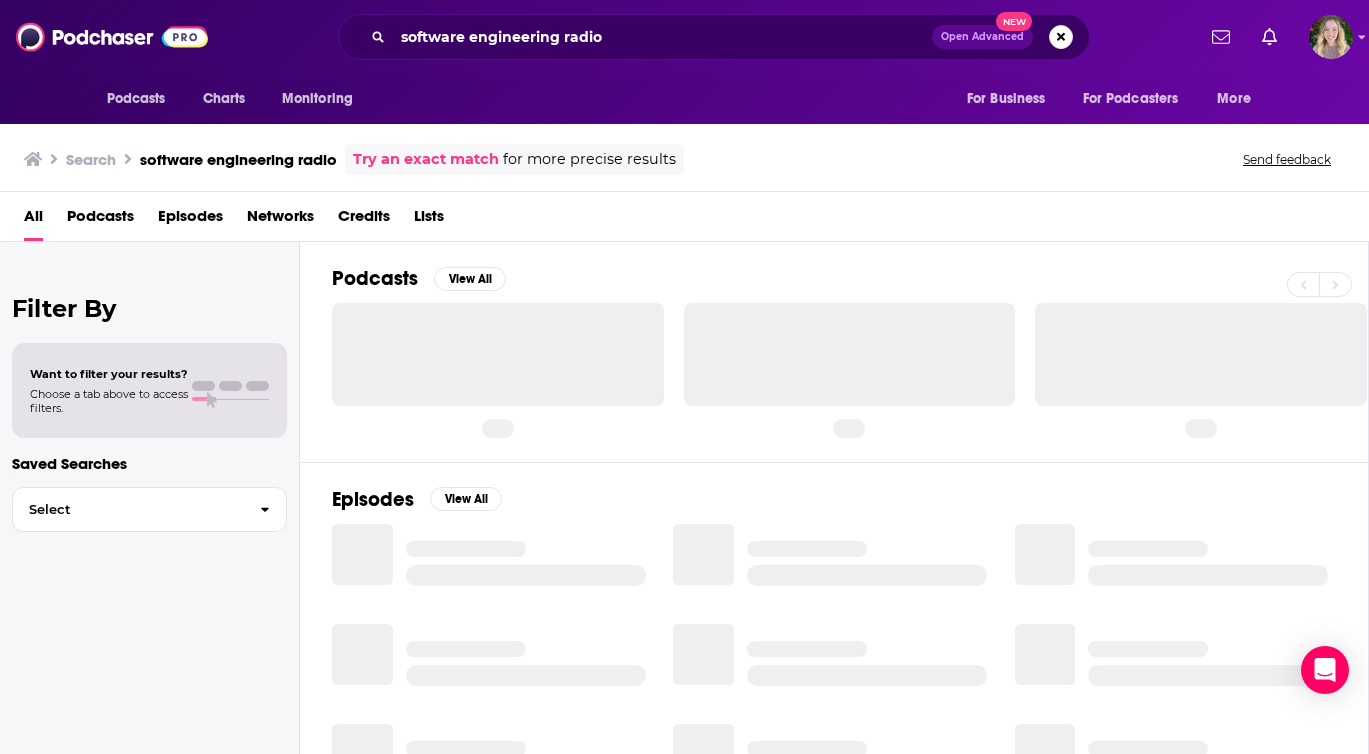 scroll, scrollTop: 0, scrollLeft: 0, axis: both 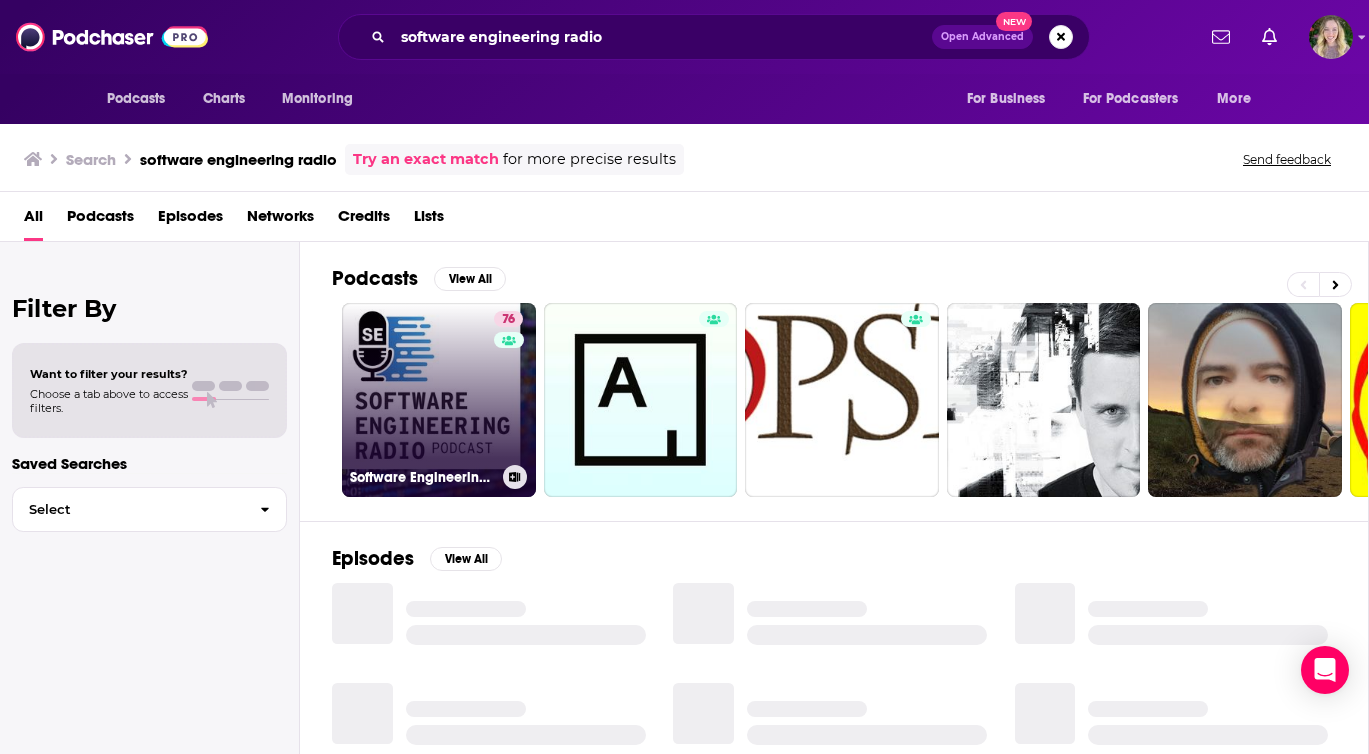 click on "76 Software Engineering Radio - the podcast for professional software developers" at bounding box center [439, 400] 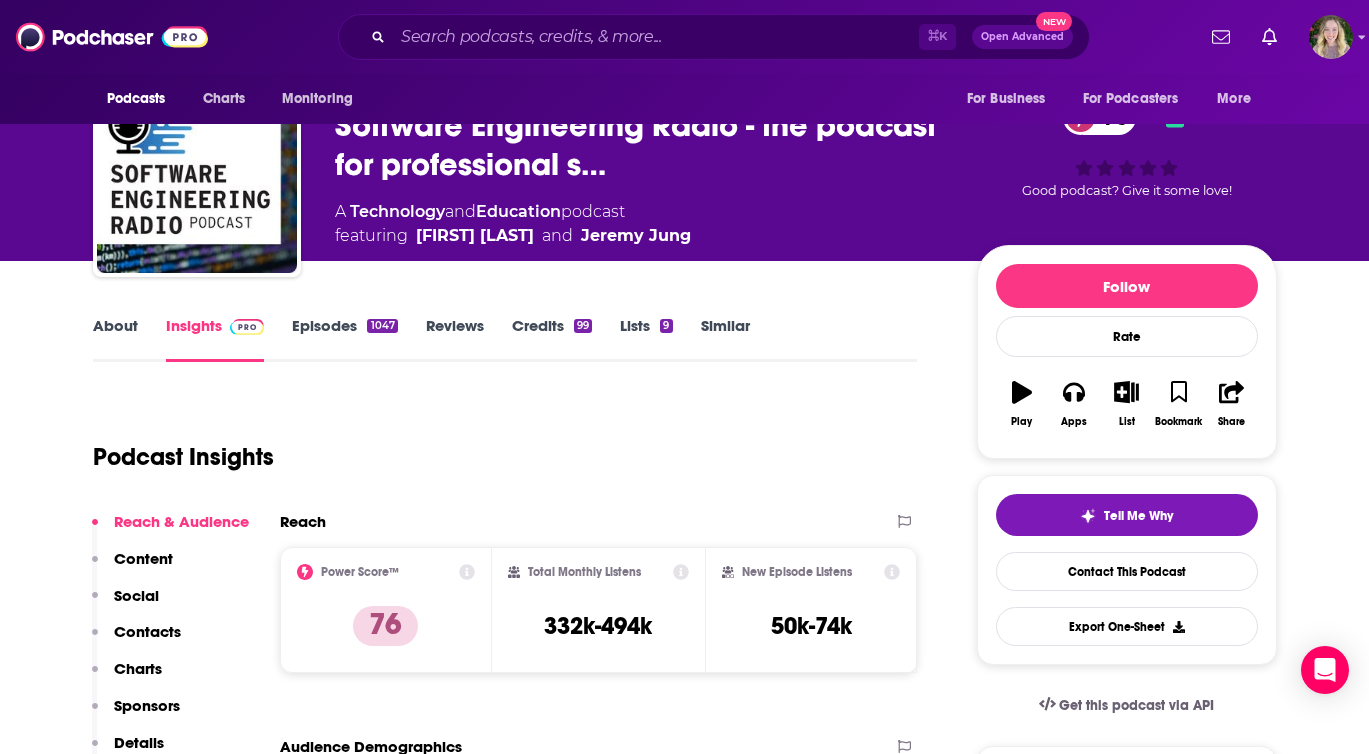 scroll, scrollTop: 0, scrollLeft: 0, axis: both 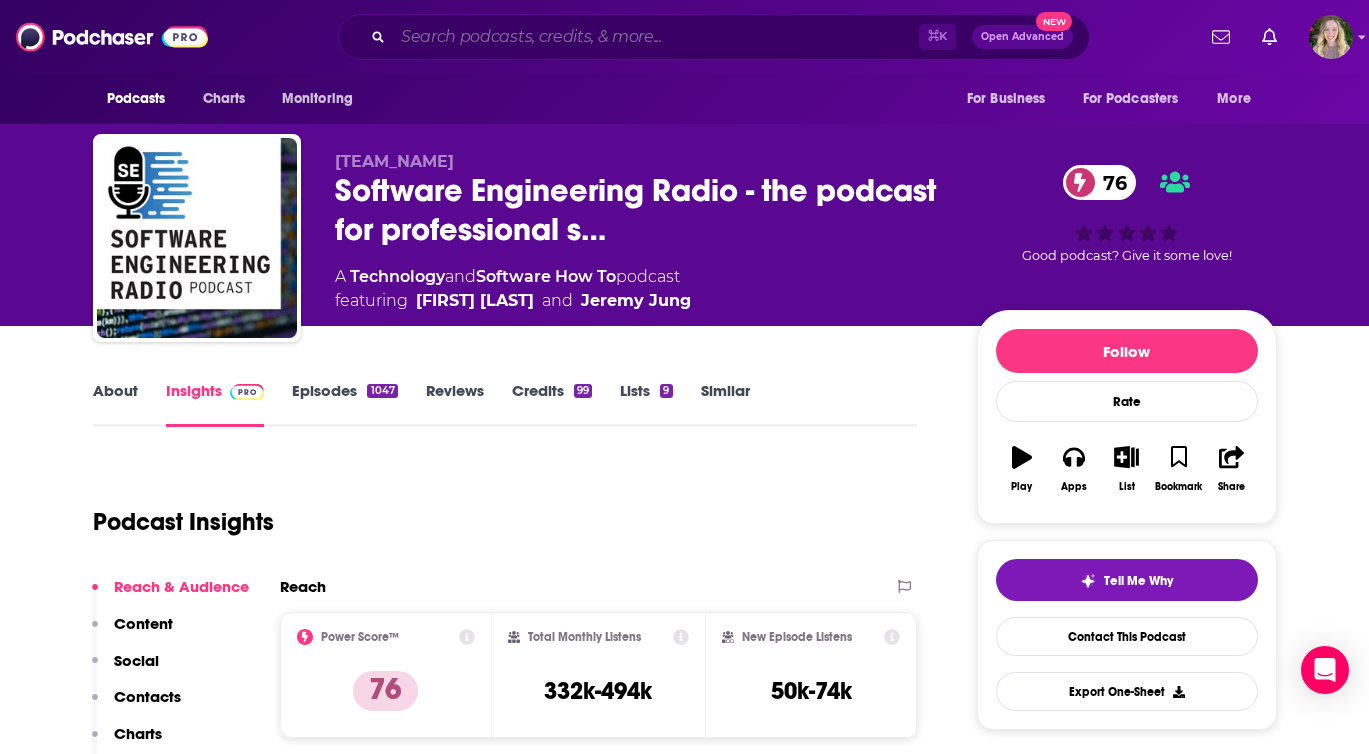 click at bounding box center [656, 37] 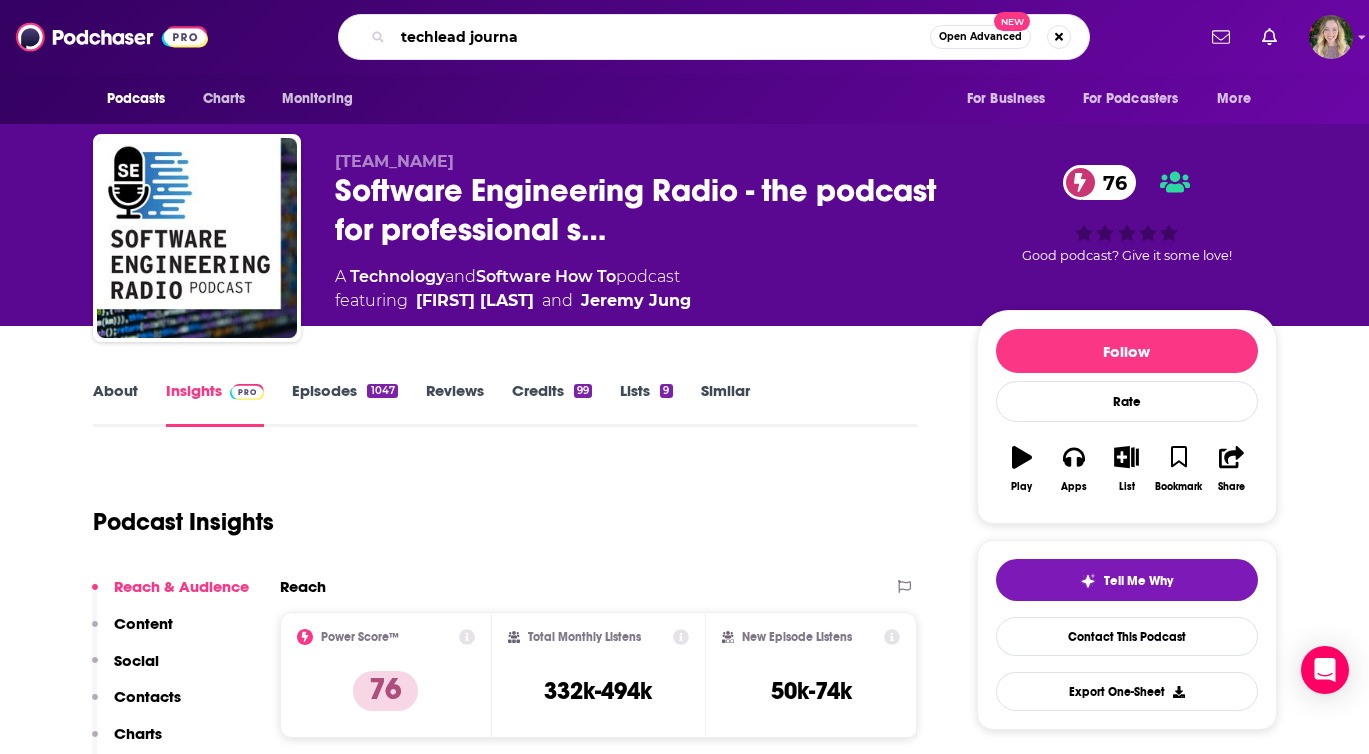 type on "techlead journal" 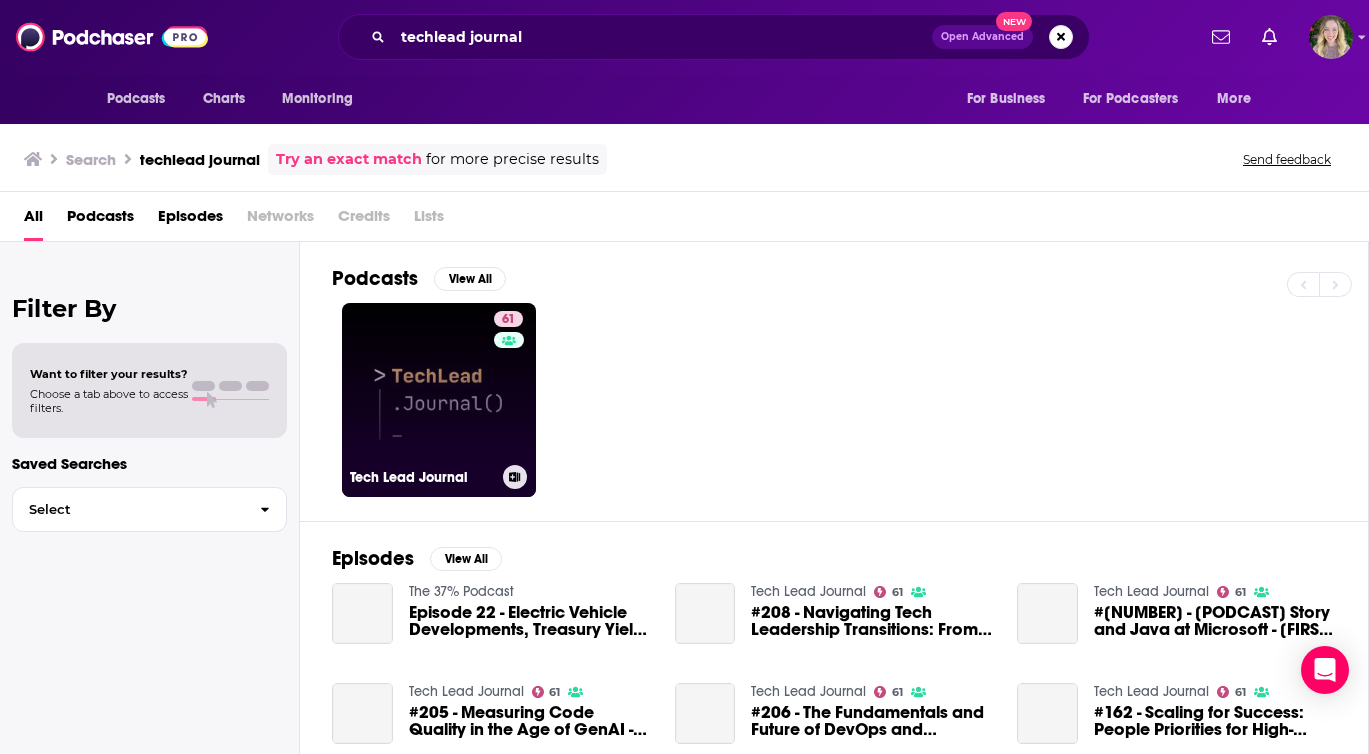 click on "61 Tech Lead Journal" at bounding box center [439, 400] 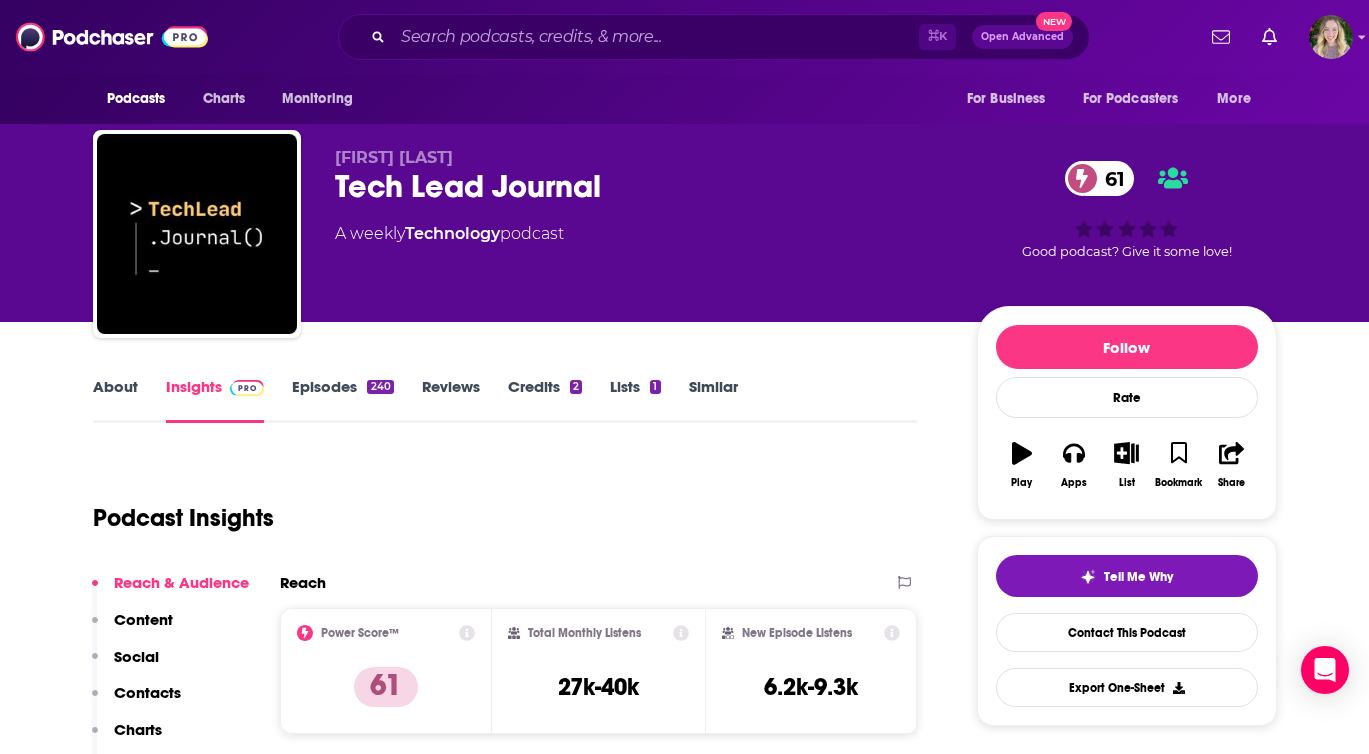 scroll, scrollTop: 2, scrollLeft: 0, axis: vertical 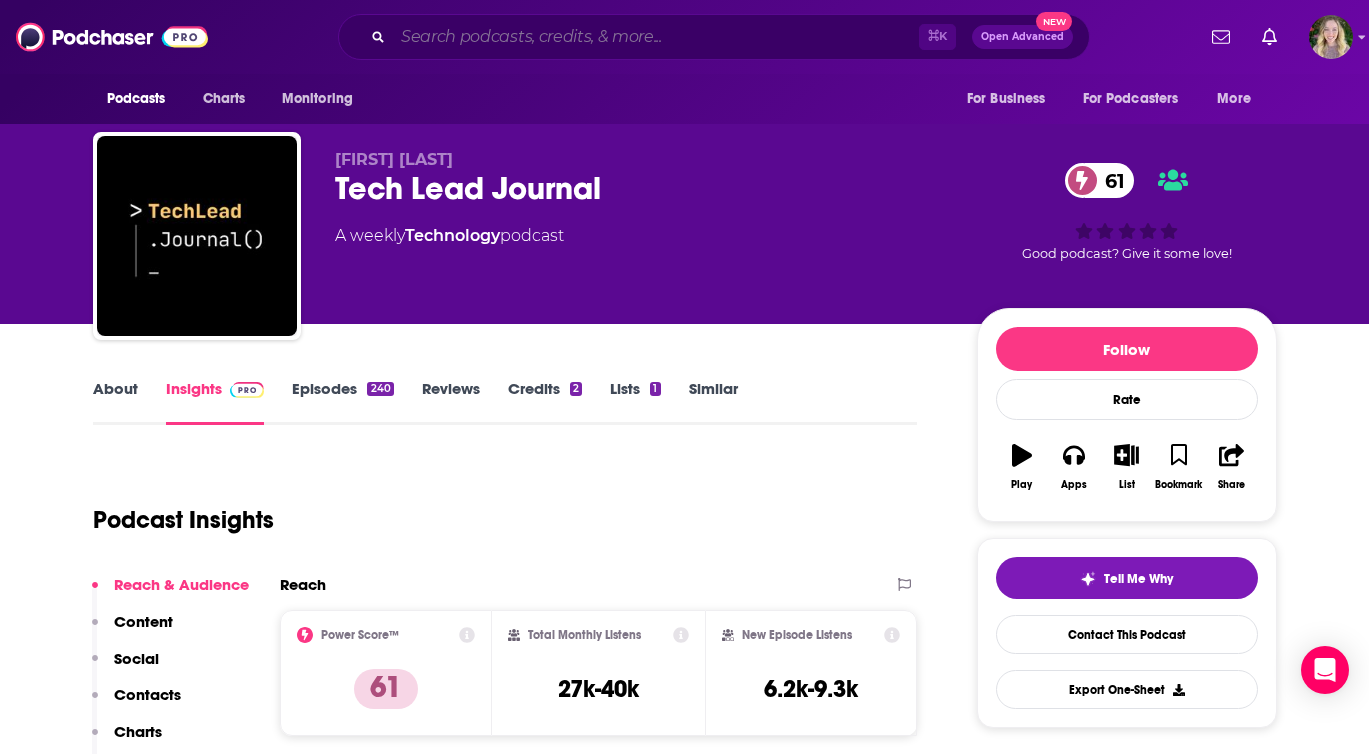 click at bounding box center [656, 37] 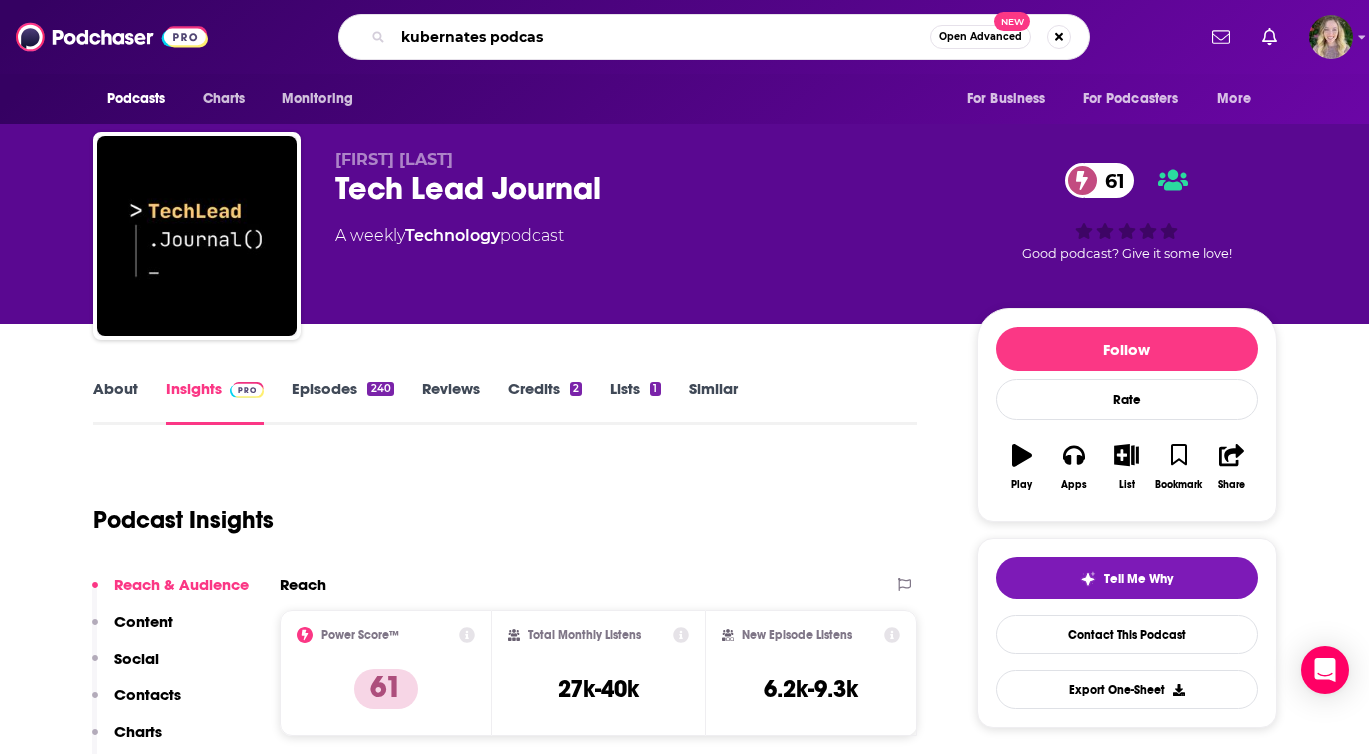 type on "kubernates podcast" 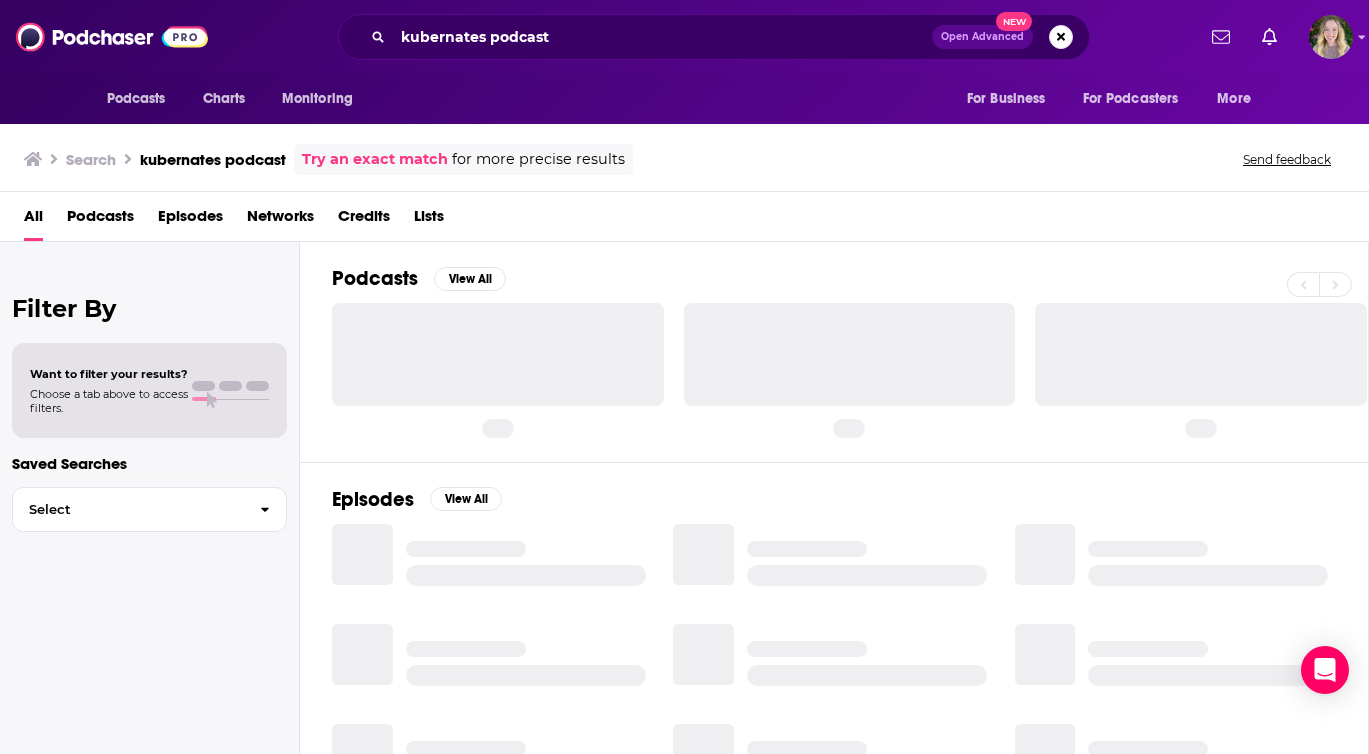 scroll, scrollTop: 0, scrollLeft: 0, axis: both 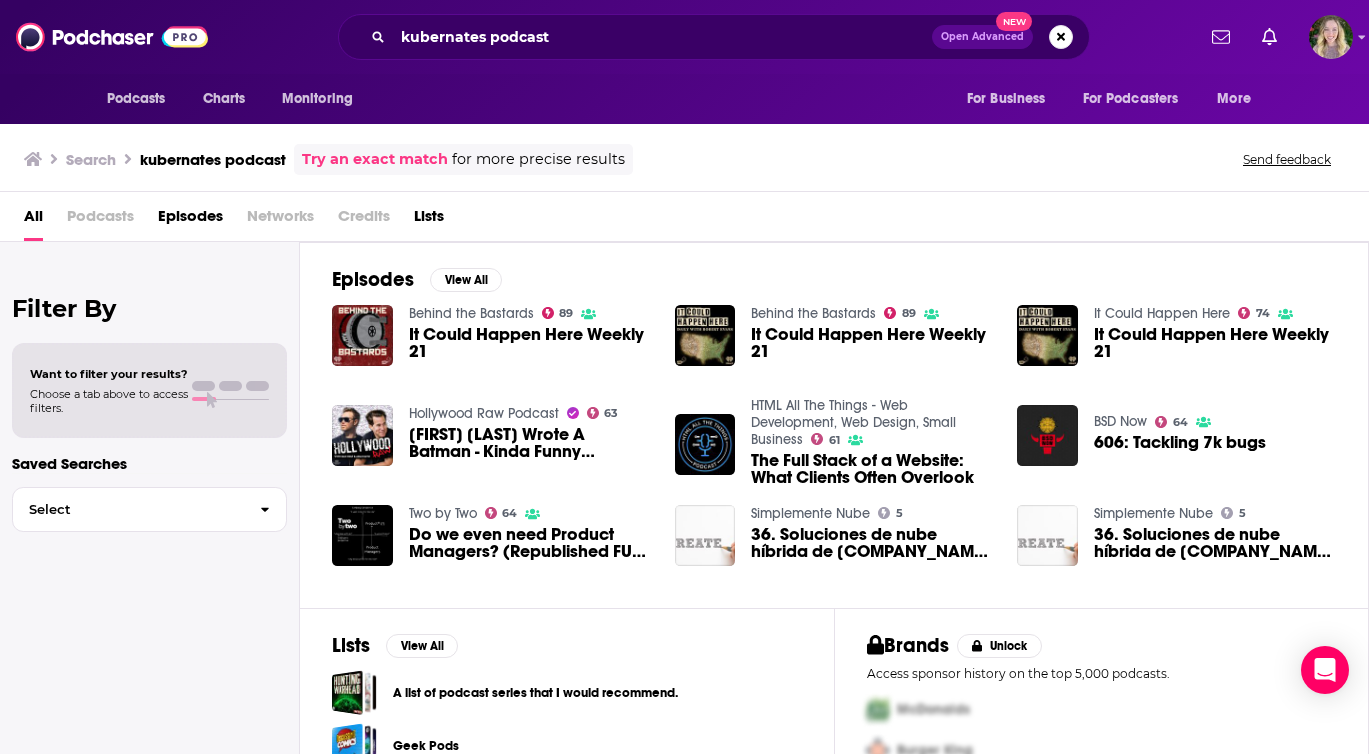 click on "Podcasts" at bounding box center (100, 220) 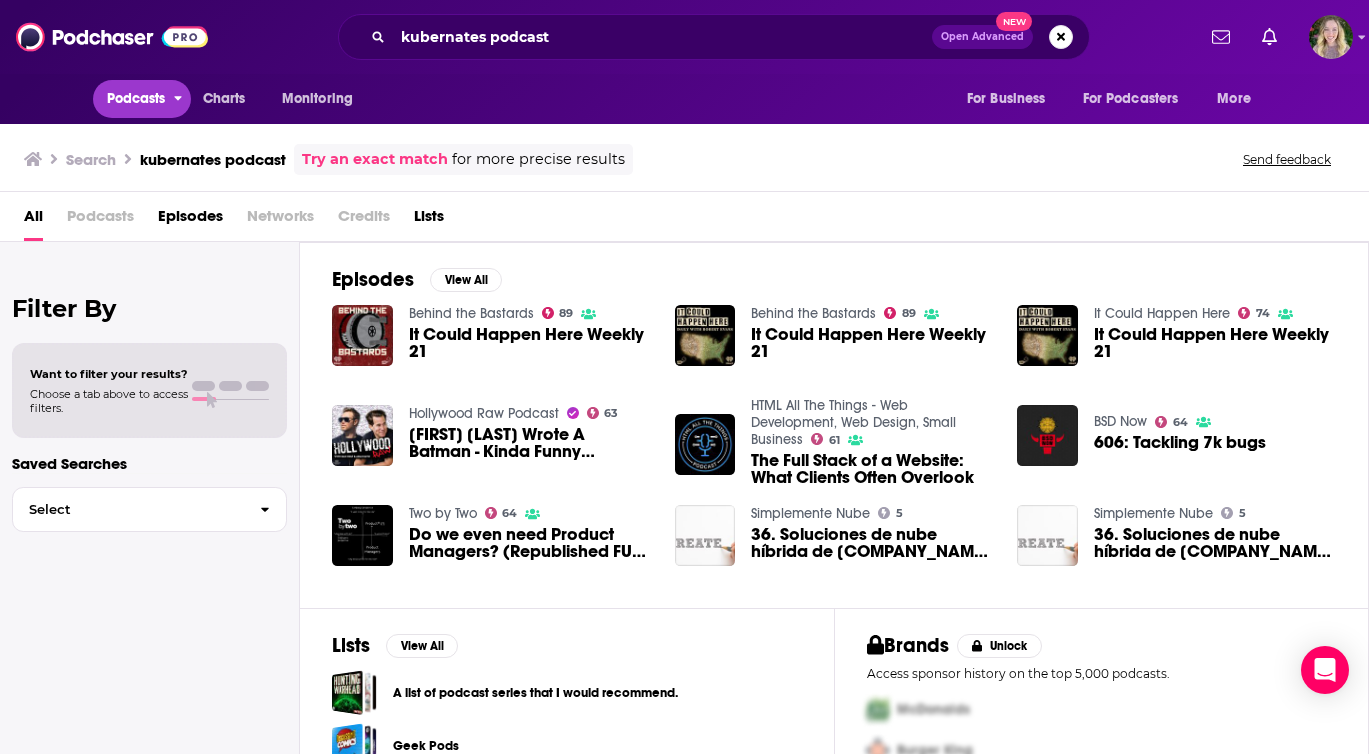 click on "Podcasts" at bounding box center [136, 99] 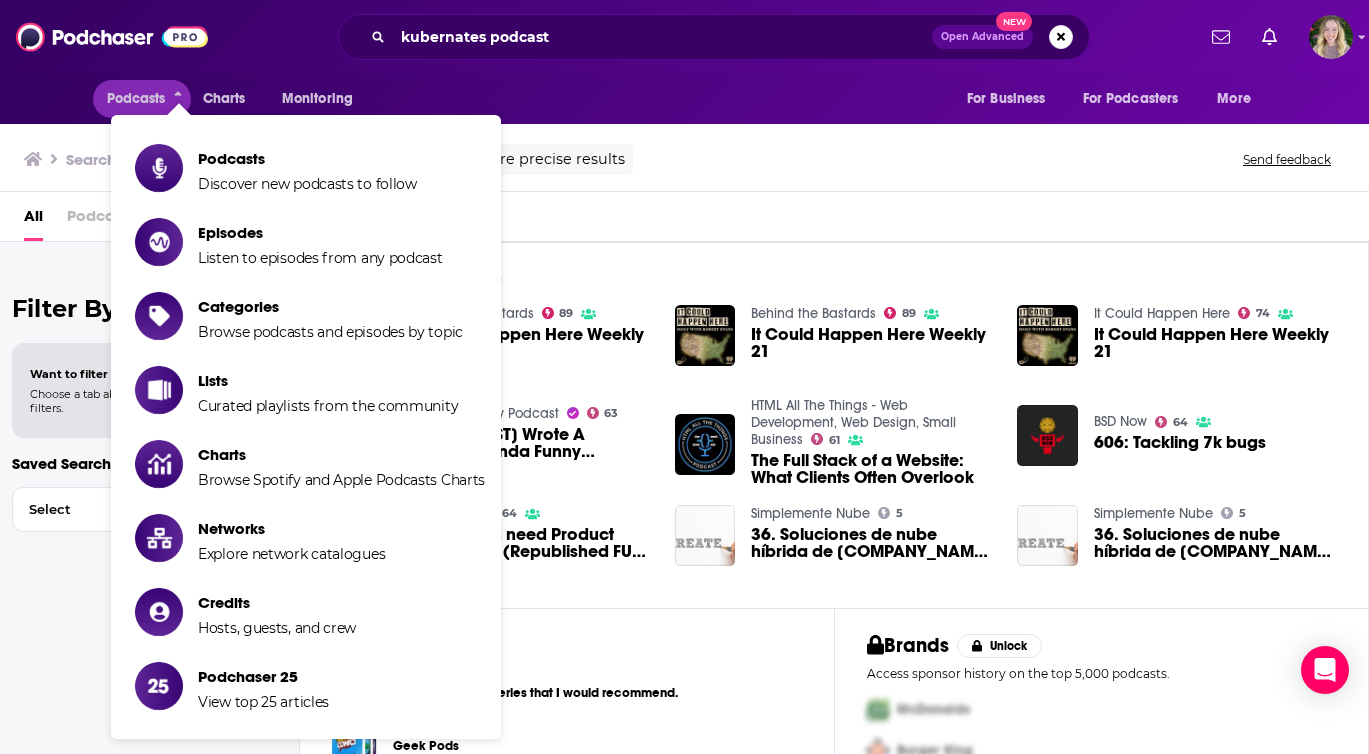 click on "Podcasts Discover new podcasts to follow" at bounding box center [306, 168] 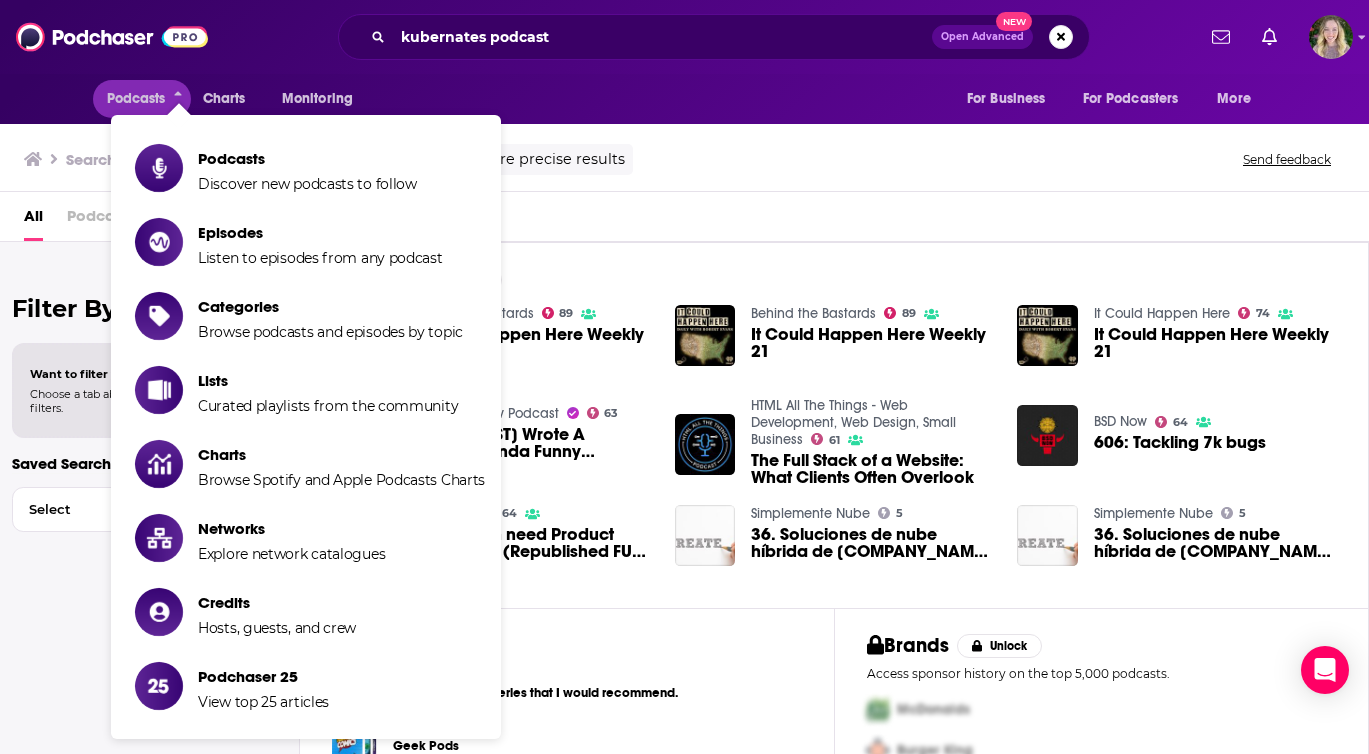 click on "Podcasts" at bounding box center [307, 158] 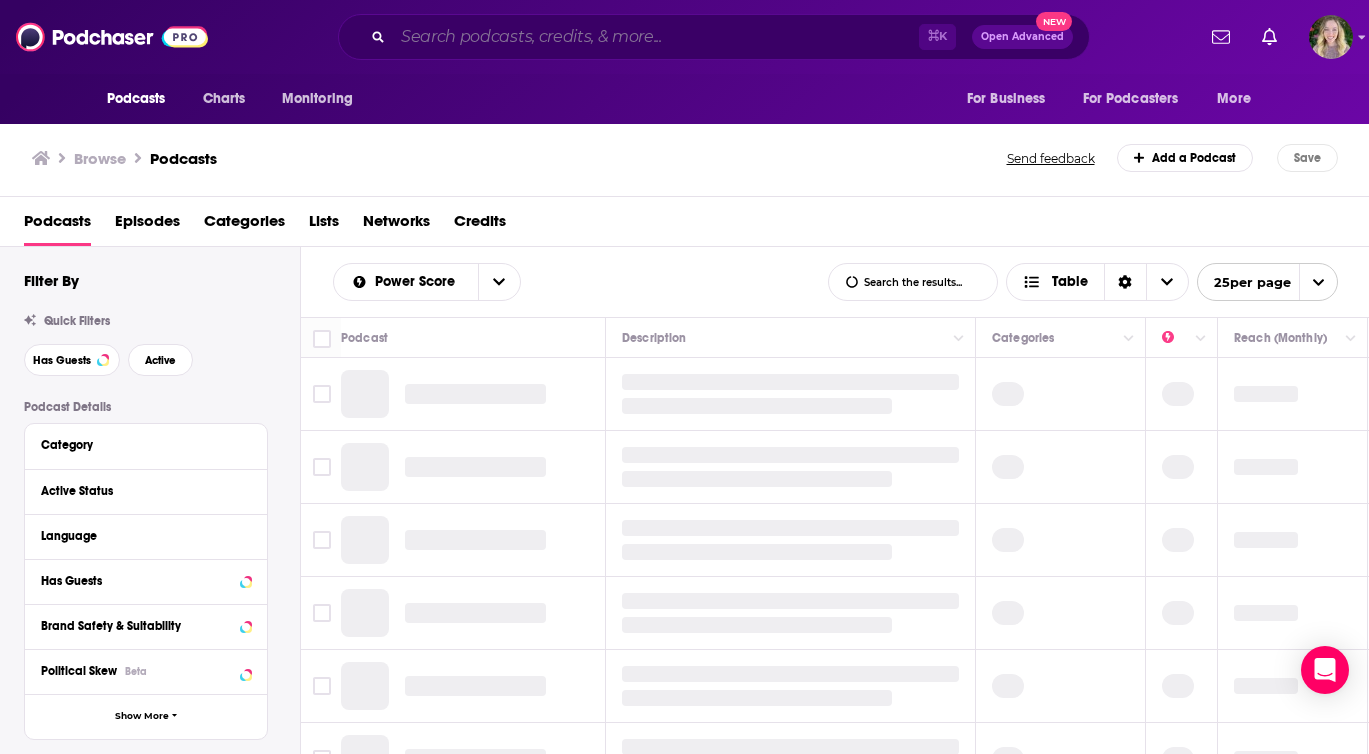 click at bounding box center [656, 37] 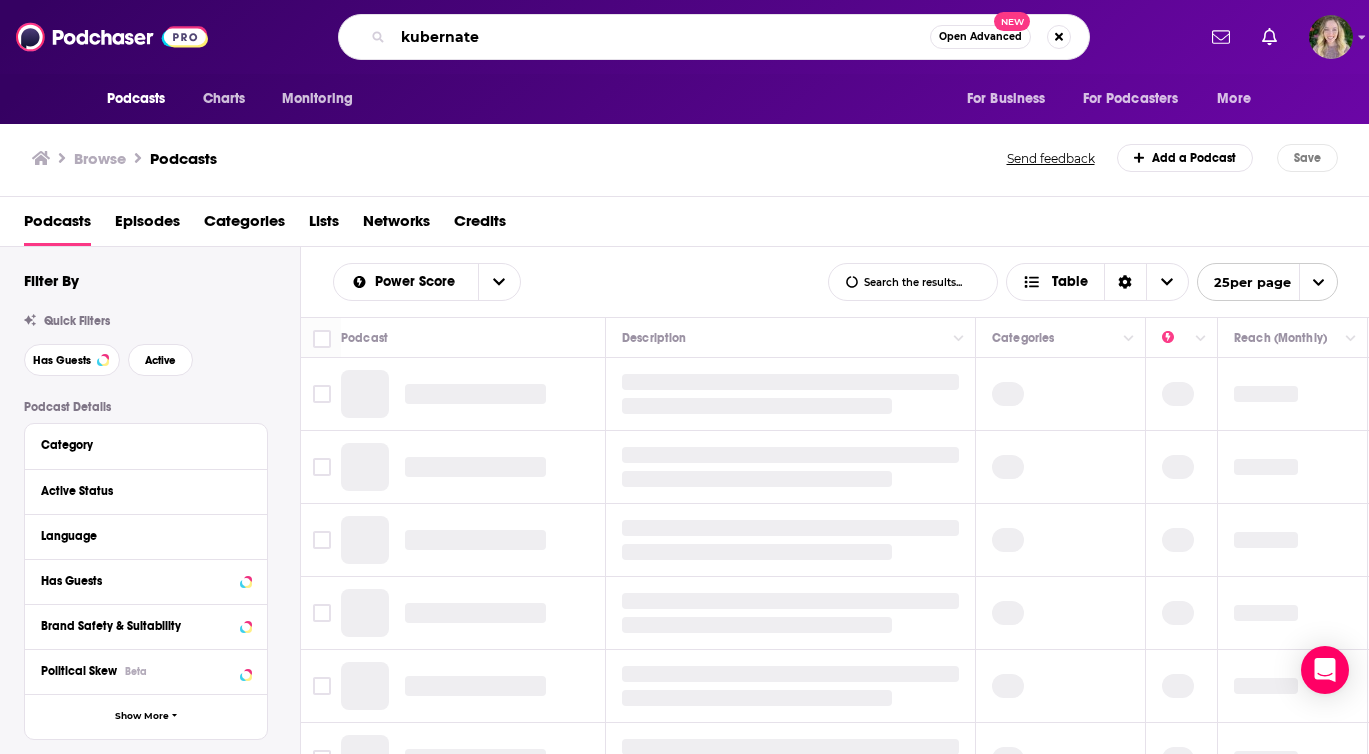 type on "kubernates" 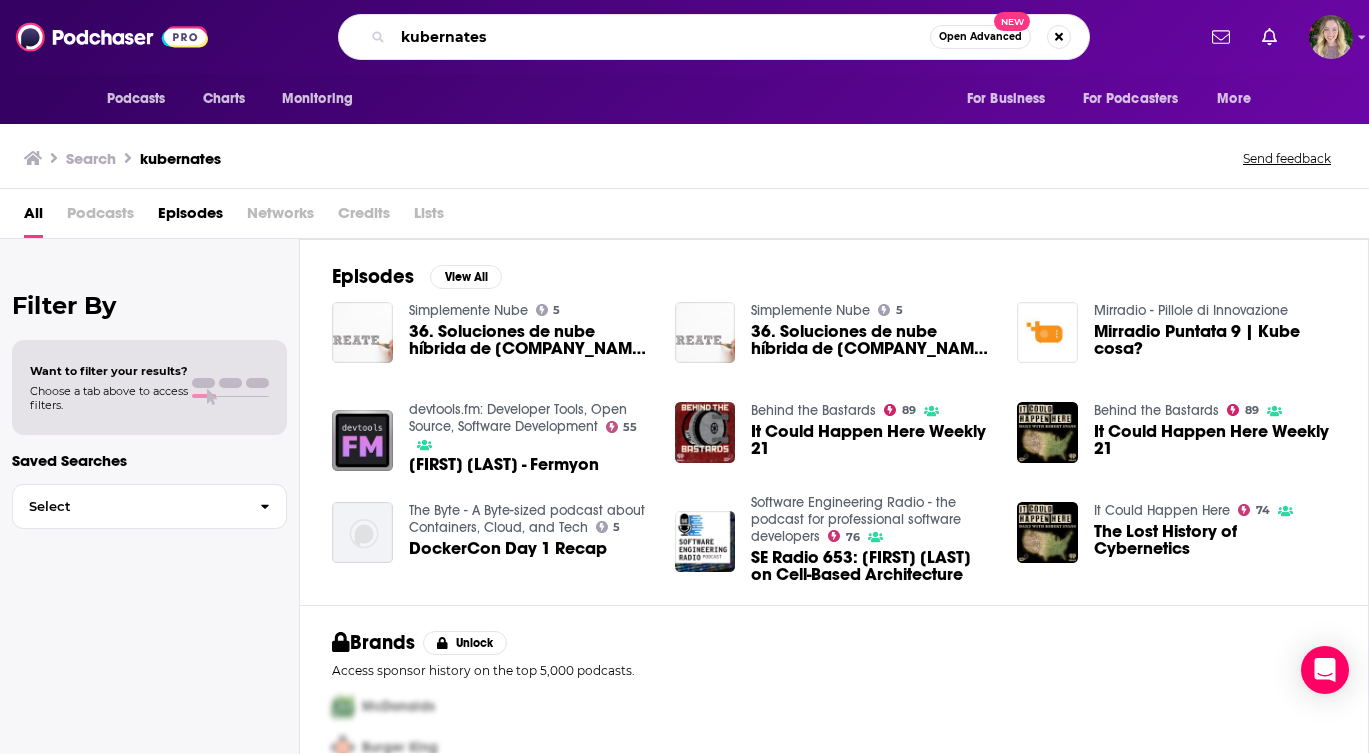 click on "kubernates" at bounding box center (661, 37) 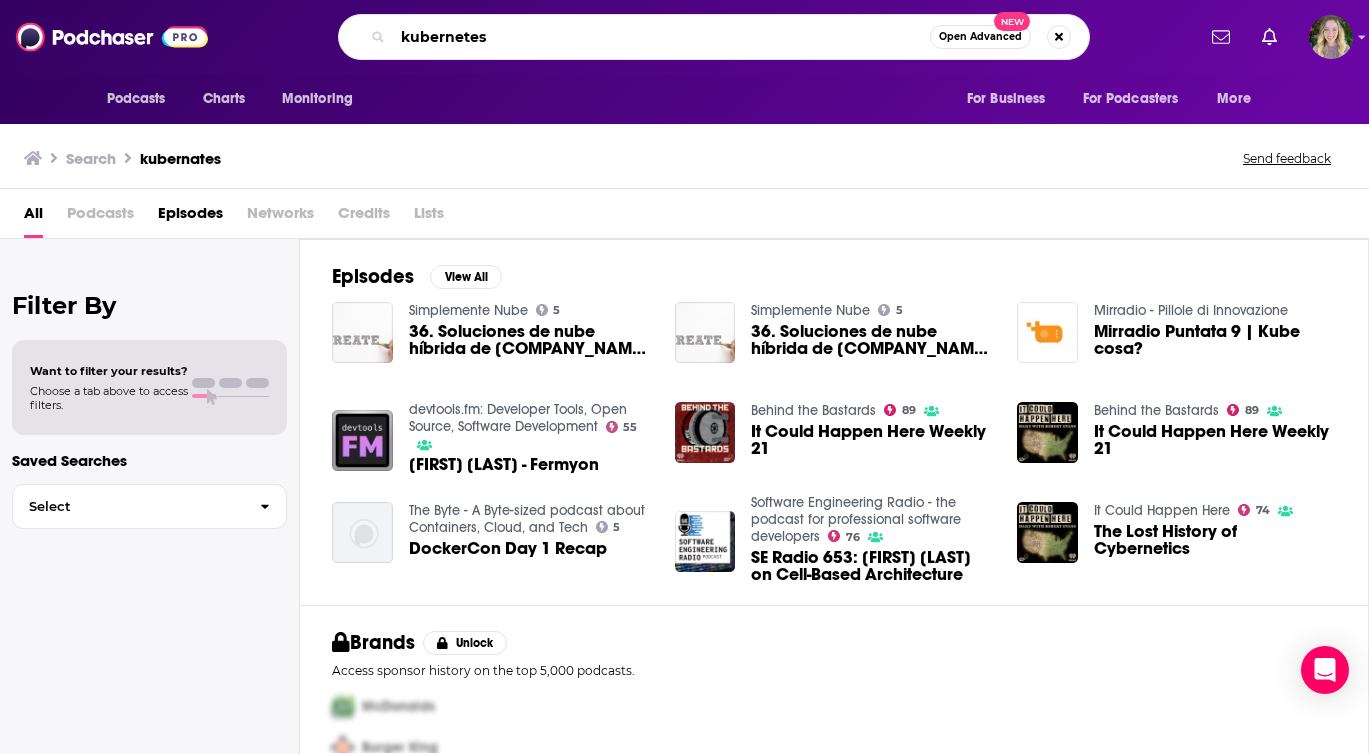 click on "kubernetes" at bounding box center [661, 37] 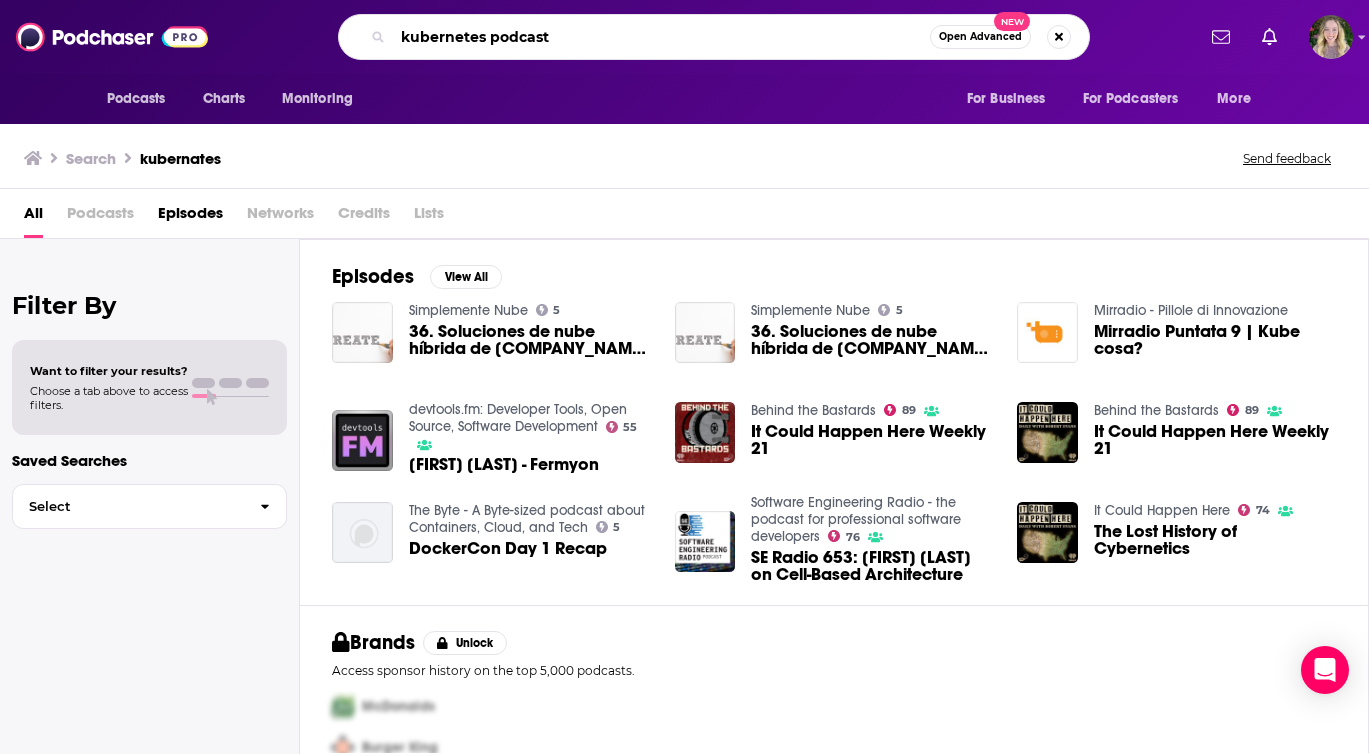 type on "kubernetes podcast" 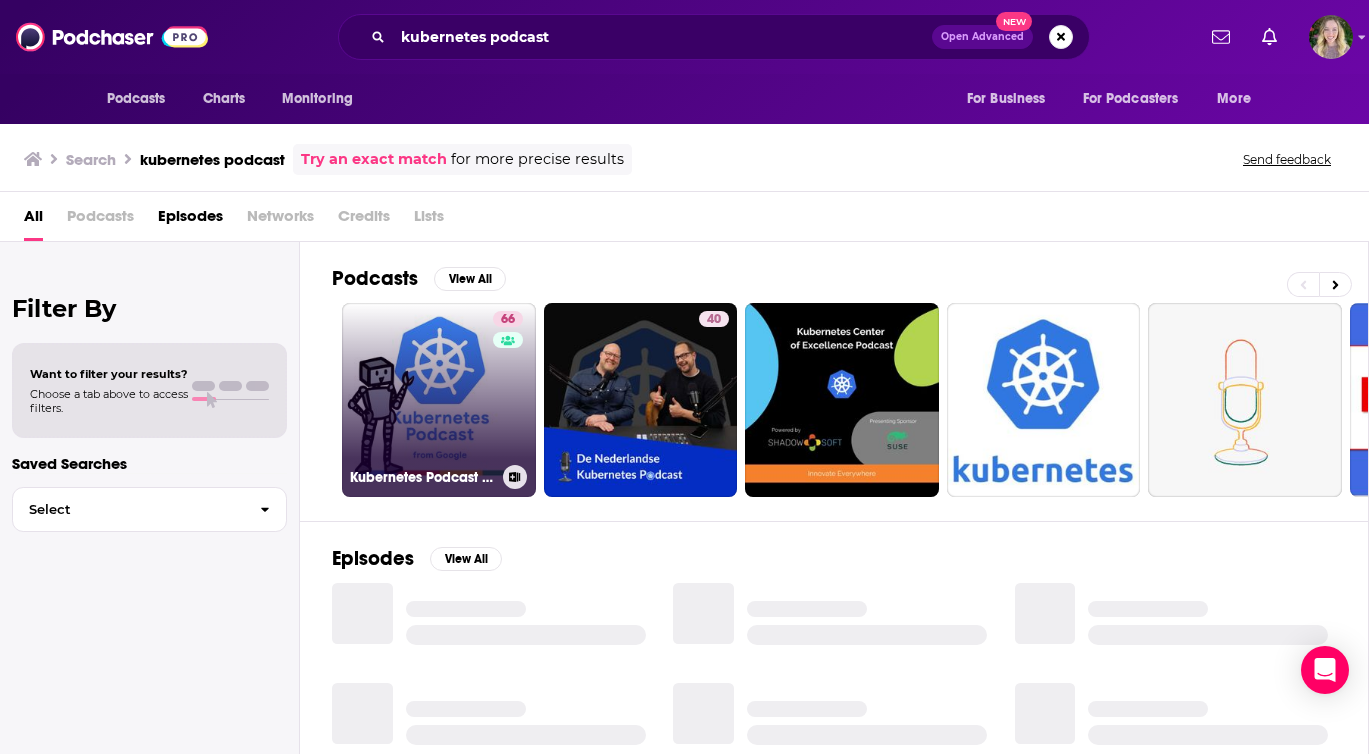 click on "66 Kubernetes Podcast from Google" at bounding box center [439, 400] 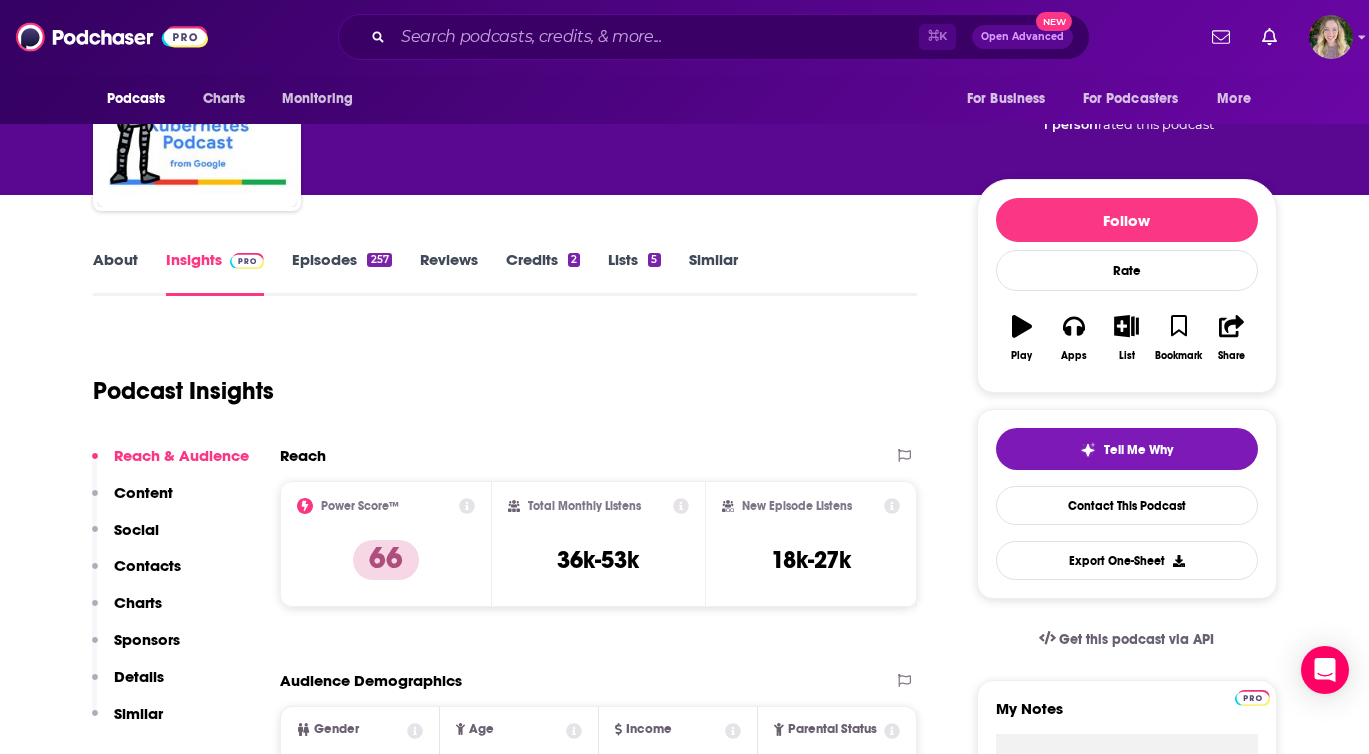 scroll, scrollTop: 134, scrollLeft: 0, axis: vertical 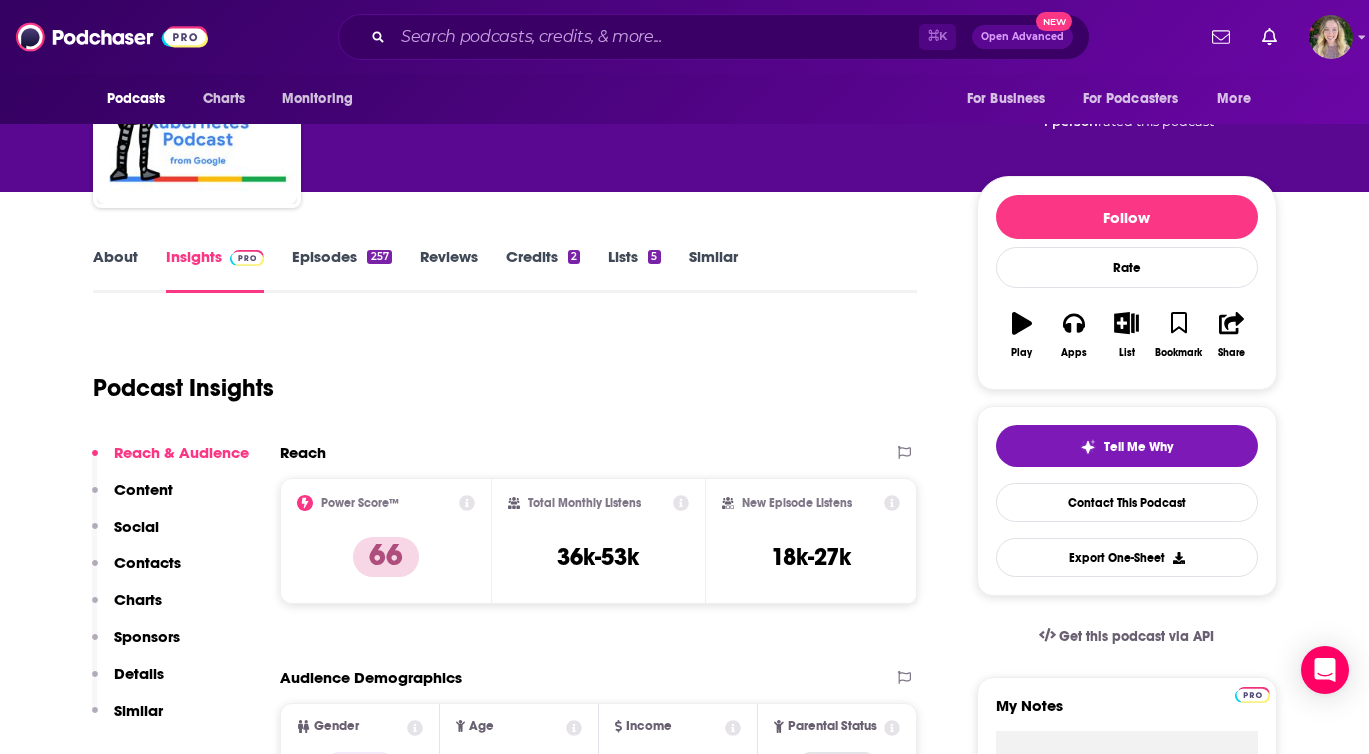 click on "About" at bounding box center (115, 270) 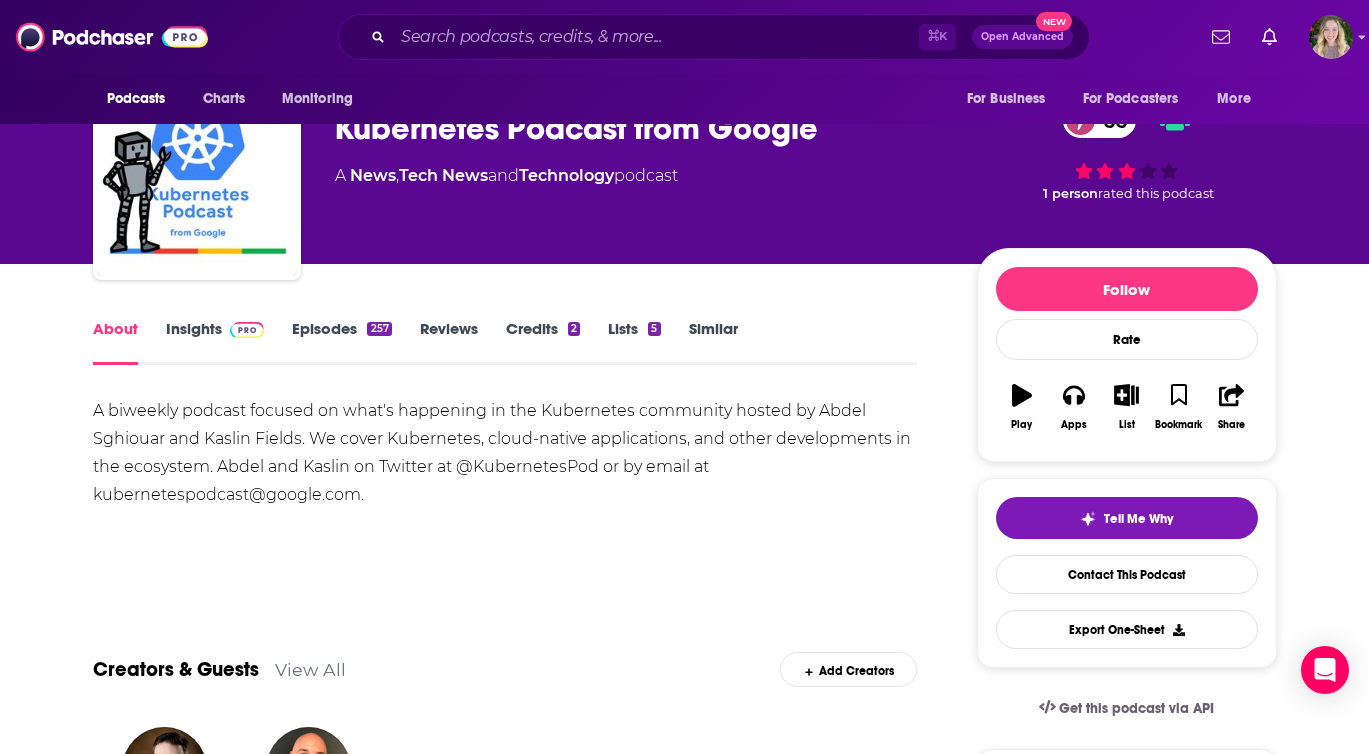 scroll, scrollTop: 64, scrollLeft: 0, axis: vertical 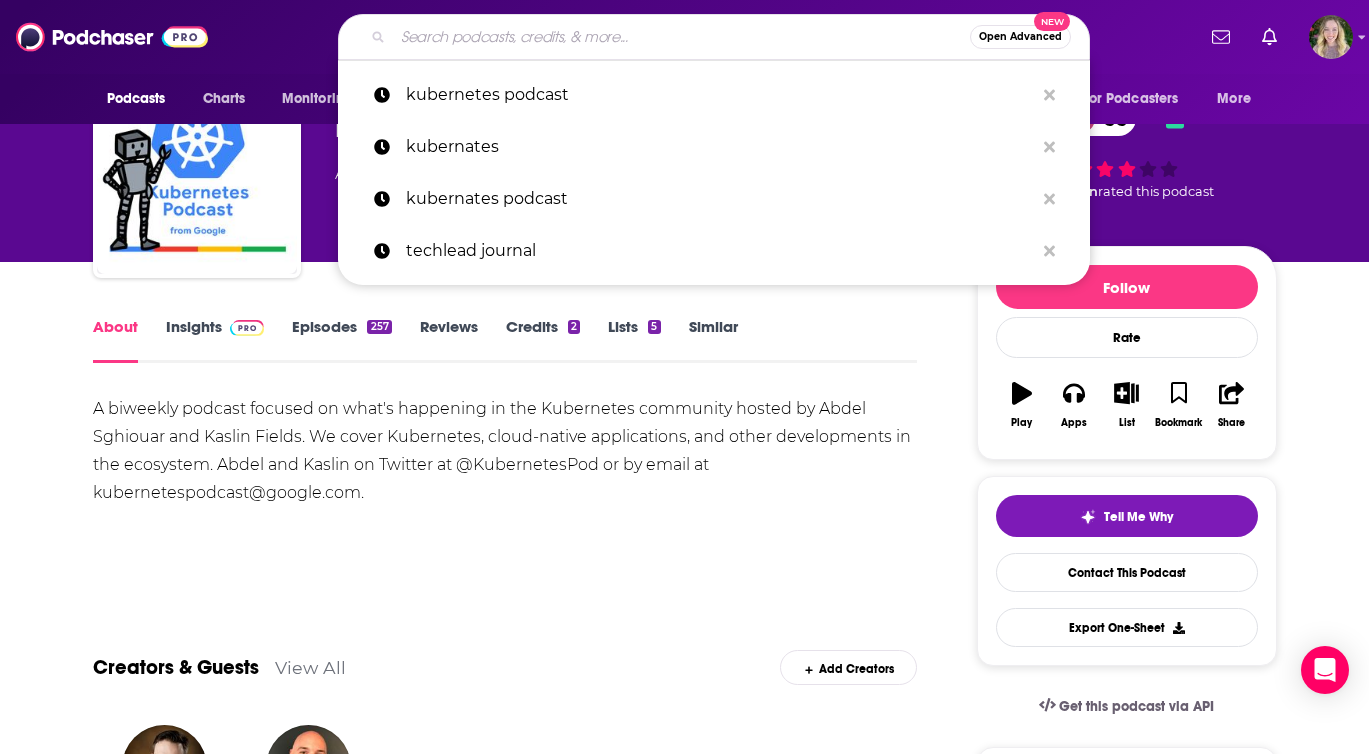 click at bounding box center [681, 37] 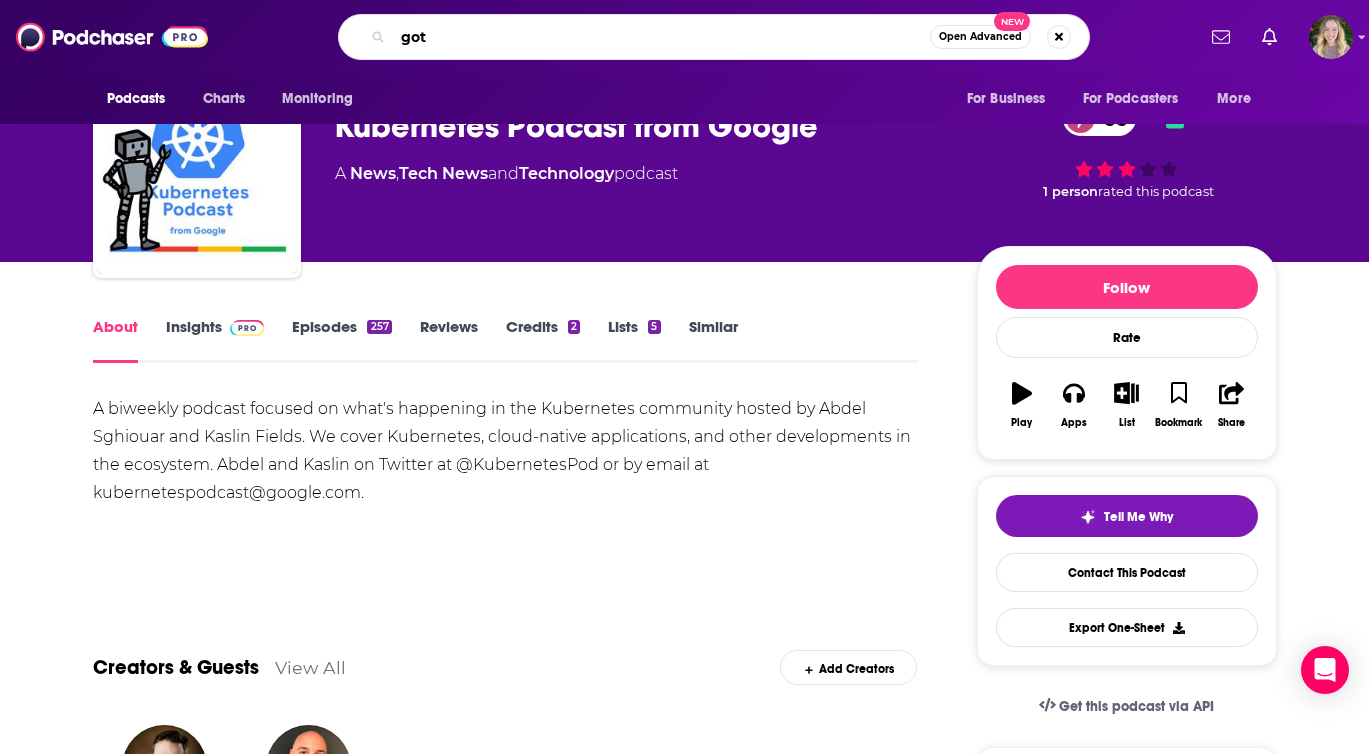 type on "goto" 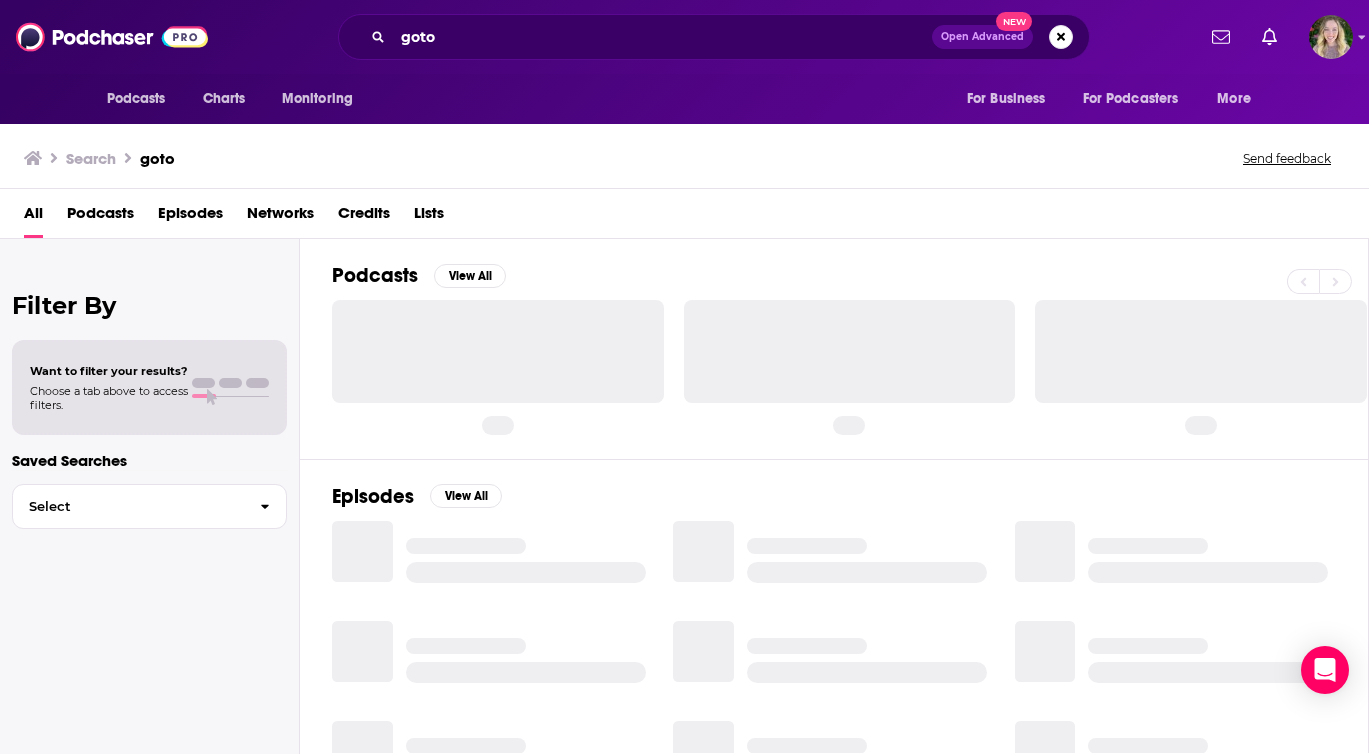 scroll, scrollTop: 0, scrollLeft: 0, axis: both 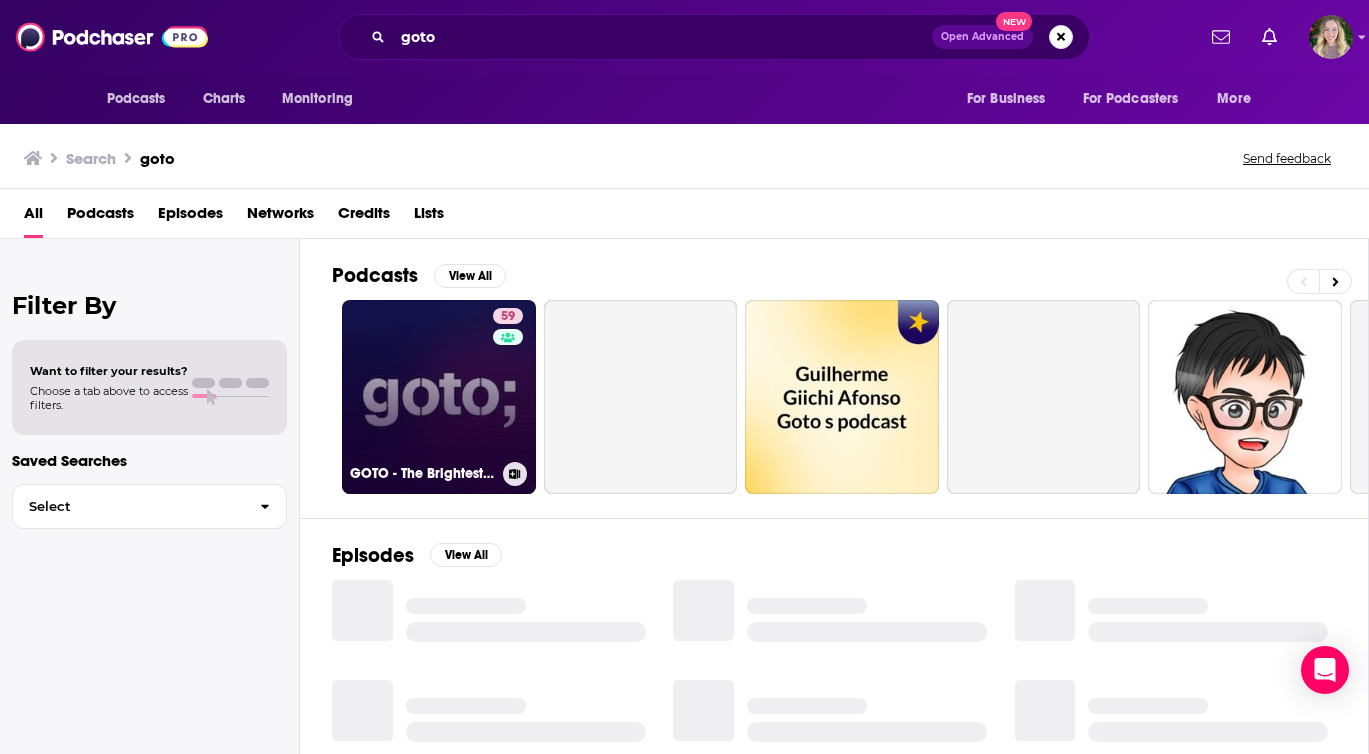 click on "59 GOTO - The Brightest Minds in Tech" at bounding box center [439, 397] 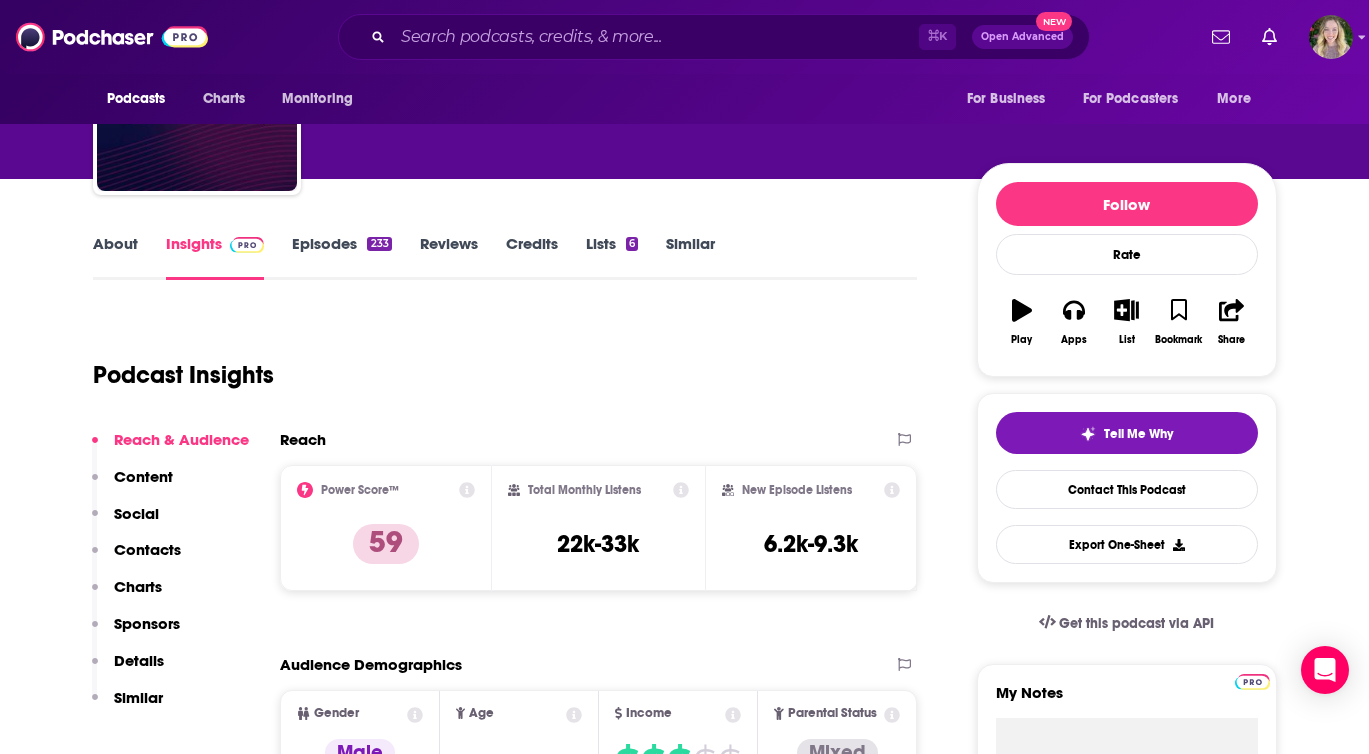 scroll, scrollTop: 452, scrollLeft: 0, axis: vertical 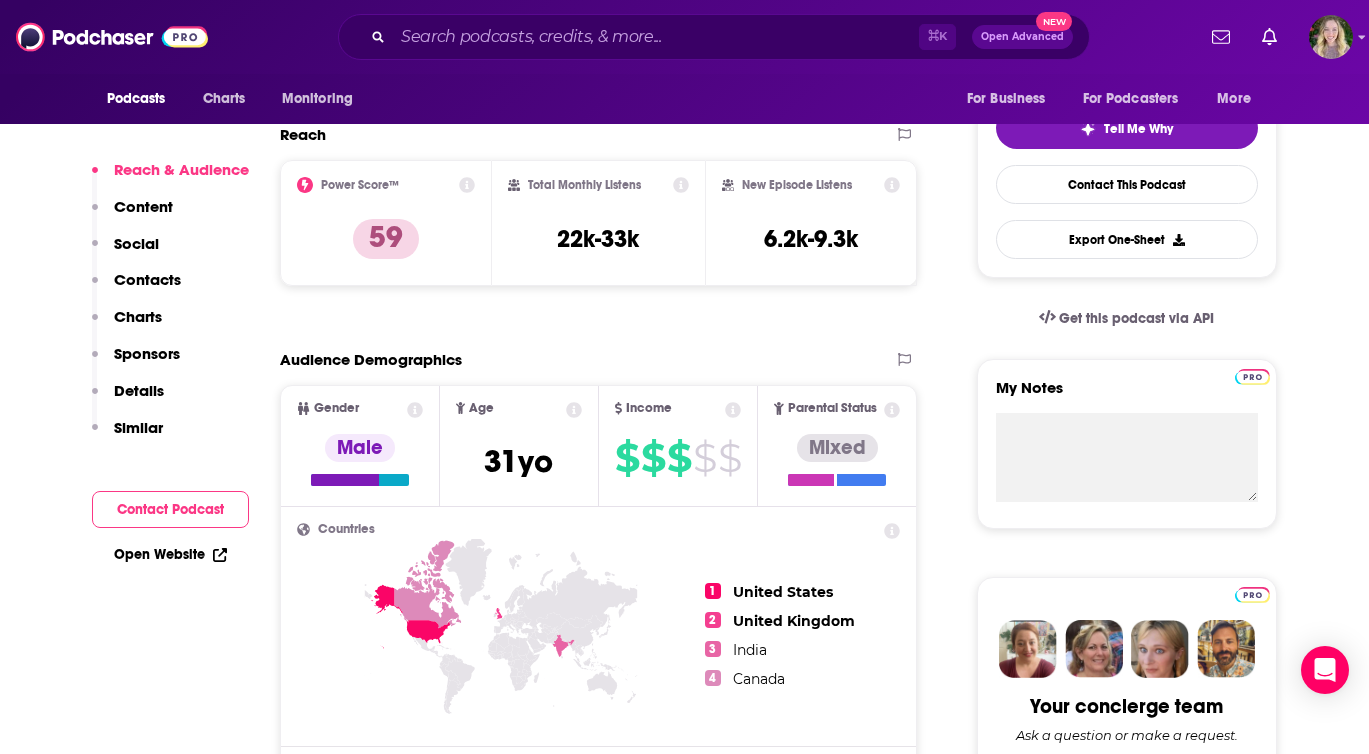 click on "Open Website" at bounding box center (170, 554) 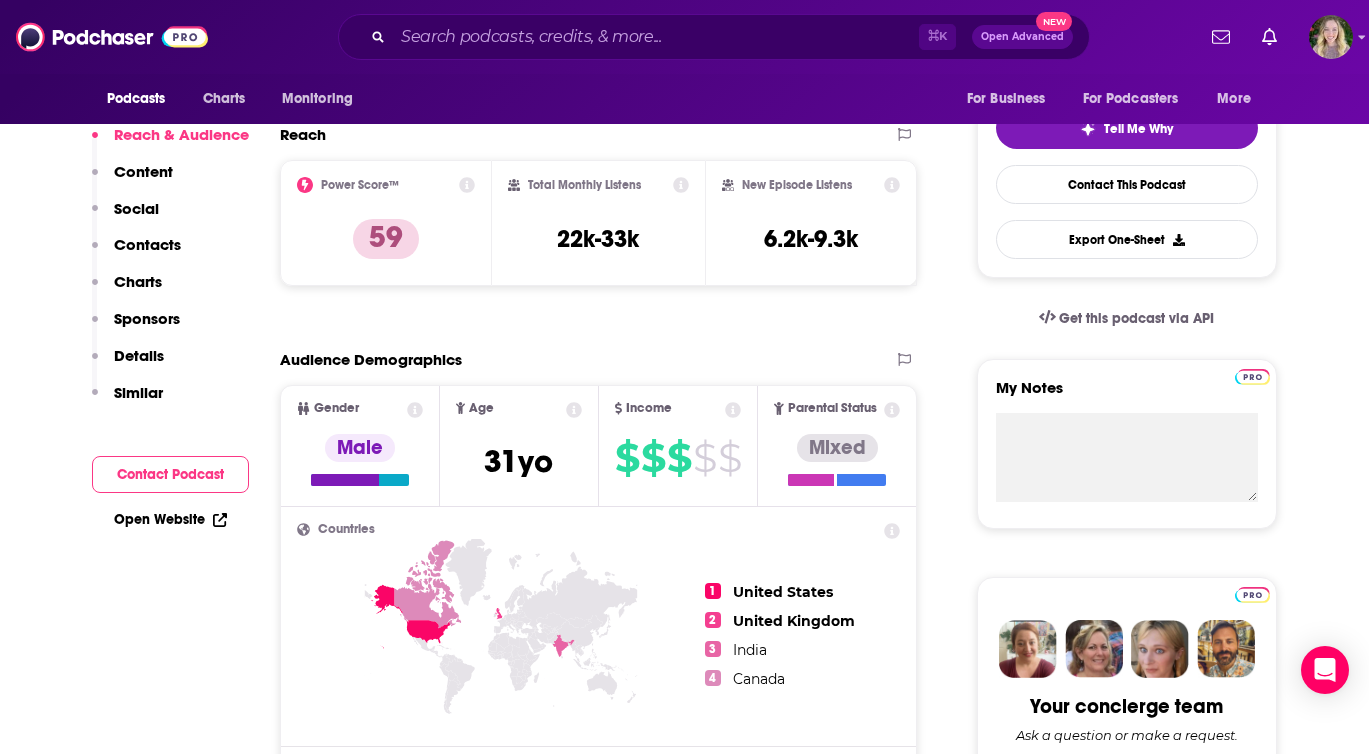 scroll, scrollTop: 0, scrollLeft: 0, axis: both 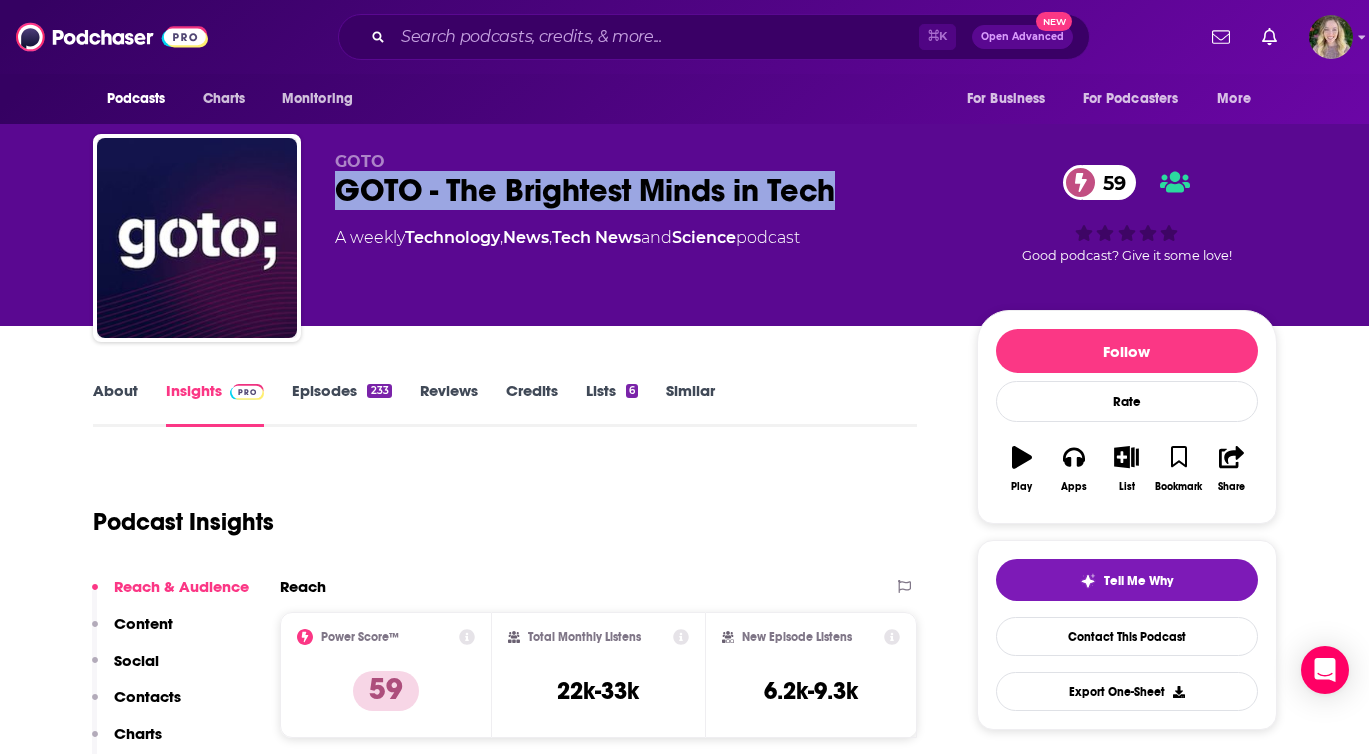 drag, startPoint x: 858, startPoint y: 187, endPoint x: 334, endPoint y: 191, distance: 524.01526 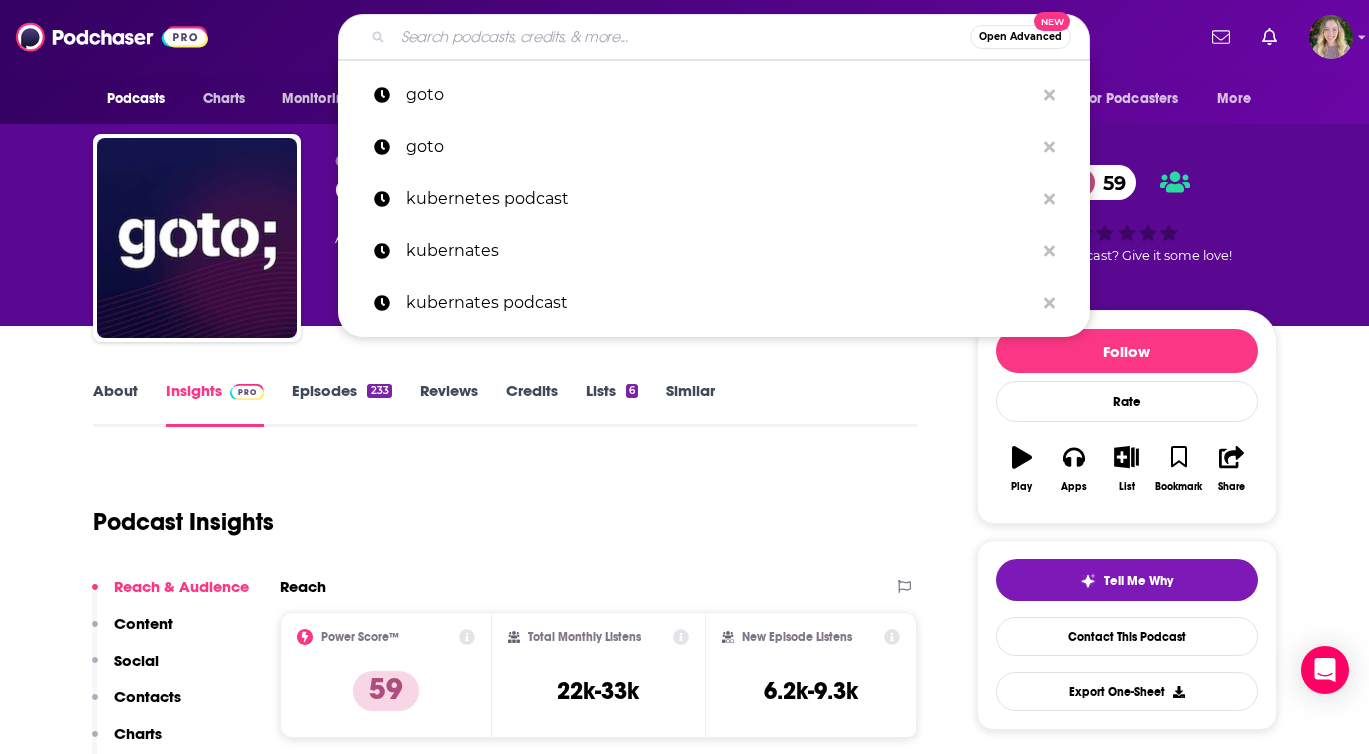 click at bounding box center (681, 37) 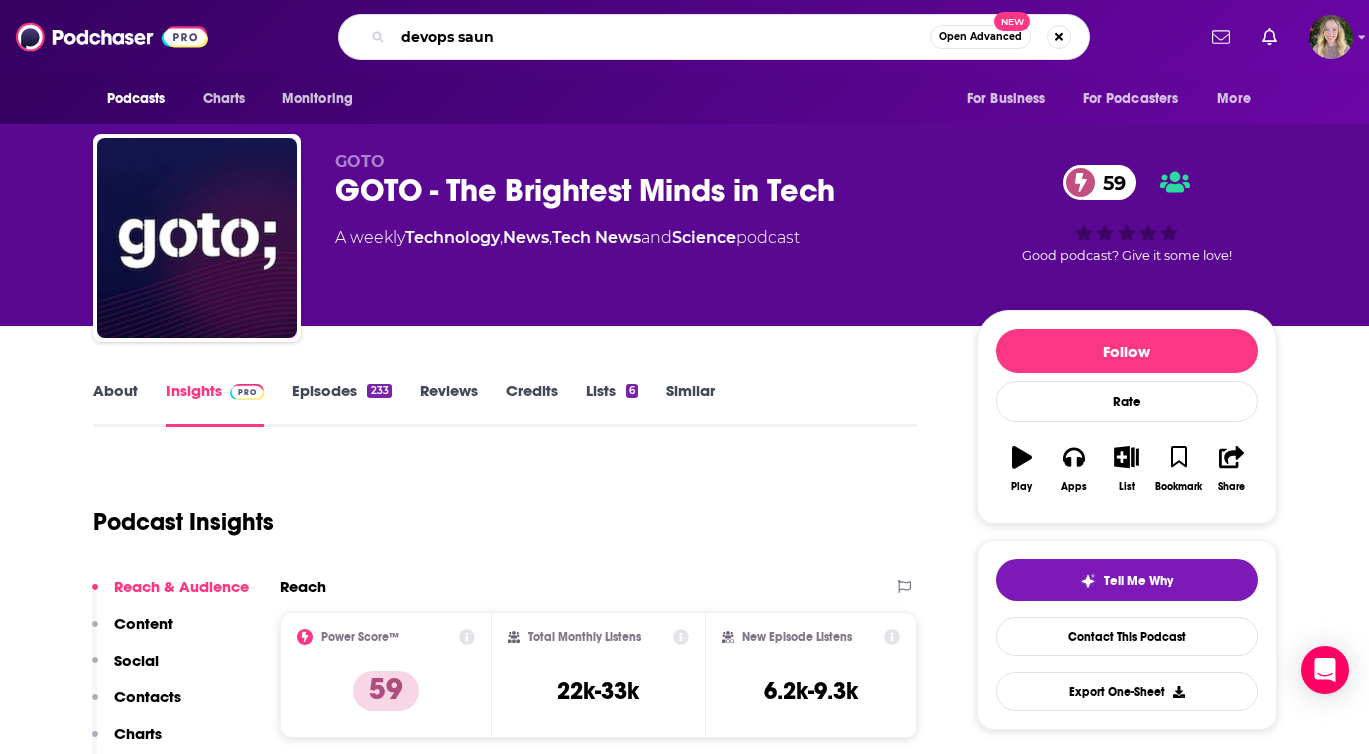 type on "devops sauna" 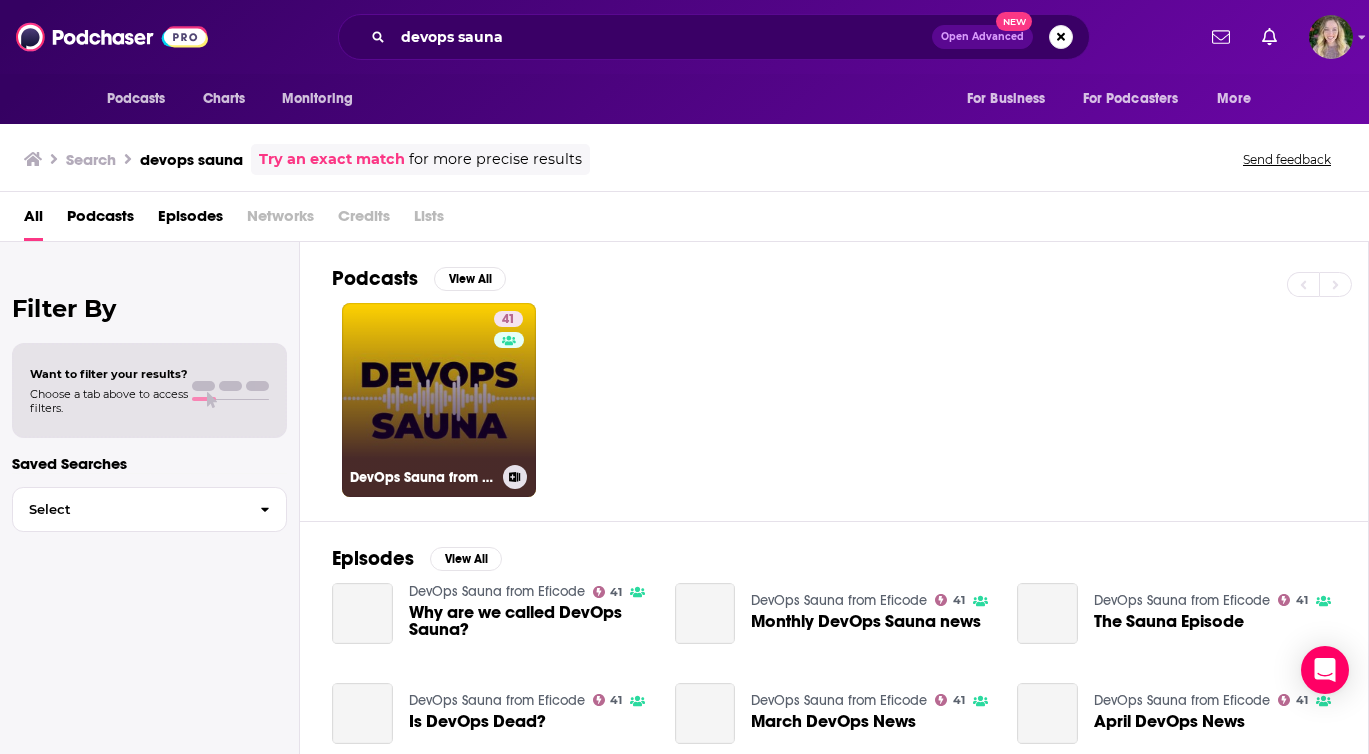 click on "41 DevOps Sauna from [COMPANY_NAME]" at bounding box center (439, 400) 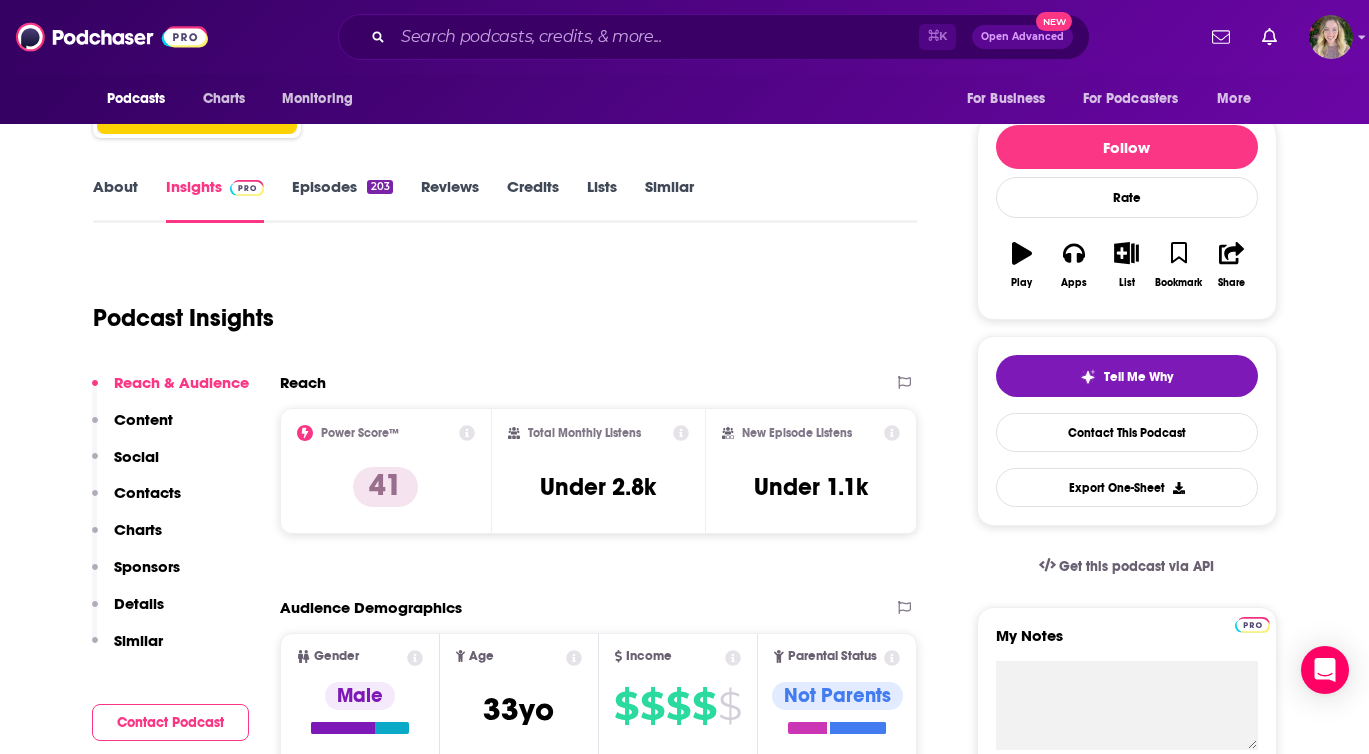scroll, scrollTop: 190, scrollLeft: 0, axis: vertical 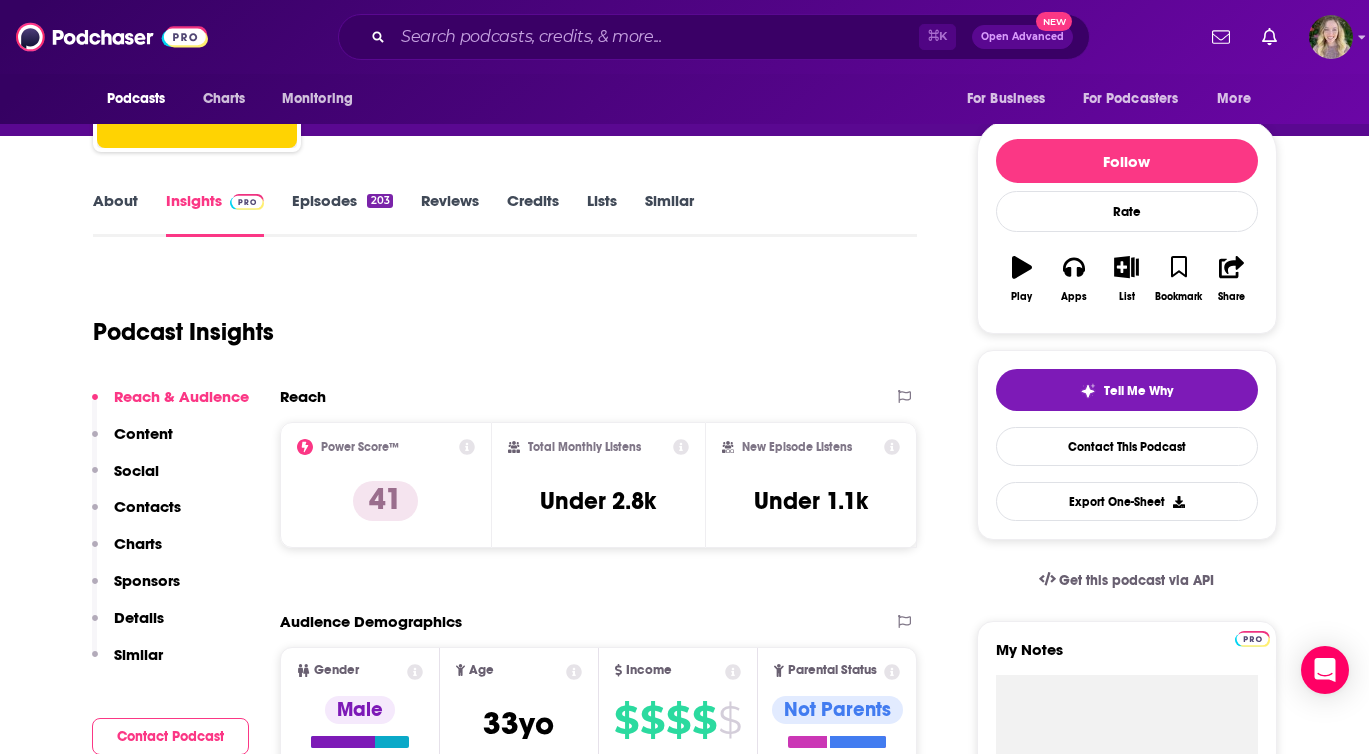 click on "About" at bounding box center [115, 214] 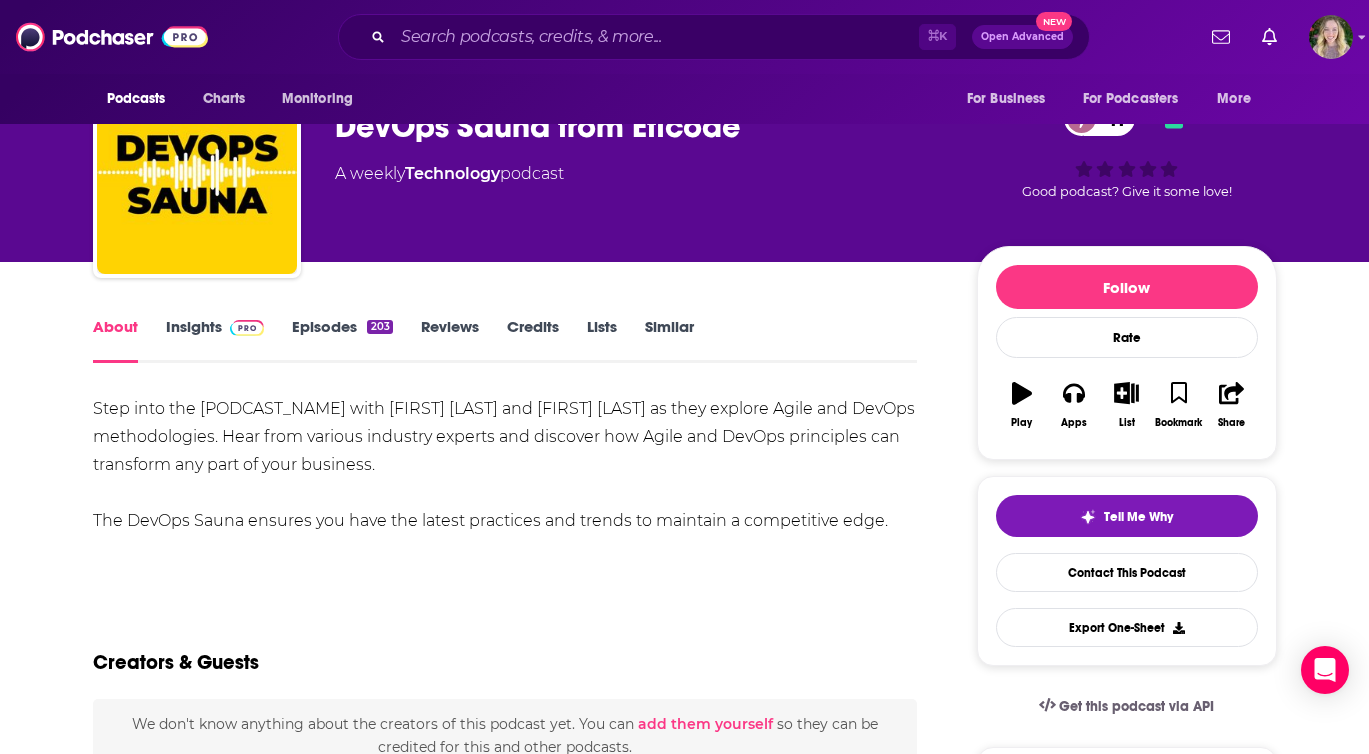scroll, scrollTop: 68, scrollLeft: 0, axis: vertical 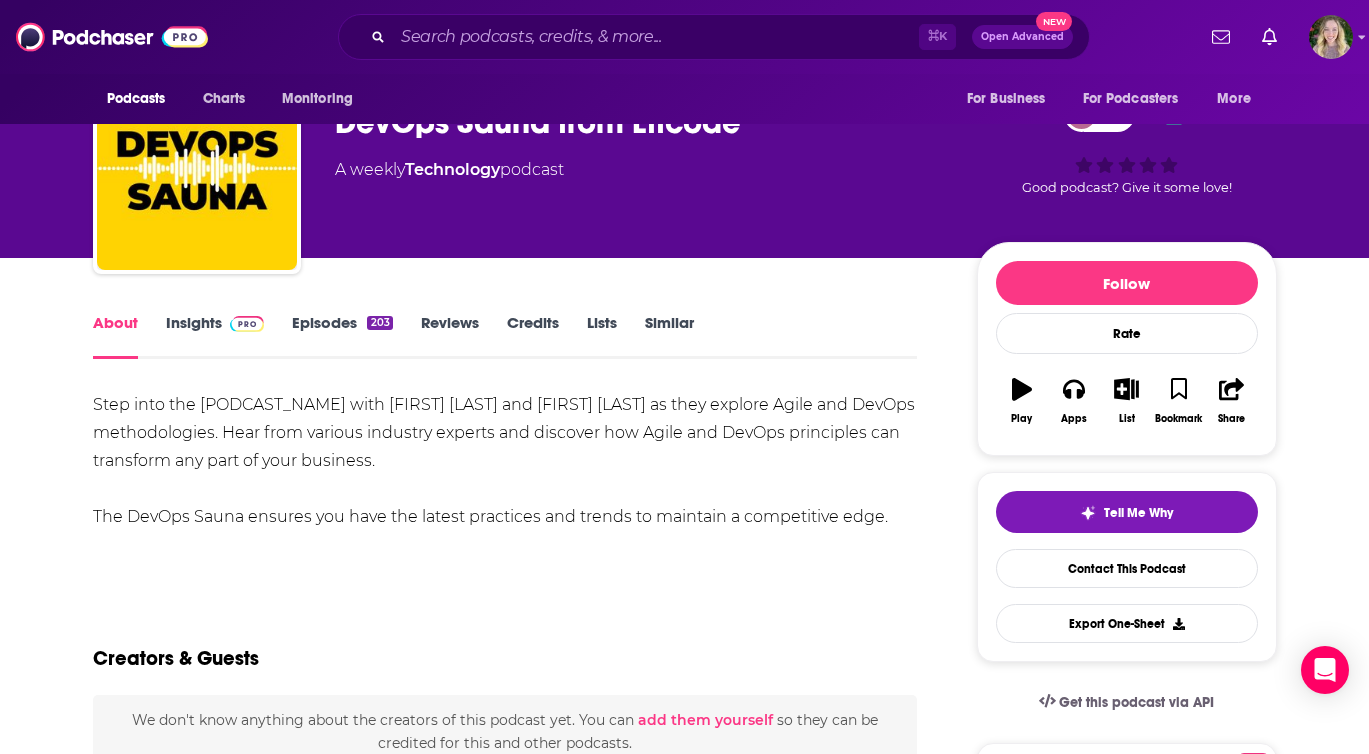 click on "Insights" at bounding box center [215, 336] 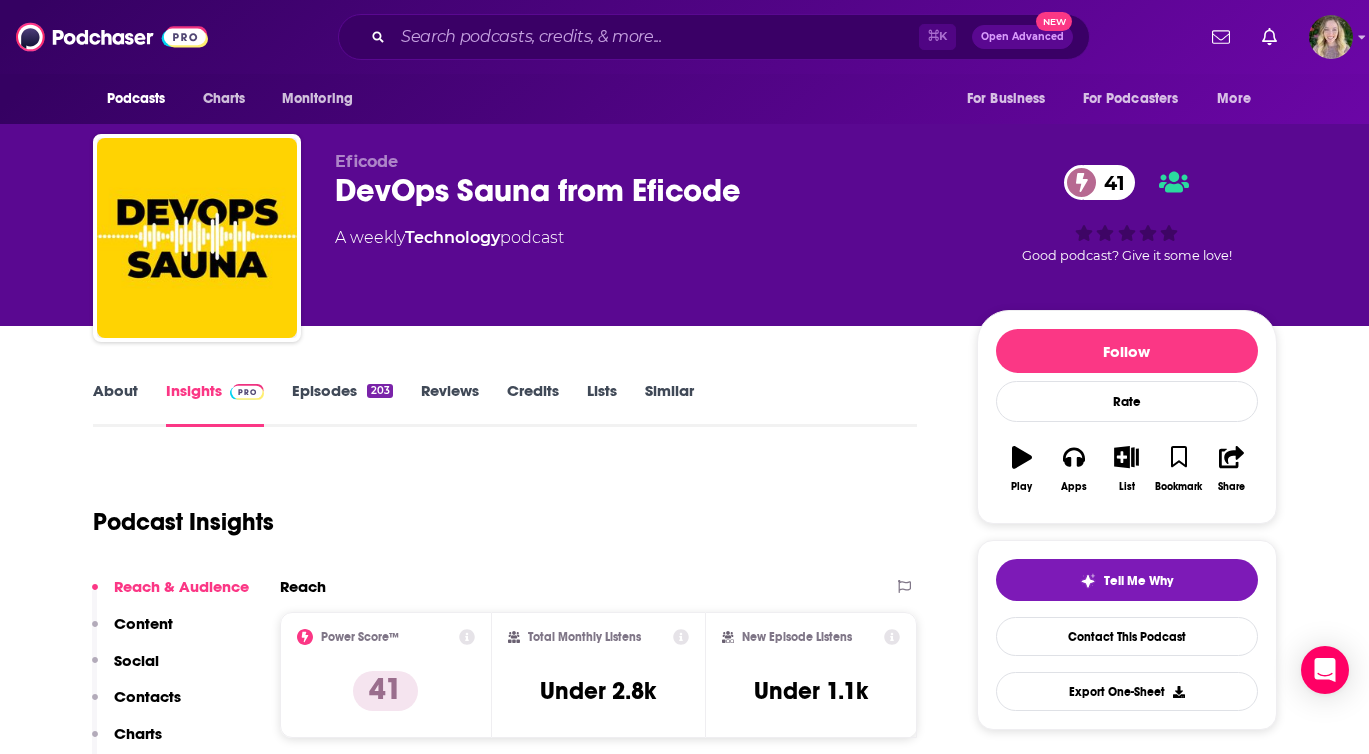 click on "About" at bounding box center [115, 404] 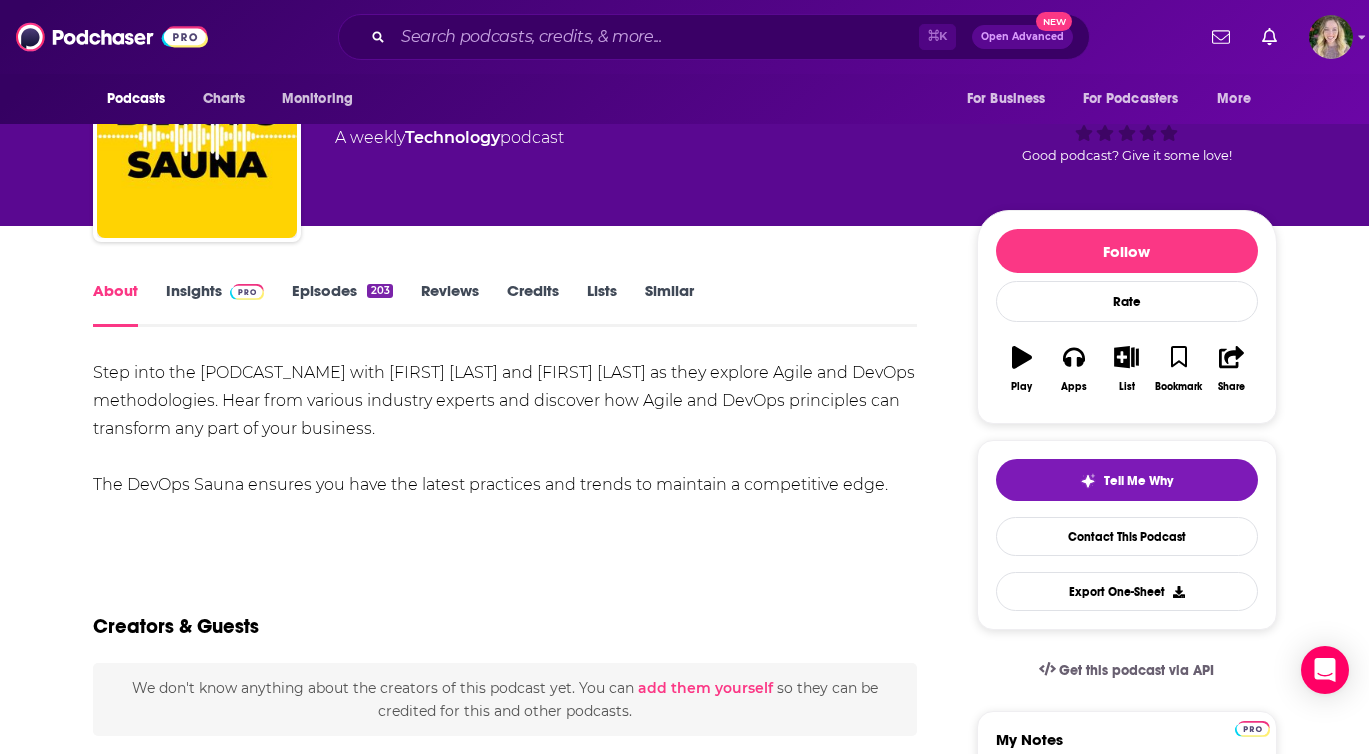 scroll, scrollTop: 37, scrollLeft: 0, axis: vertical 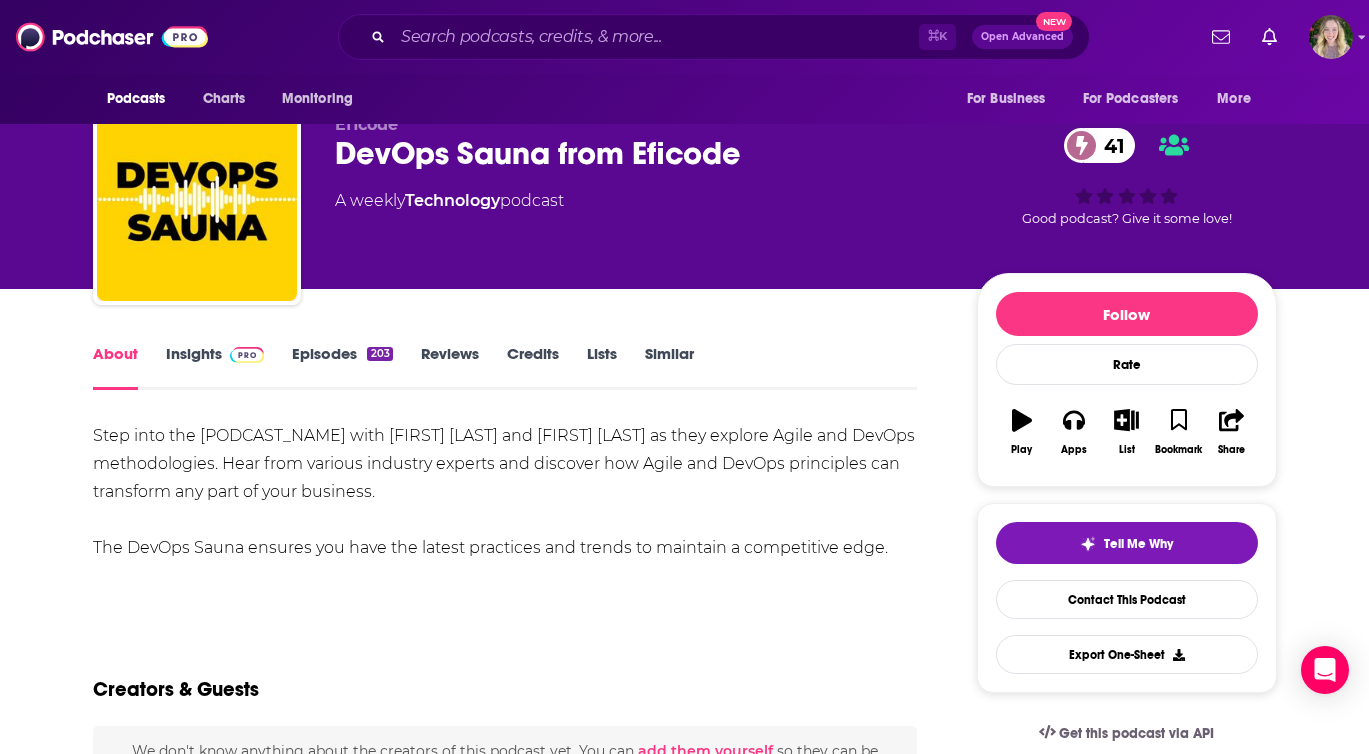 click on "Insights" at bounding box center [215, 367] 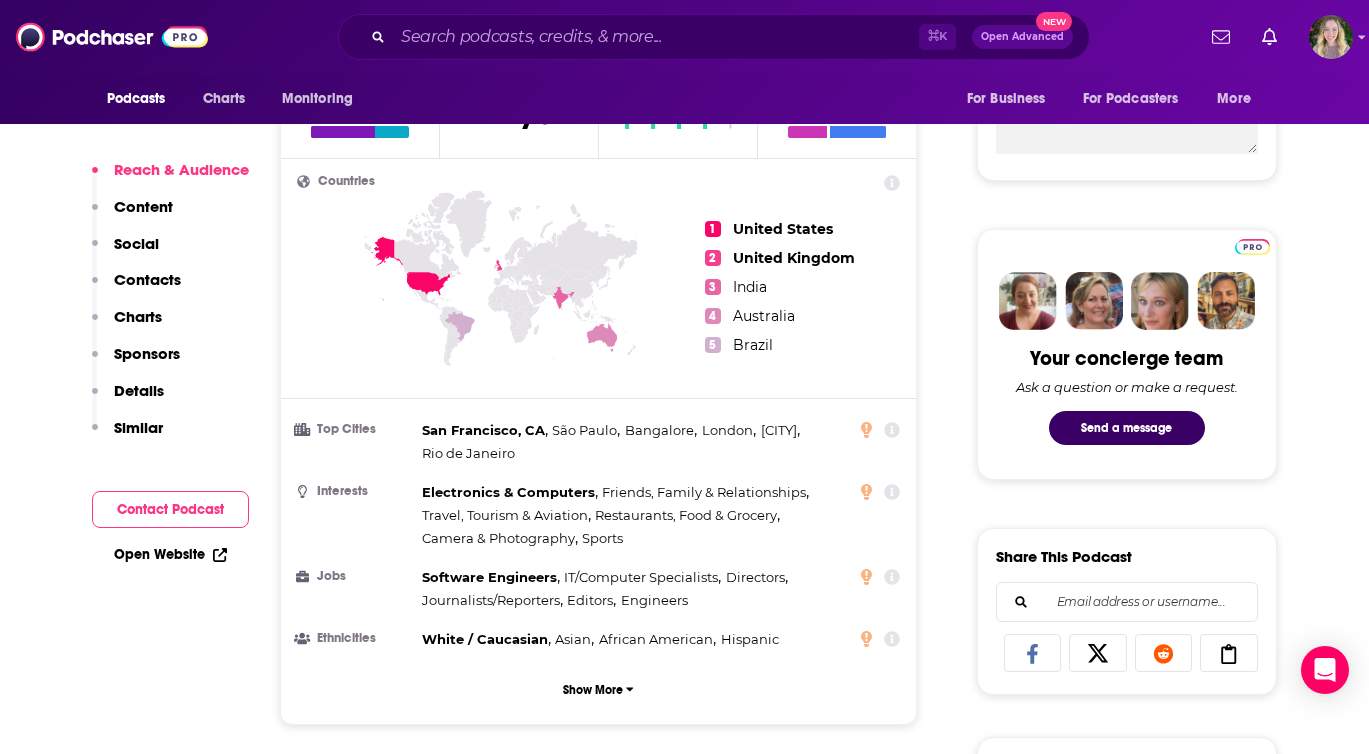 scroll, scrollTop: 882, scrollLeft: 0, axis: vertical 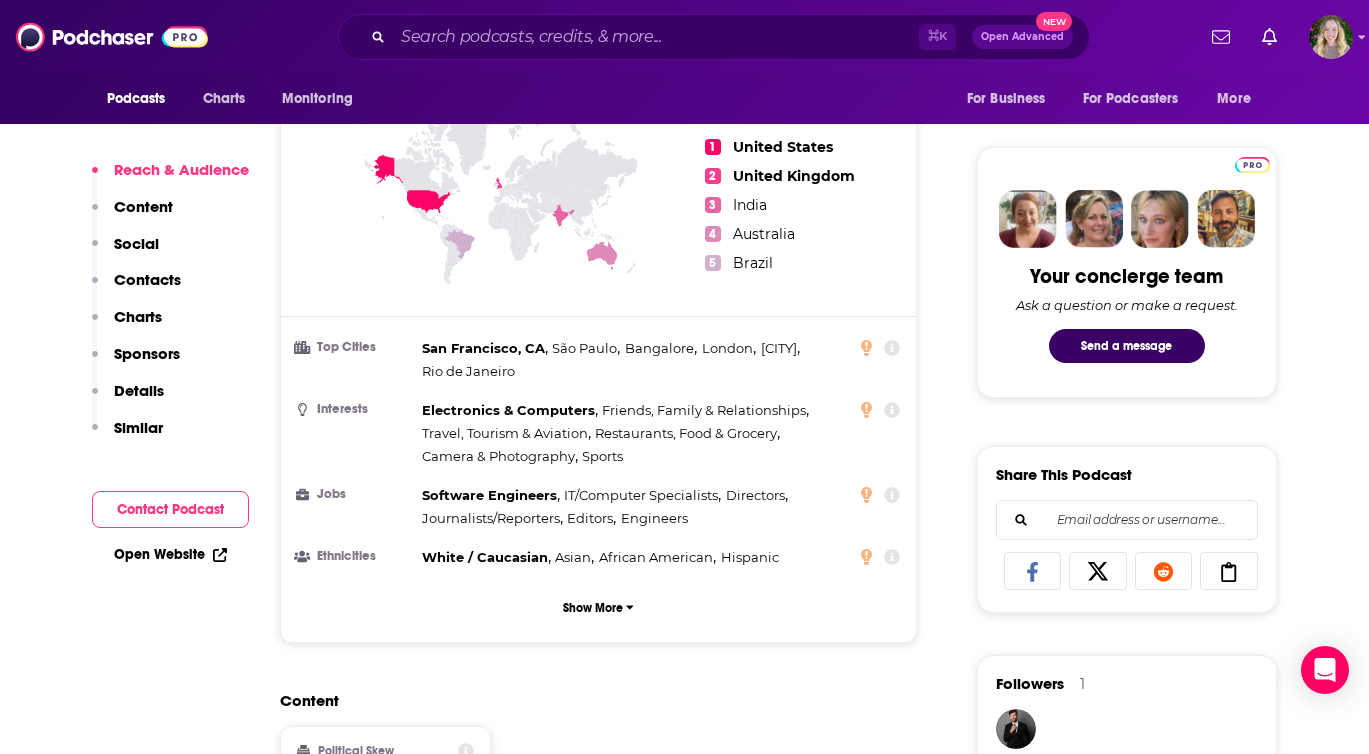 click on "Open Website" at bounding box center (170, 554) 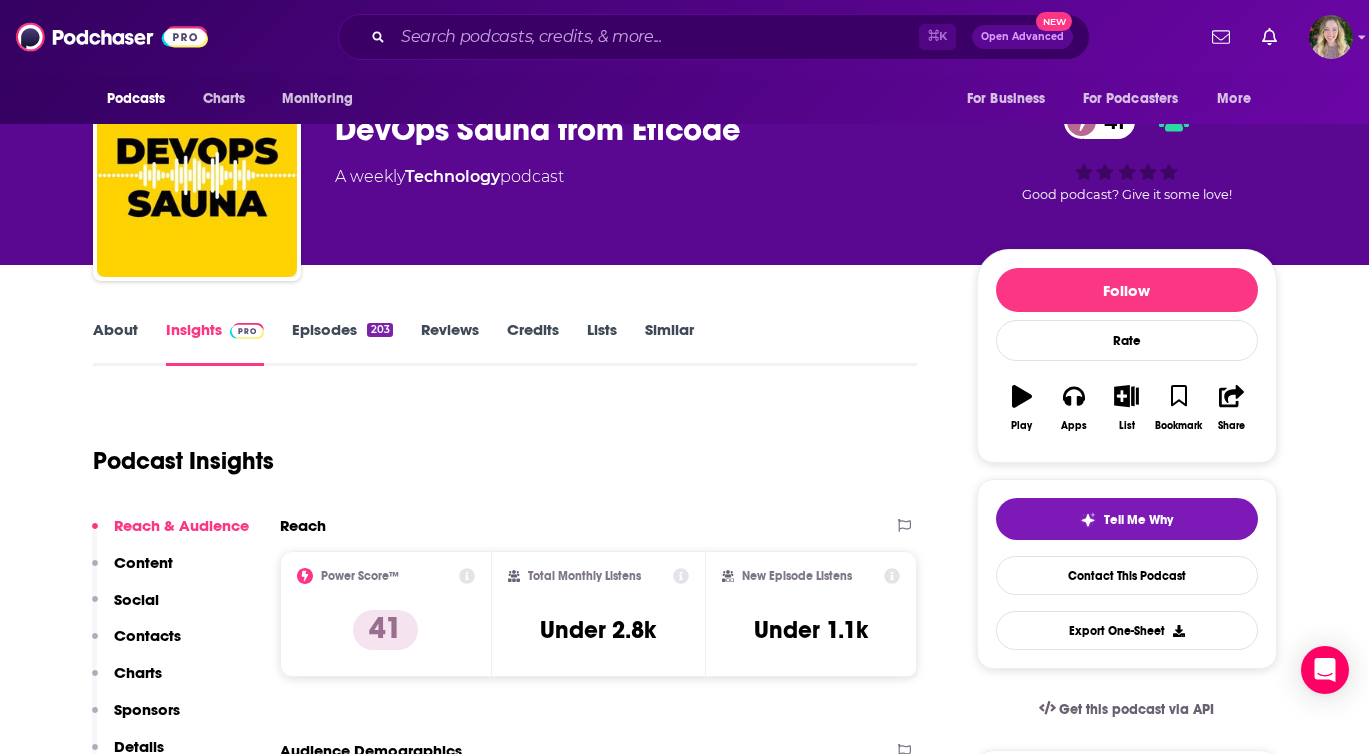 scroll, scrollTop: 0, scrollLeft: 0, axis: both 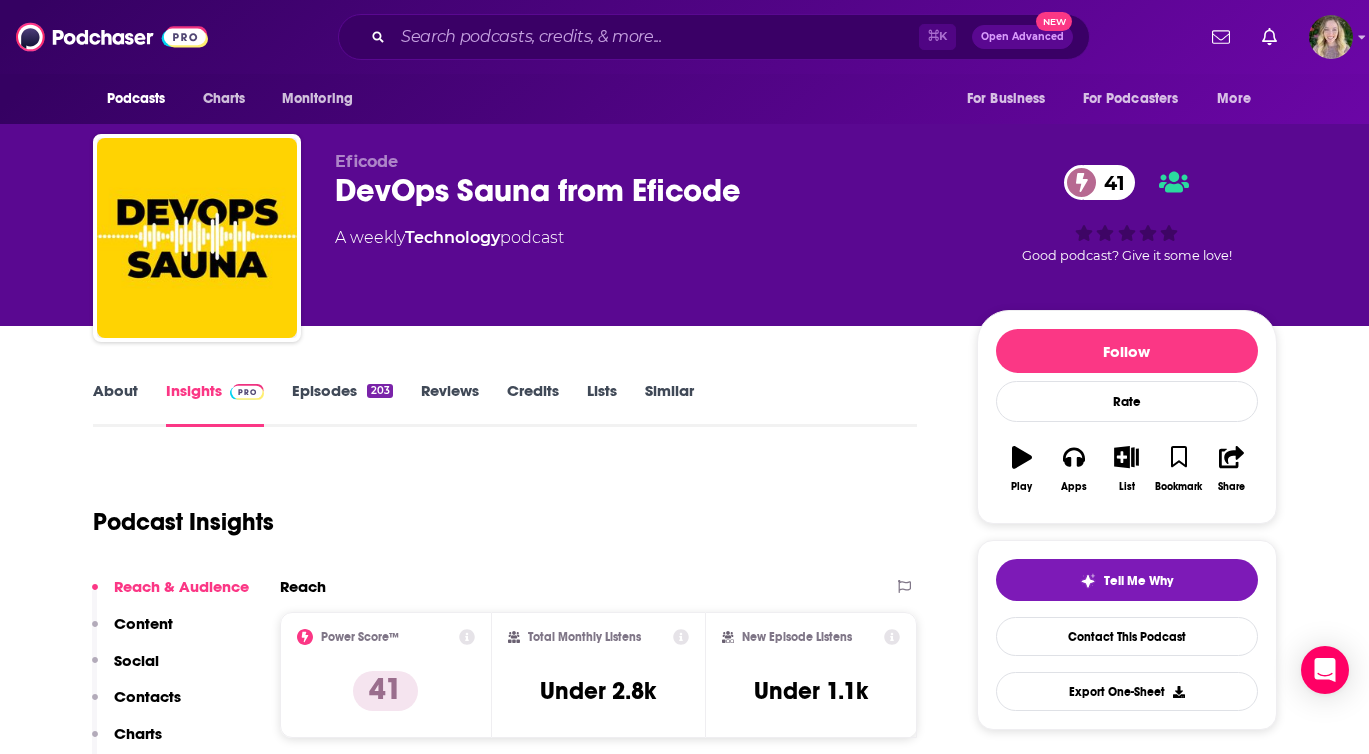 click on "Episodes 203" at bounding box center (342, 404) 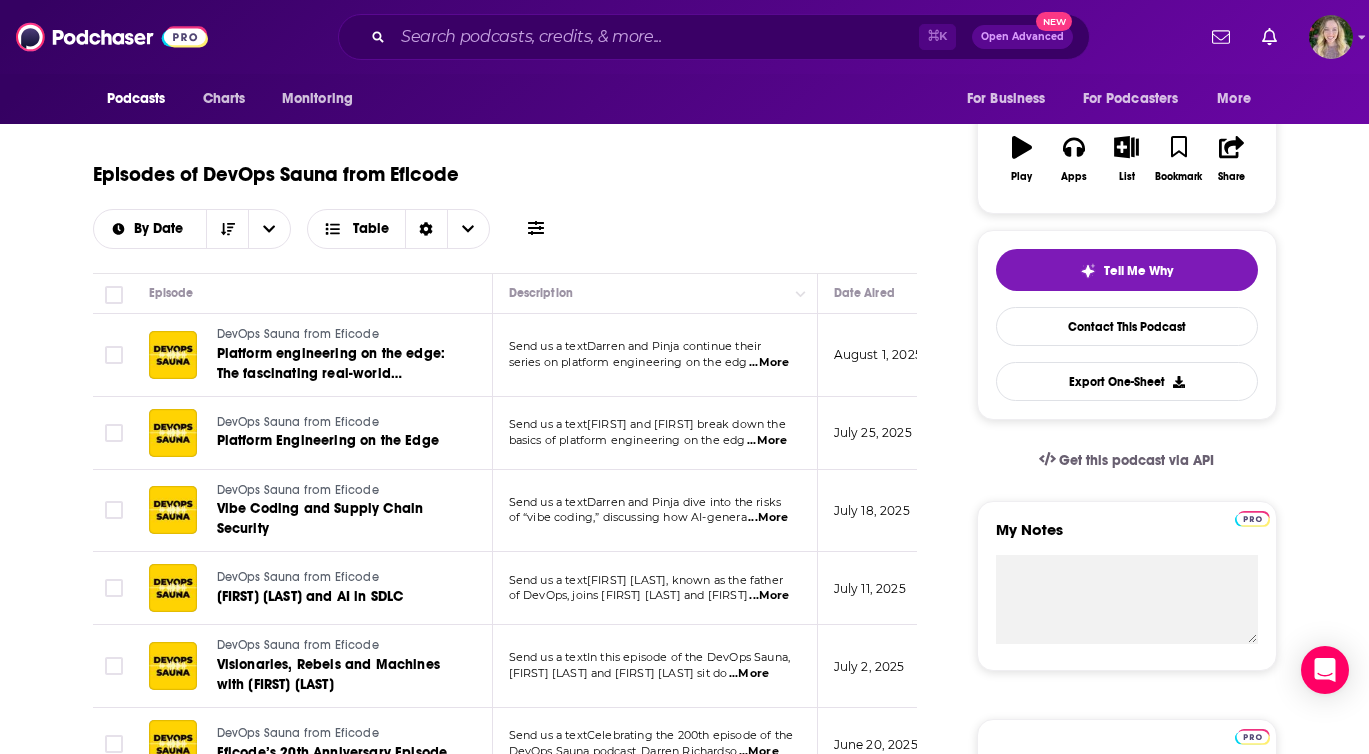 scroll, scrollTop: 312, scrollLeft: 0, axis: vertical 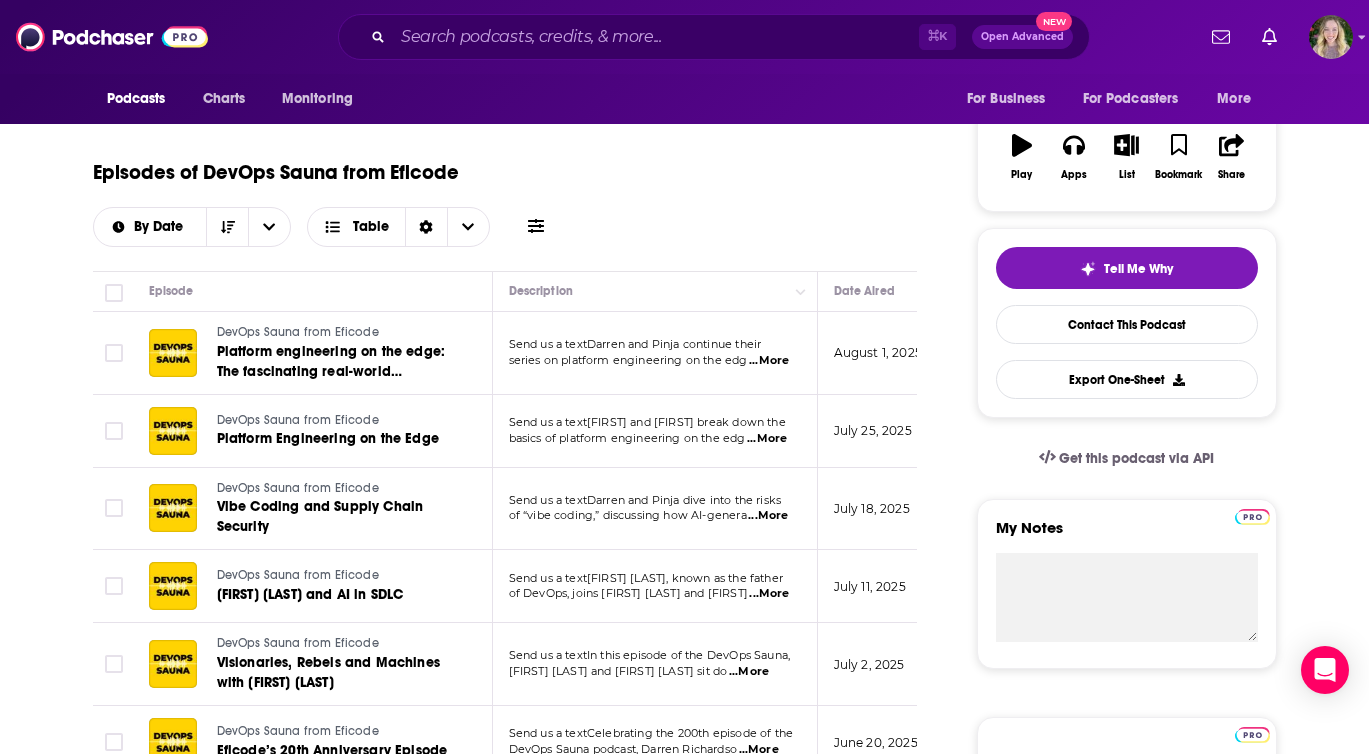 click on "...More" at bounding box center [769, 361] 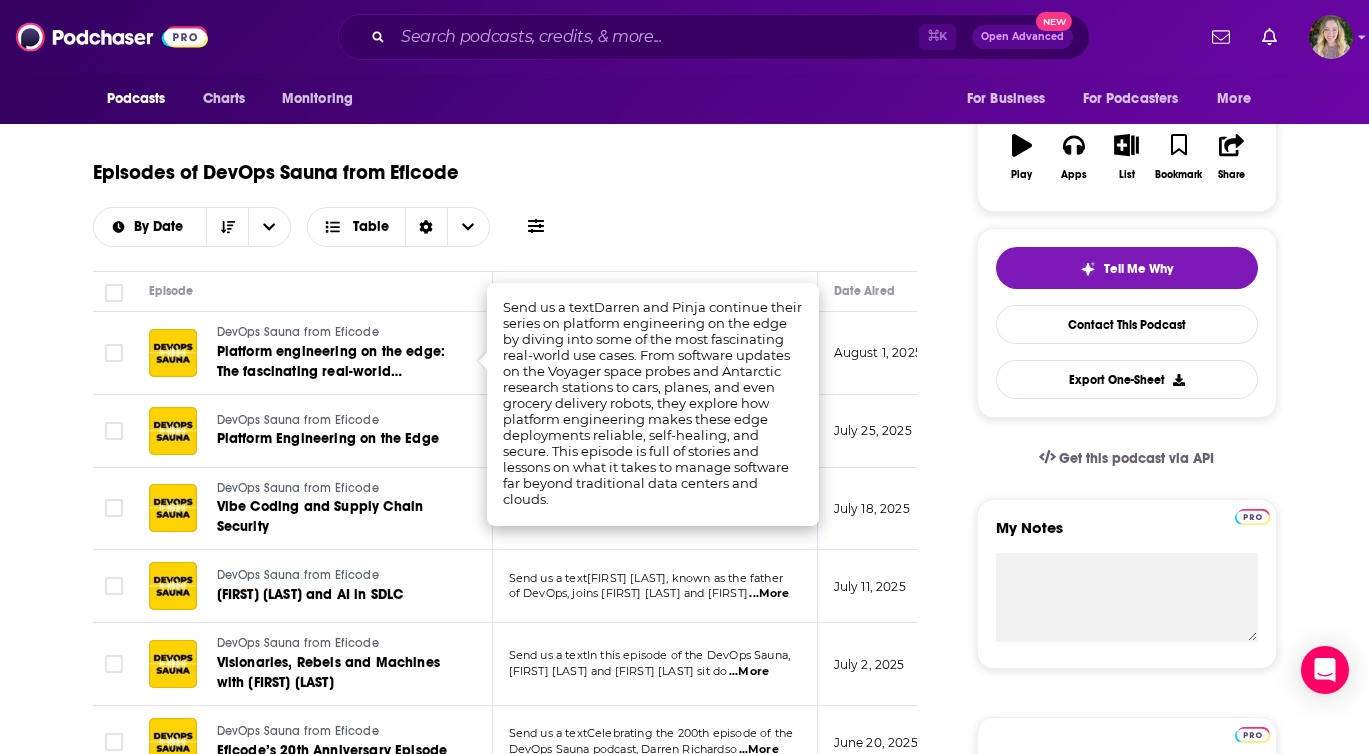 click on "Episodes of [PODCAST] By Date Table" at bounding box center [505, 197] 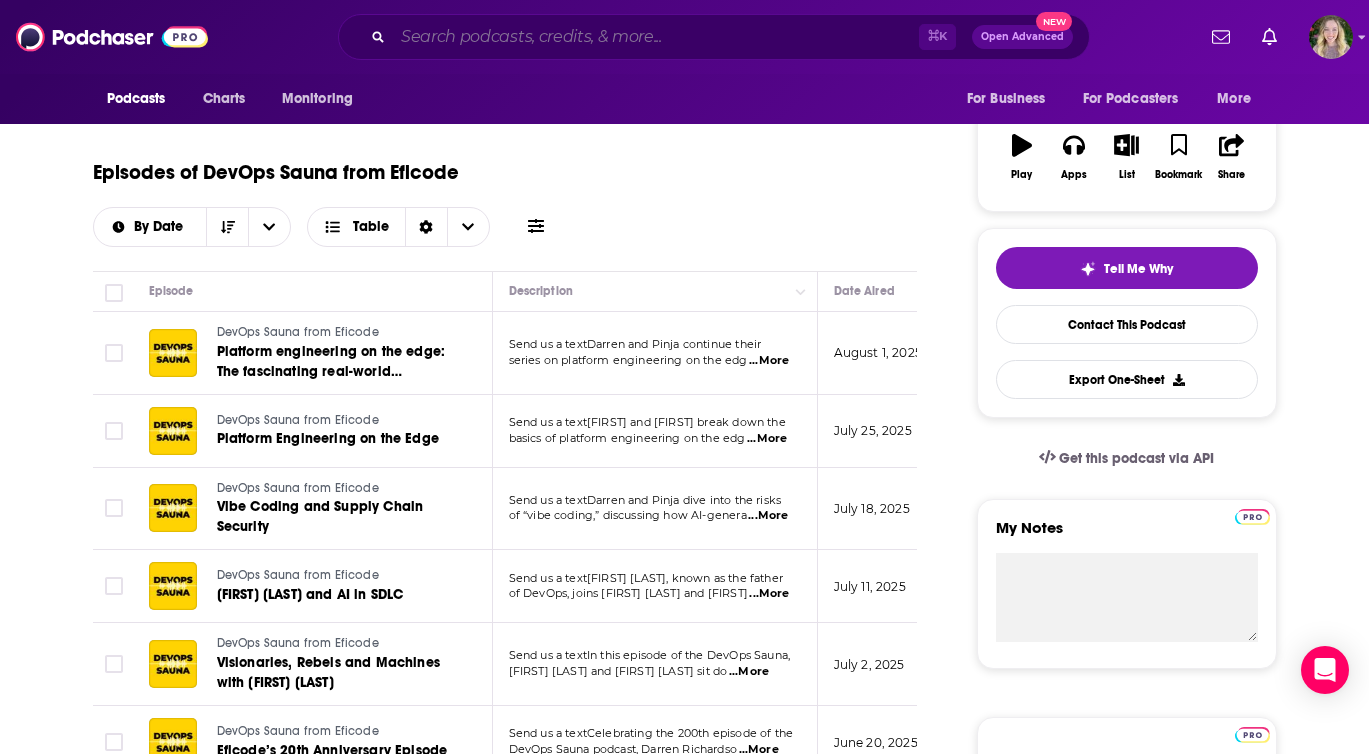 click at bounding box center [656, 37] 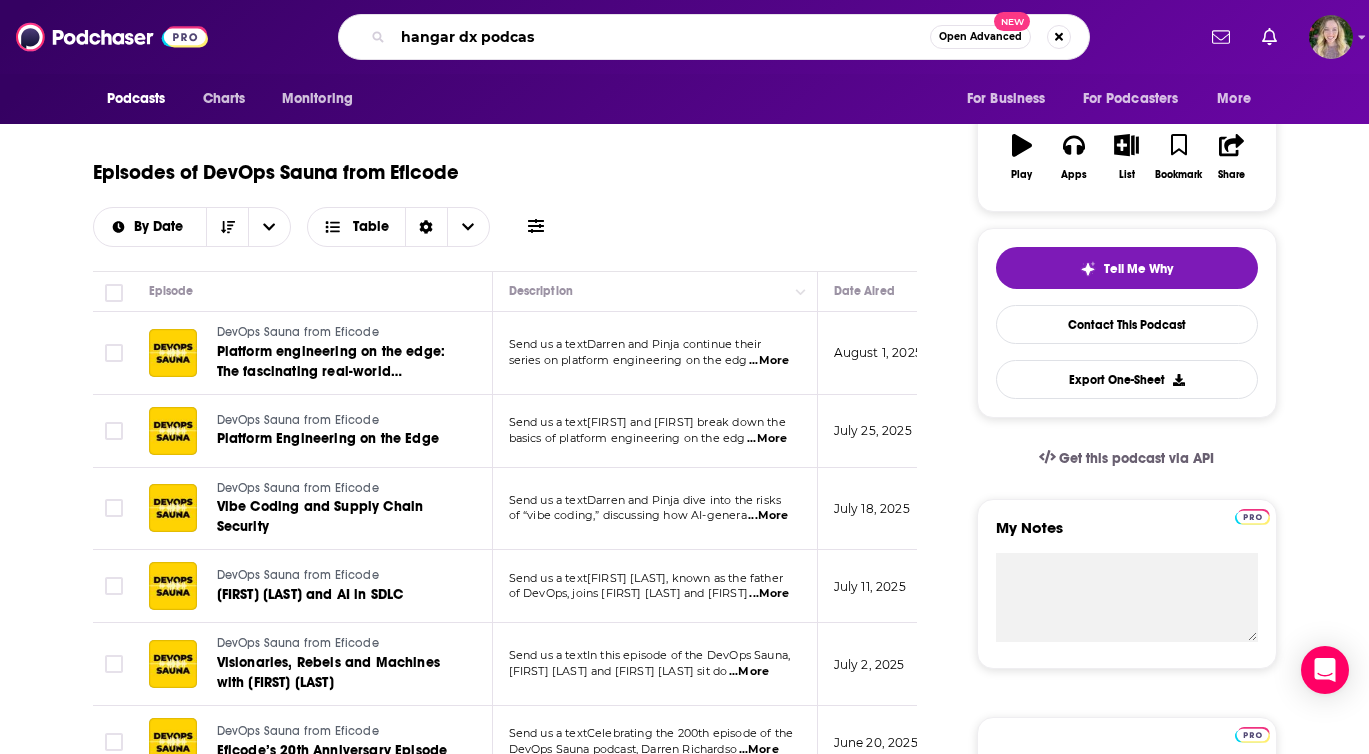 type on "hangar dx podcast" 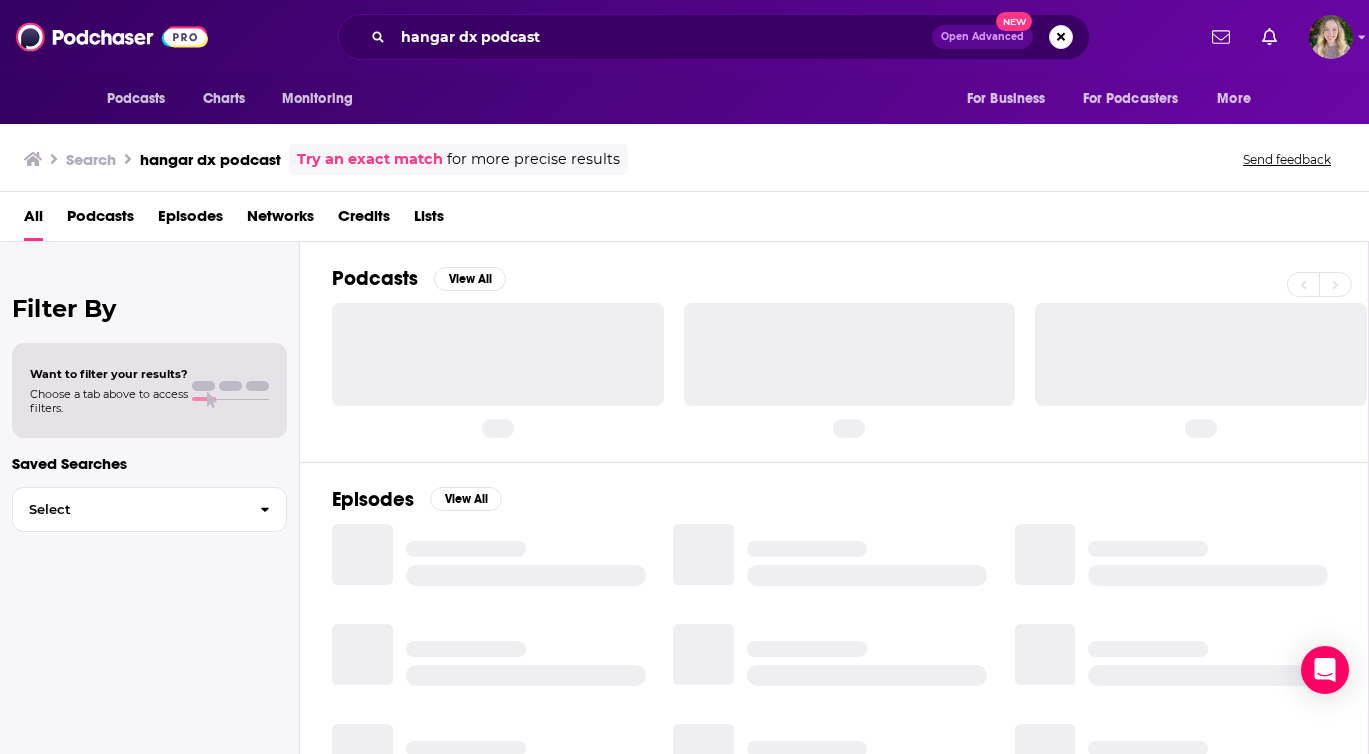 scroll, scrollTop: 0, scrollLeft: 0, axis: both 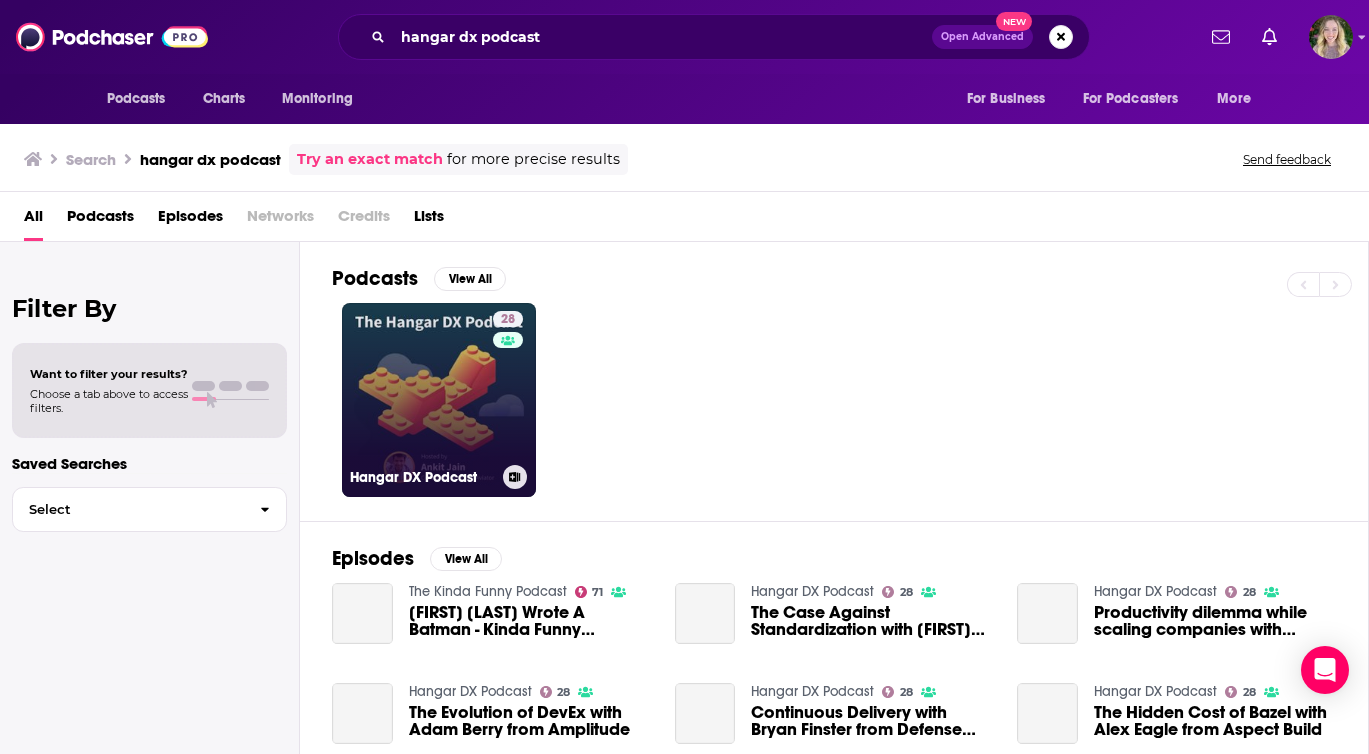 click on "[NUMBER] [PODCAST]" at bounding box center (439, 400) 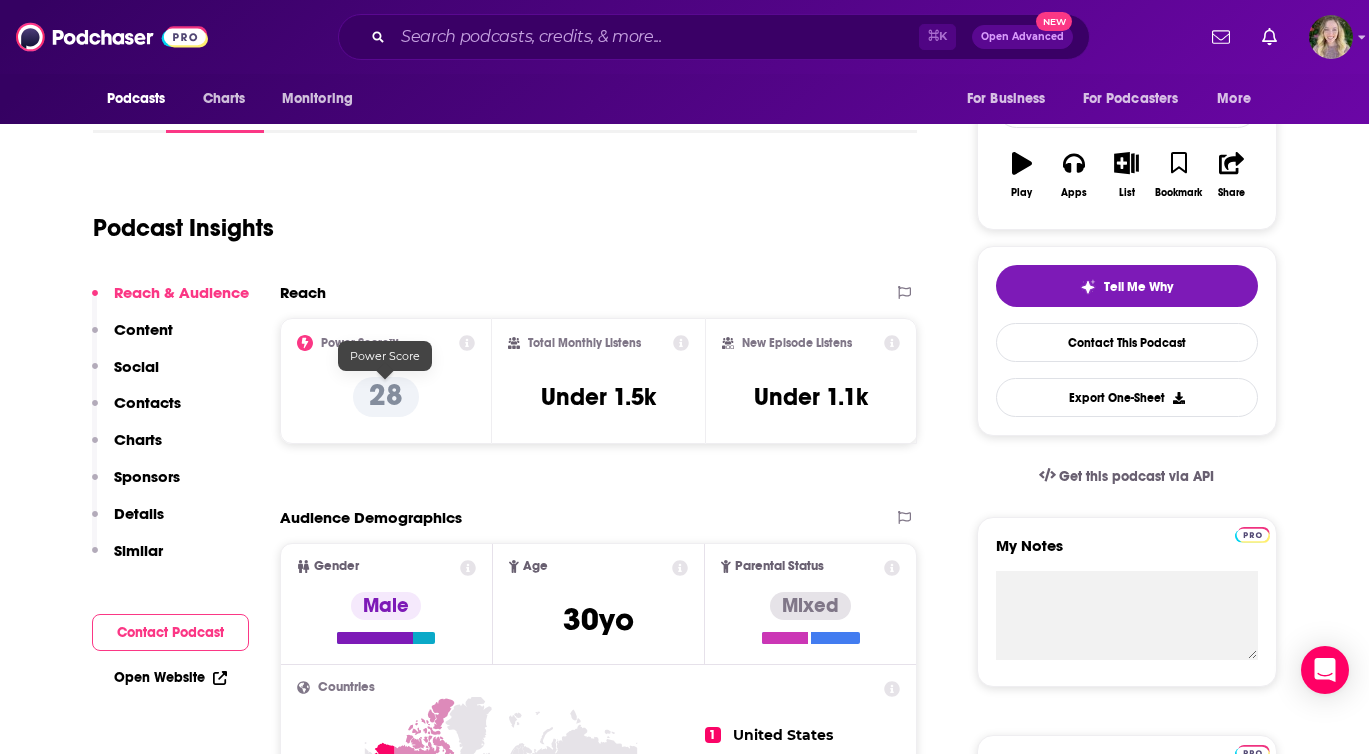 scroll, scrollTop: 304, scrollLeft: 0, axis: vertical 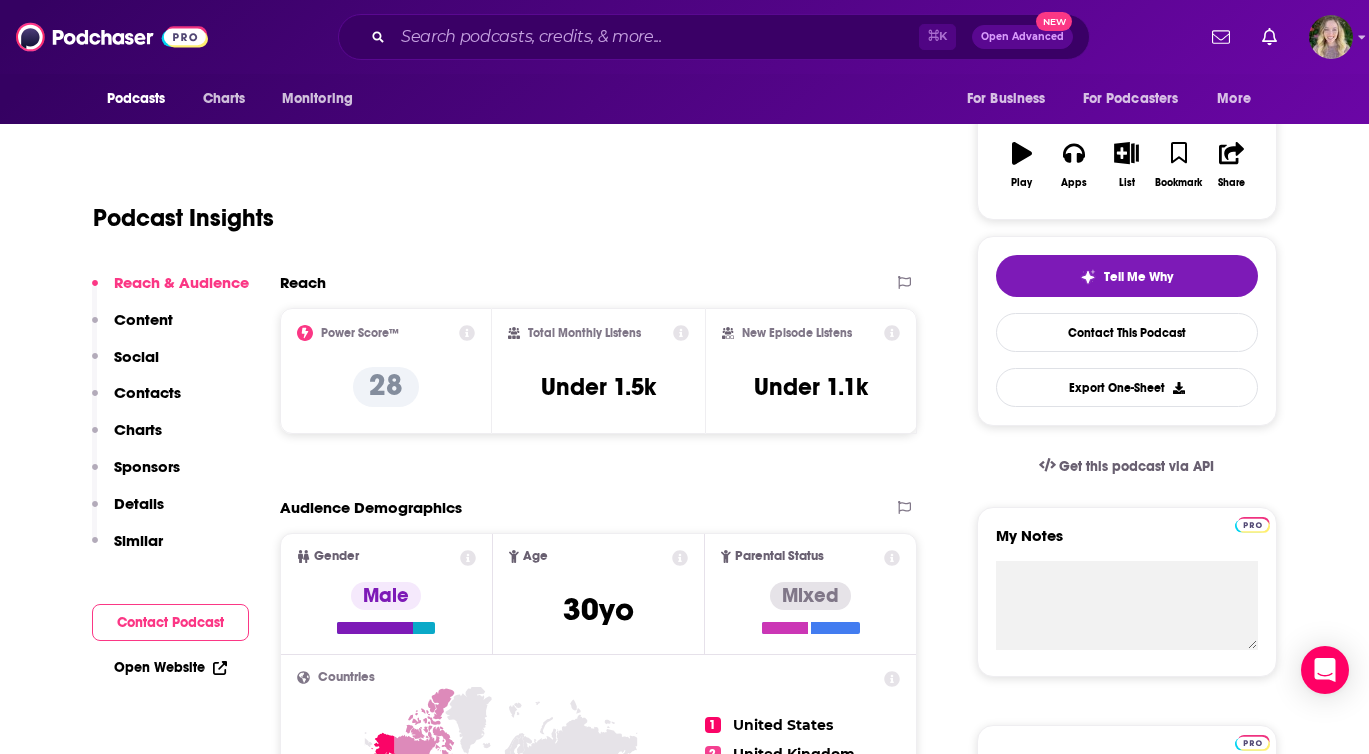 click on "Open Website" at bounding box center (170, 667) 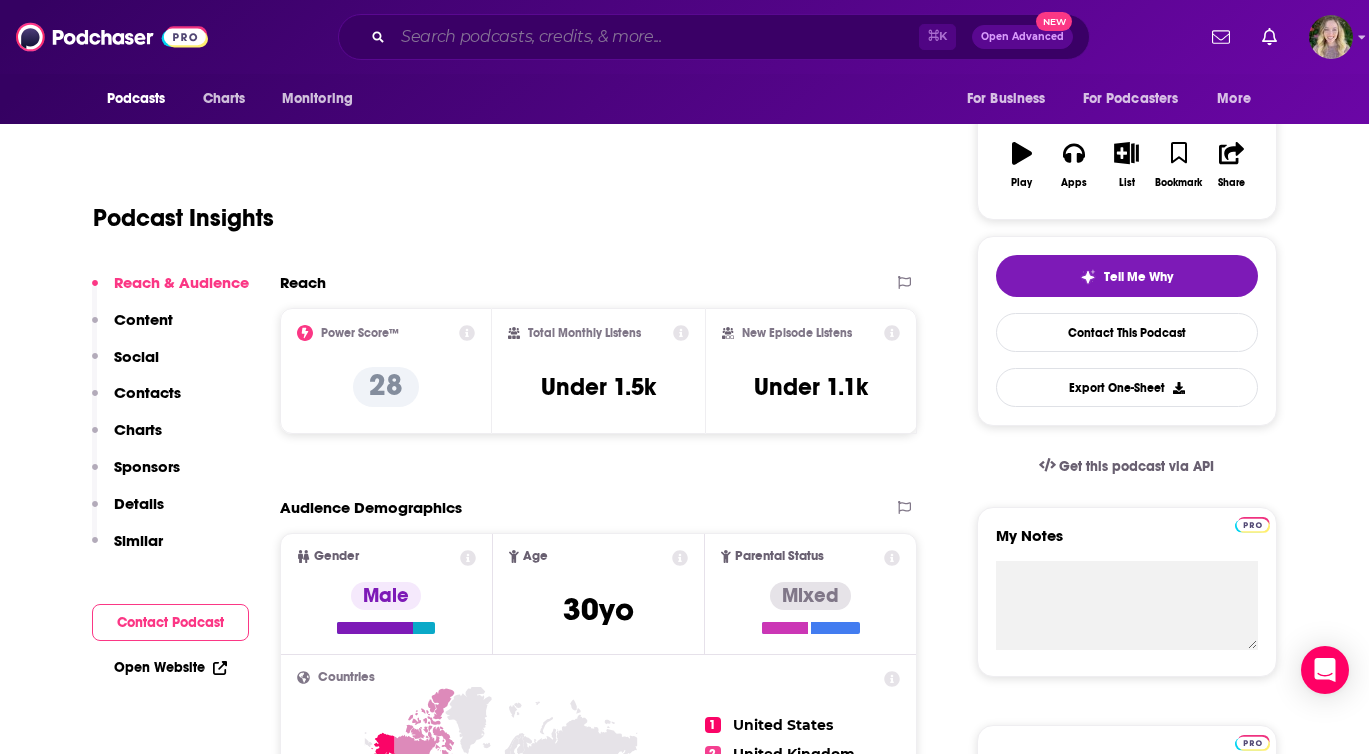 click at bounding box center (656, 37) 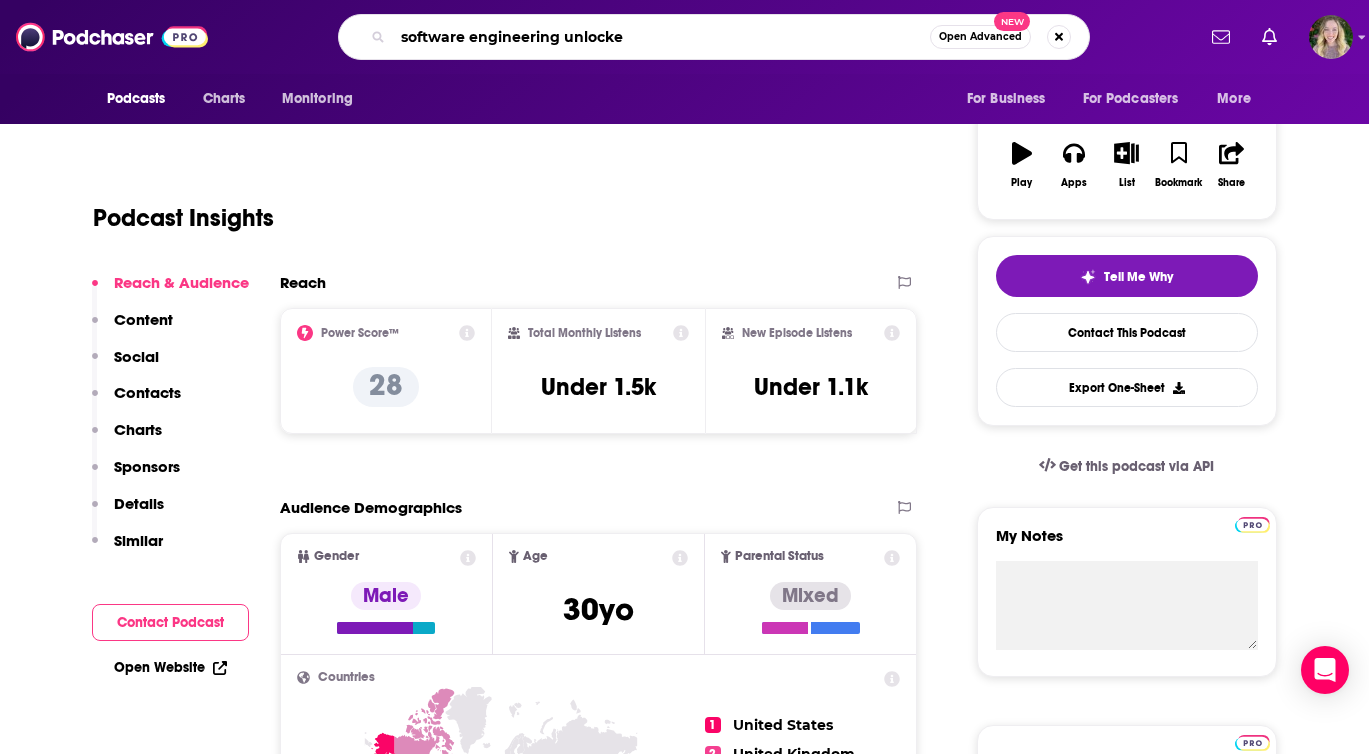 type on "software engineering unlocked" 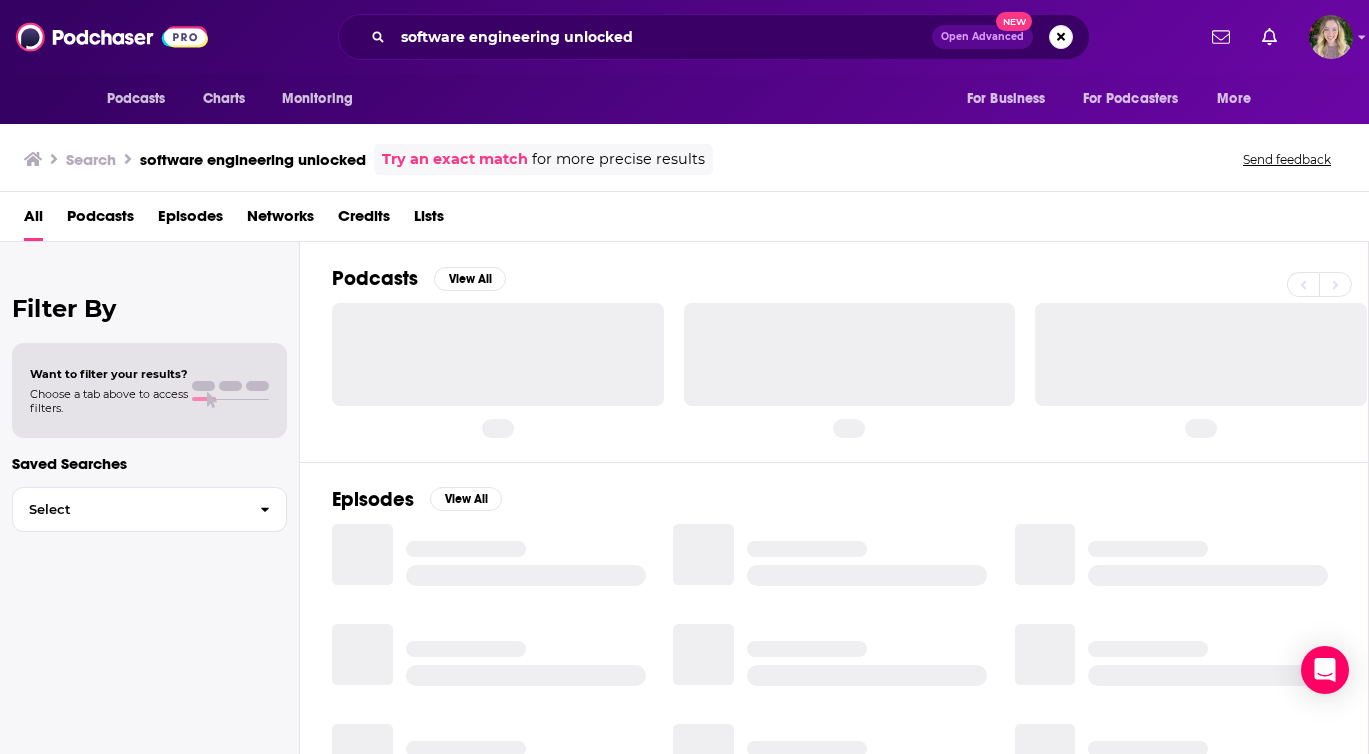 scroll, scrollTop: 0, scrollLeft: 0, axis: both 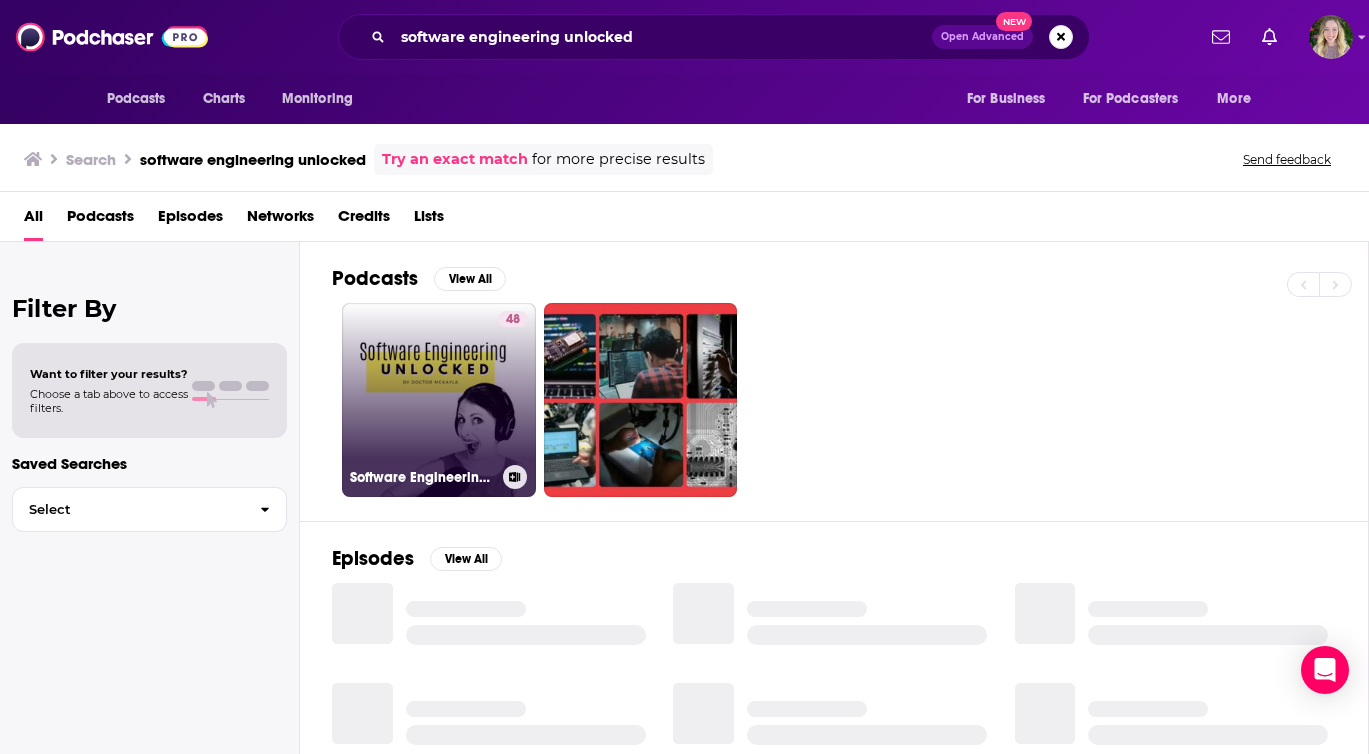 click on "48 Software Engineering Unlocked" at bounding box center (439, 400) 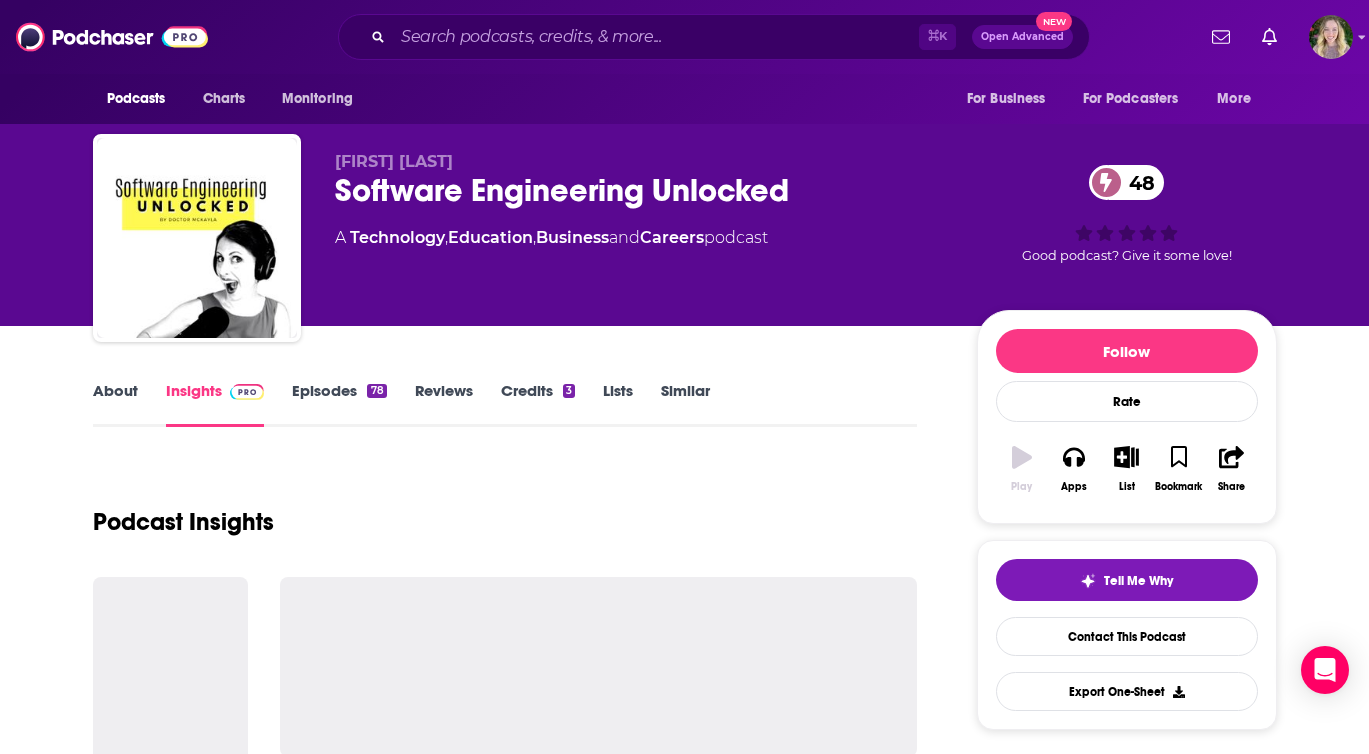 click on "Reviews" at bounding box center (444, 404) 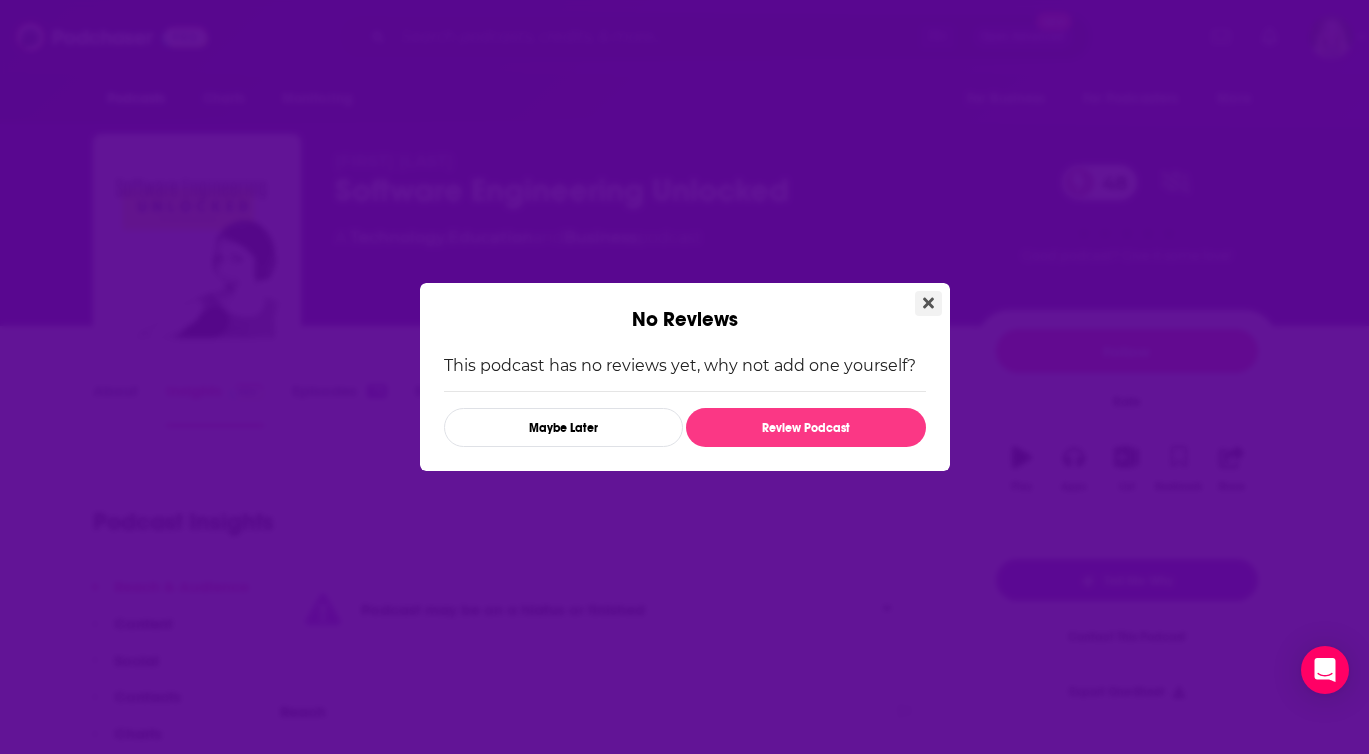 click 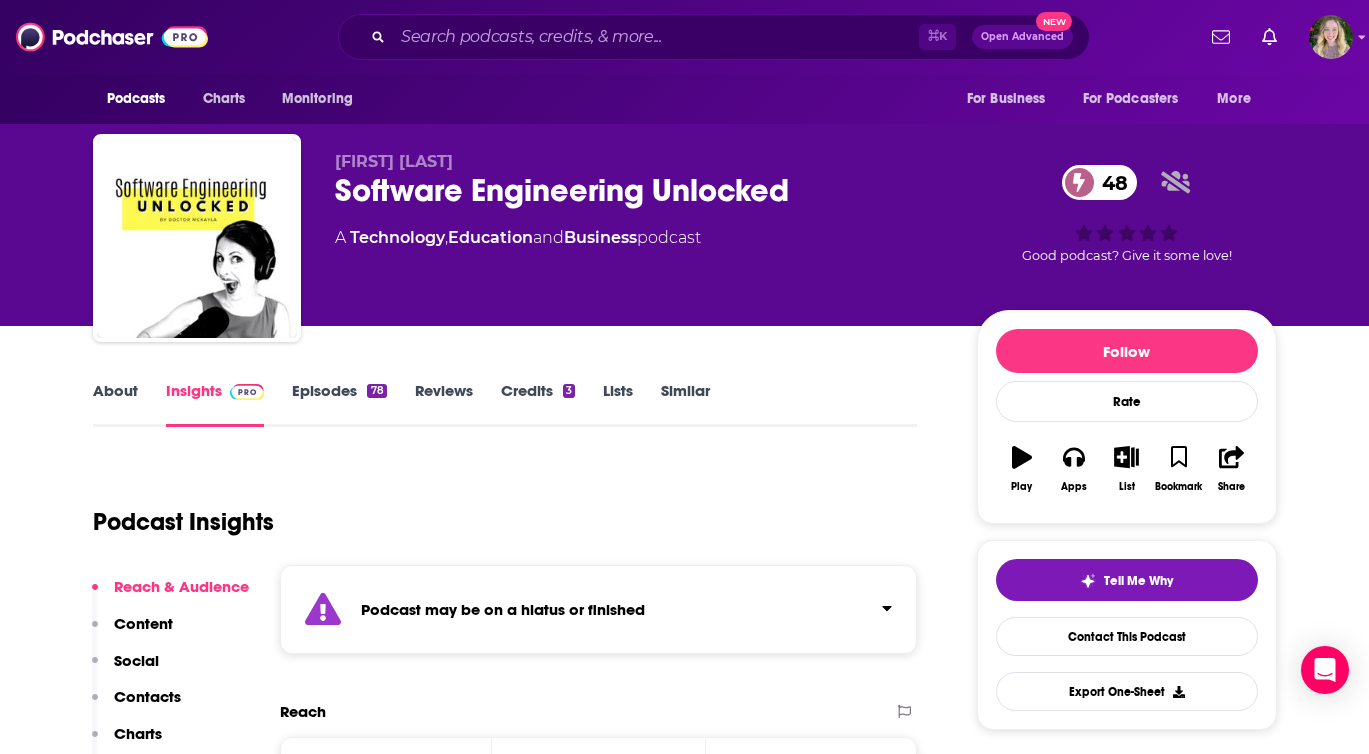 scroll, scrollTop: 13, scrollLeft: 0, axis: vertical 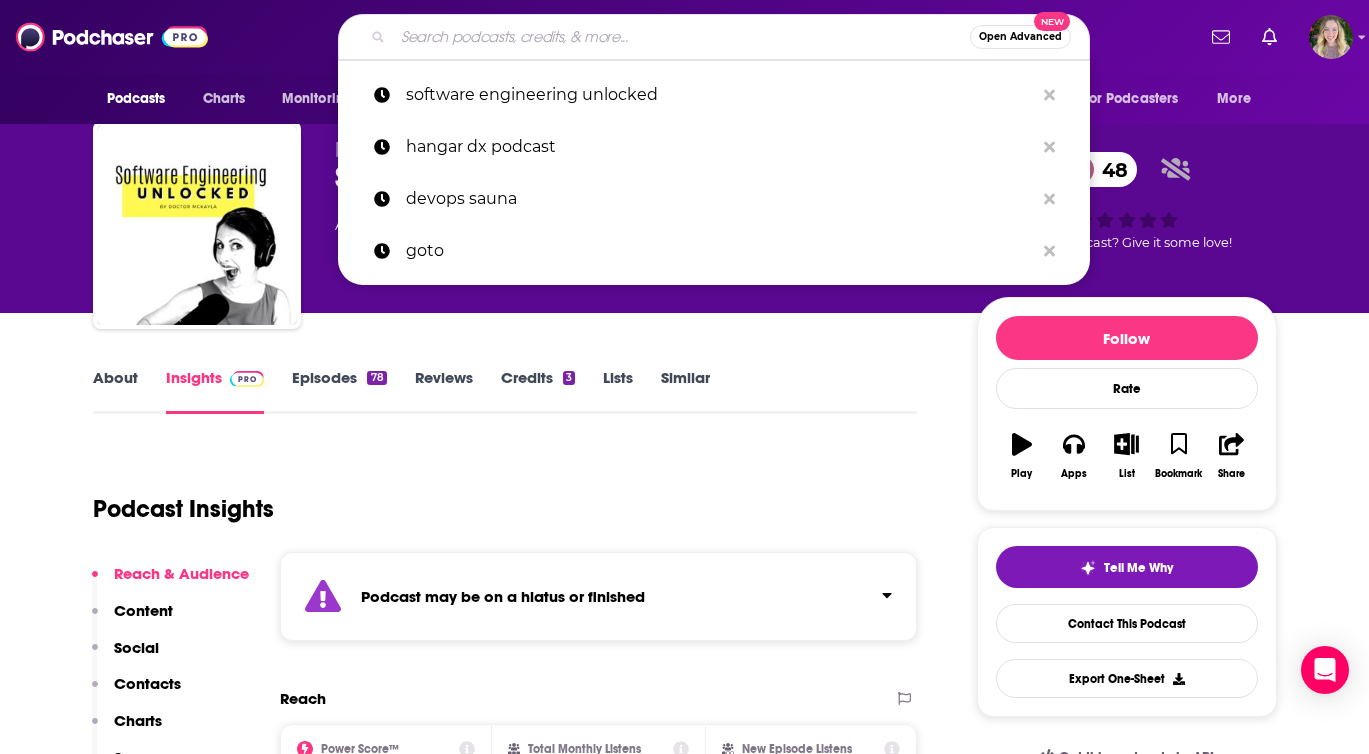 click at bounding box center [681, 37] 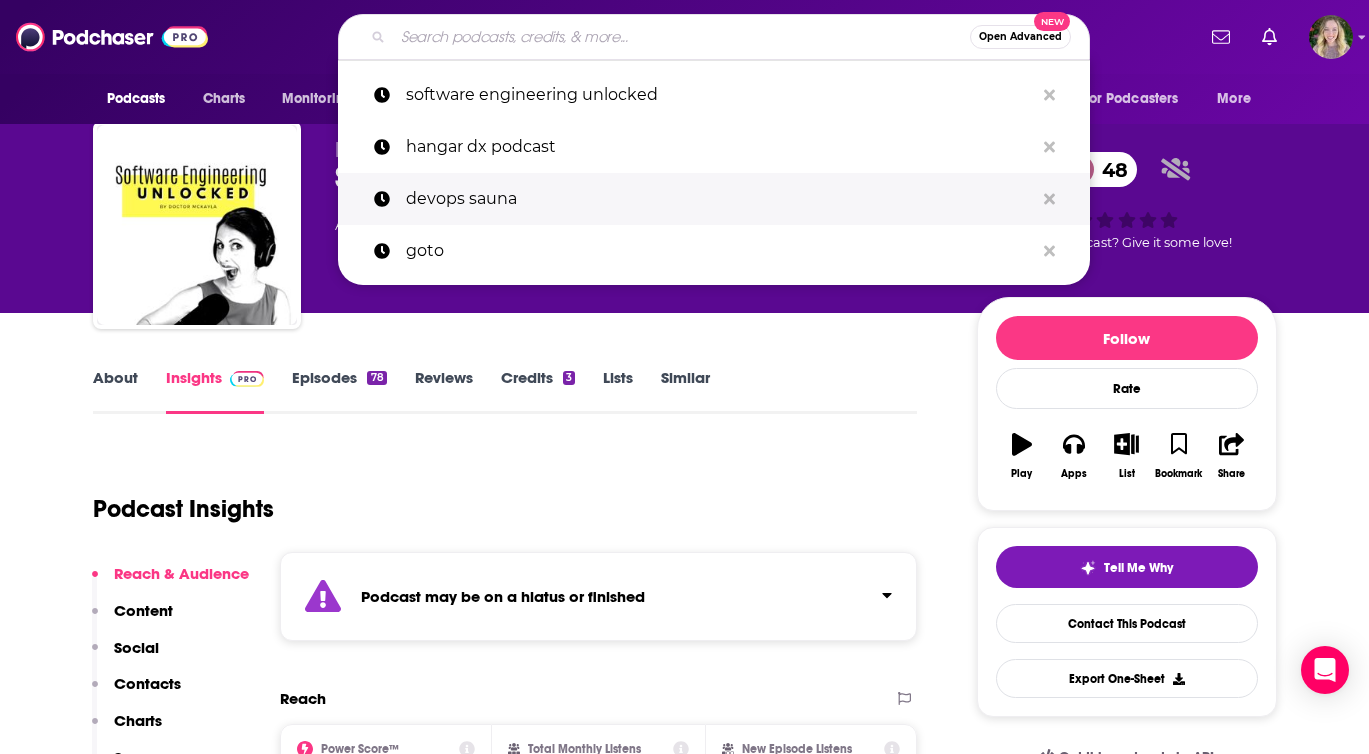 click on "devops sauna" at bounding box center [720, 199] 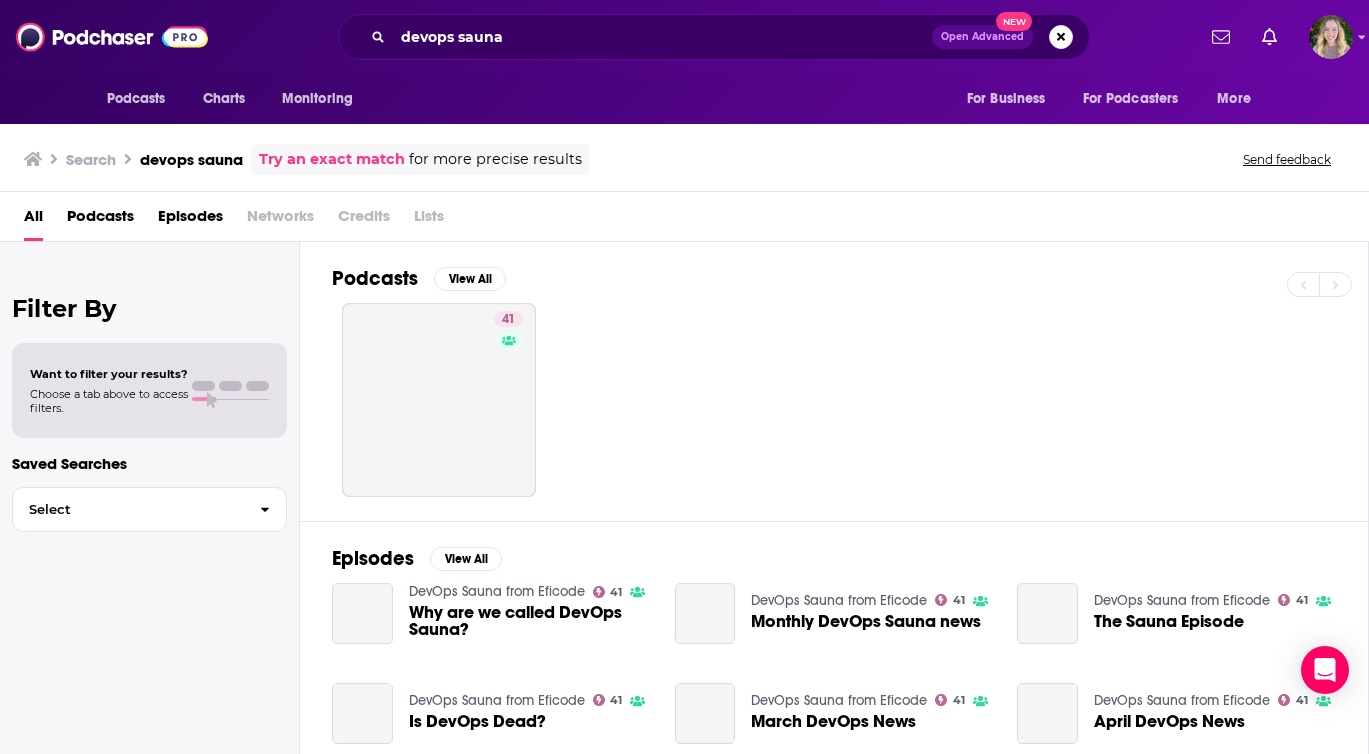 scroll, scrollTop: 0, scrollLeft: 0, axis: both 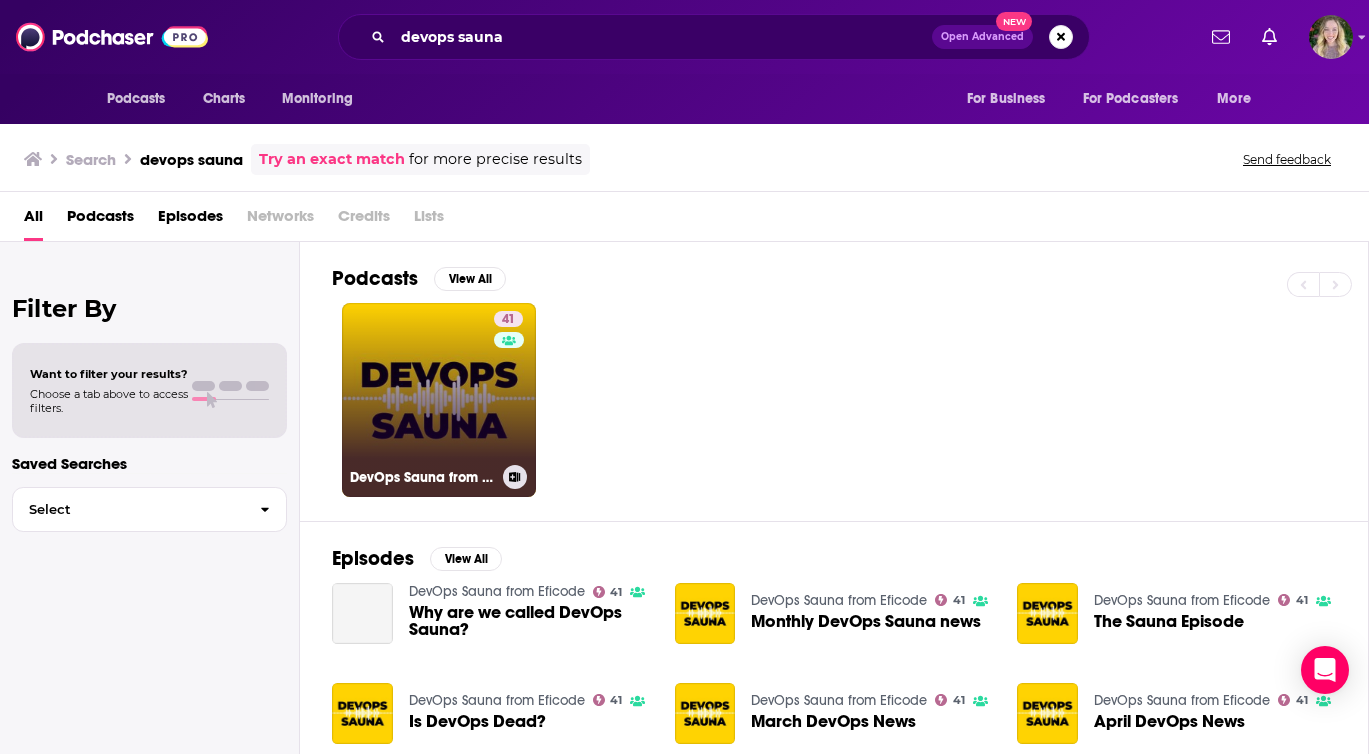 click on "41 DevOps Sauna from [COMPANY_NAME]" at bounding box center [439, 400] 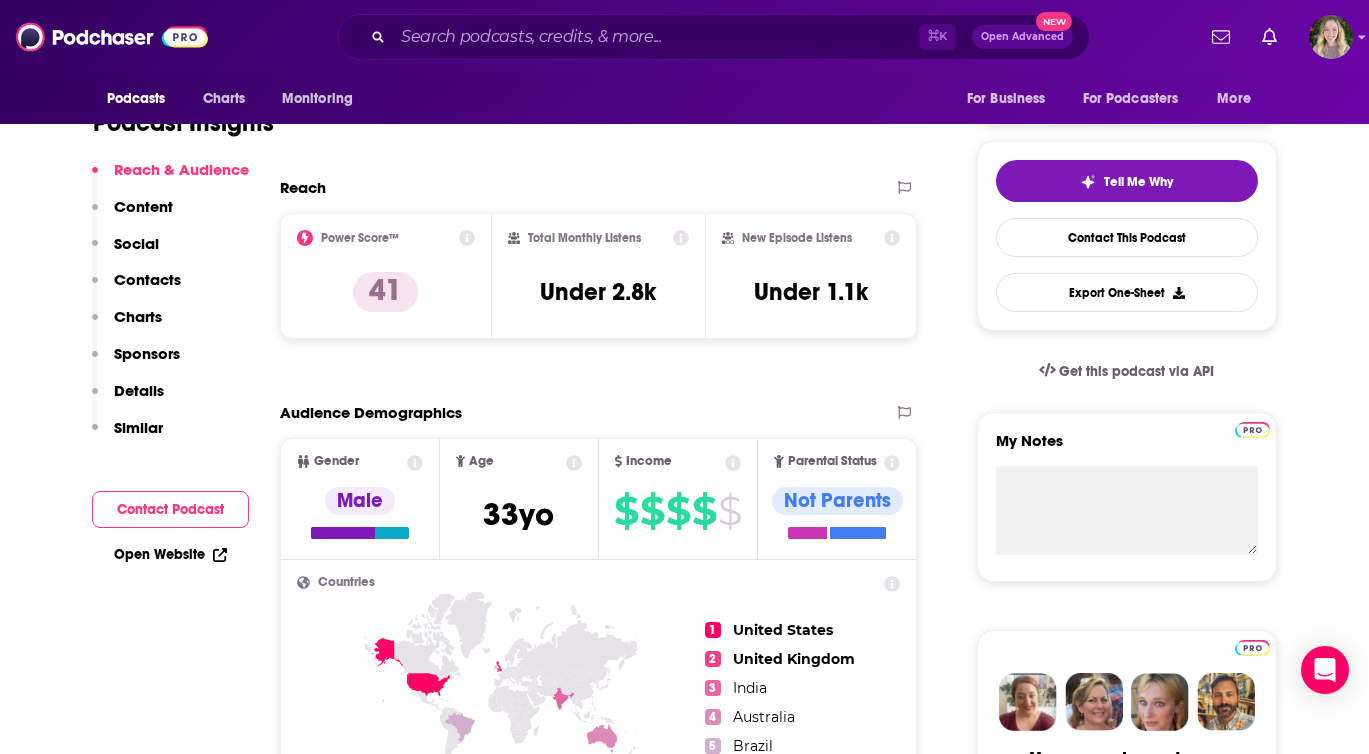 scroll, scrollTop: 424, scrollLeft: 0, axis: vertical 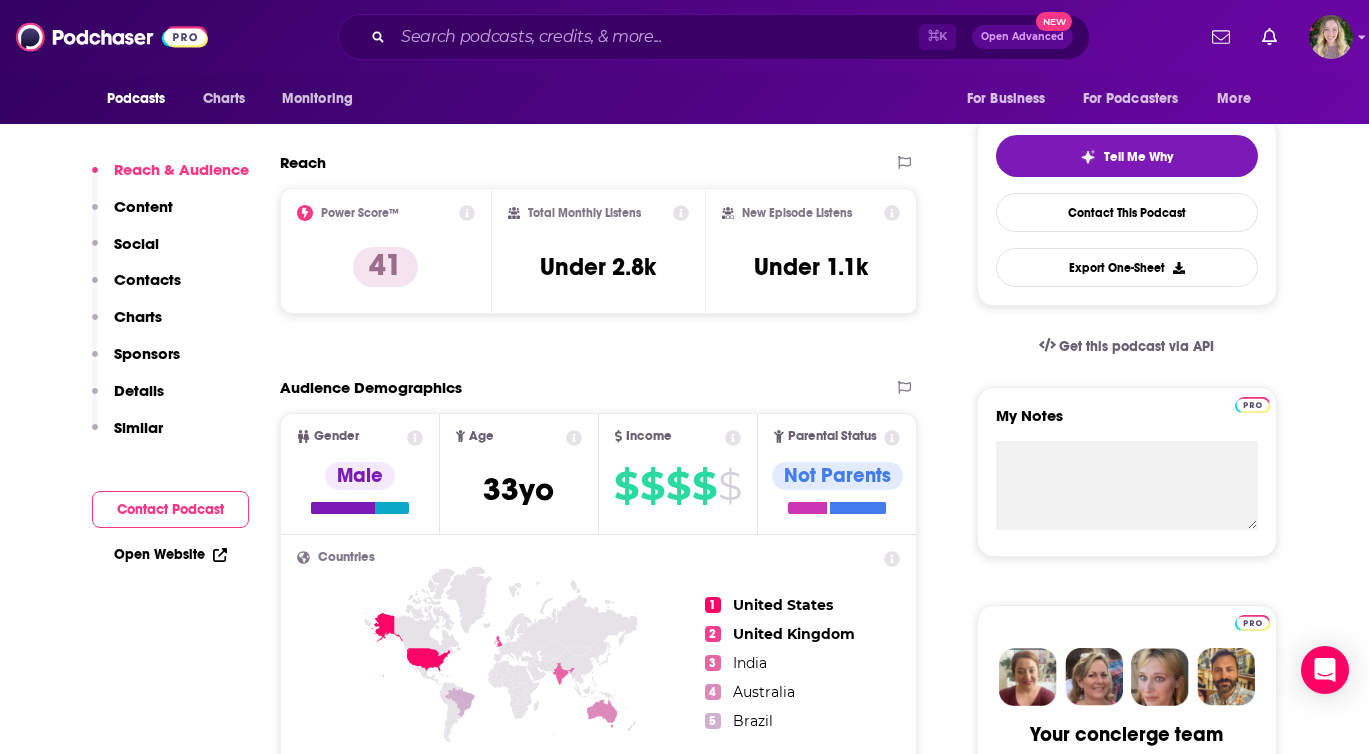 click on "Open Website" at bounding box center [170, 554] 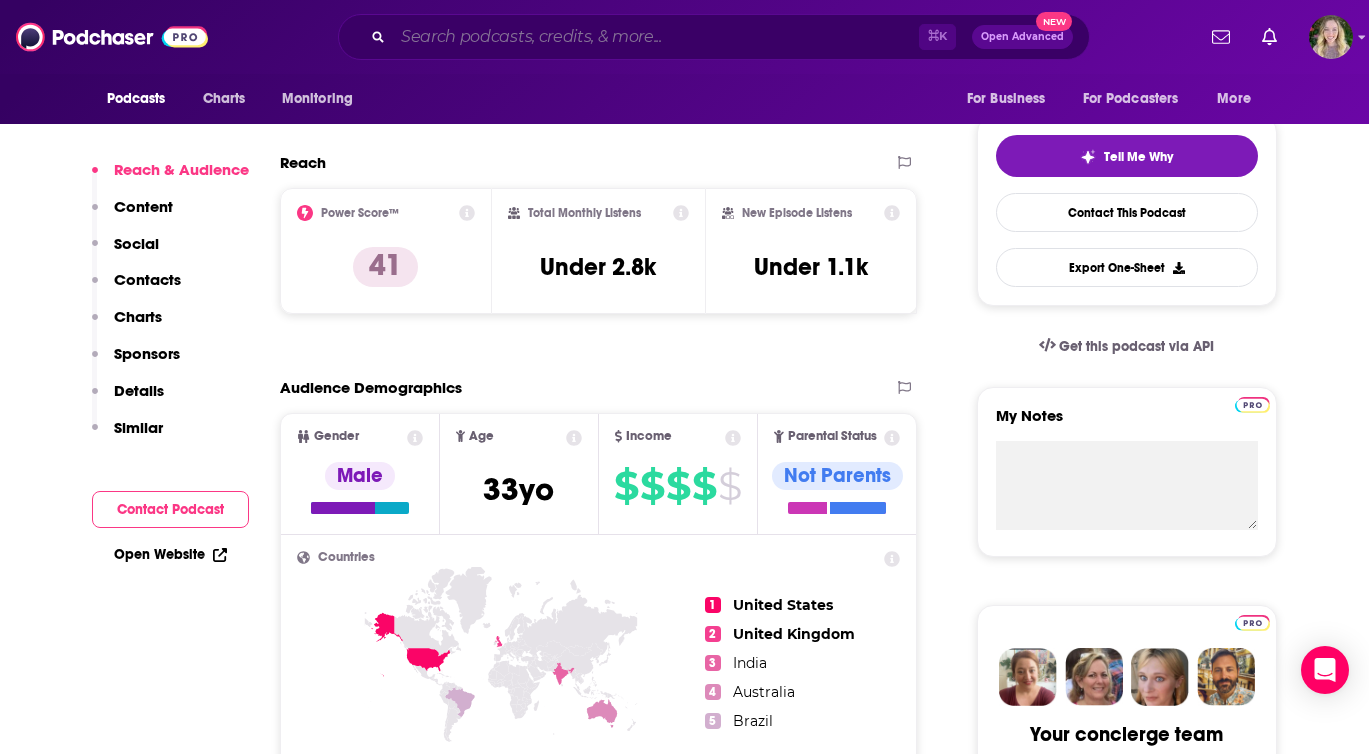 click at bounding box center [656, 37] 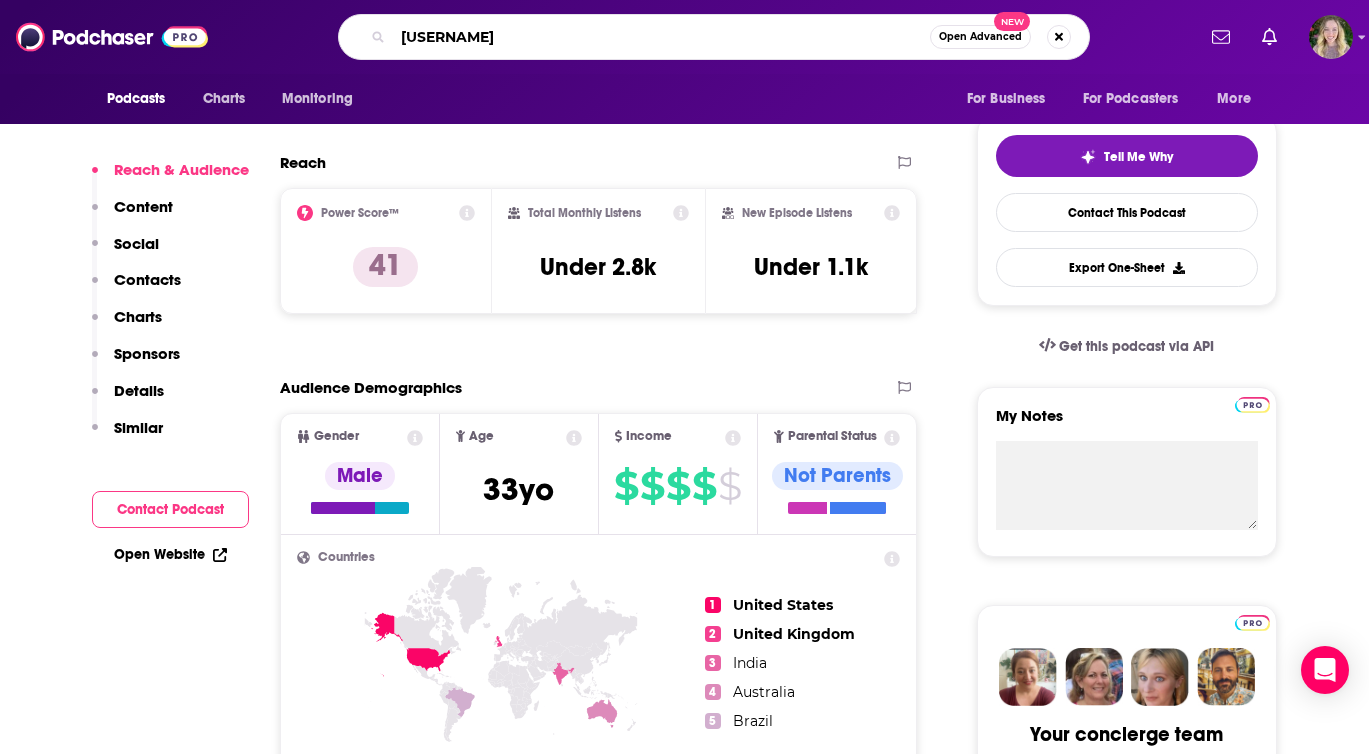type on "the secure developer" 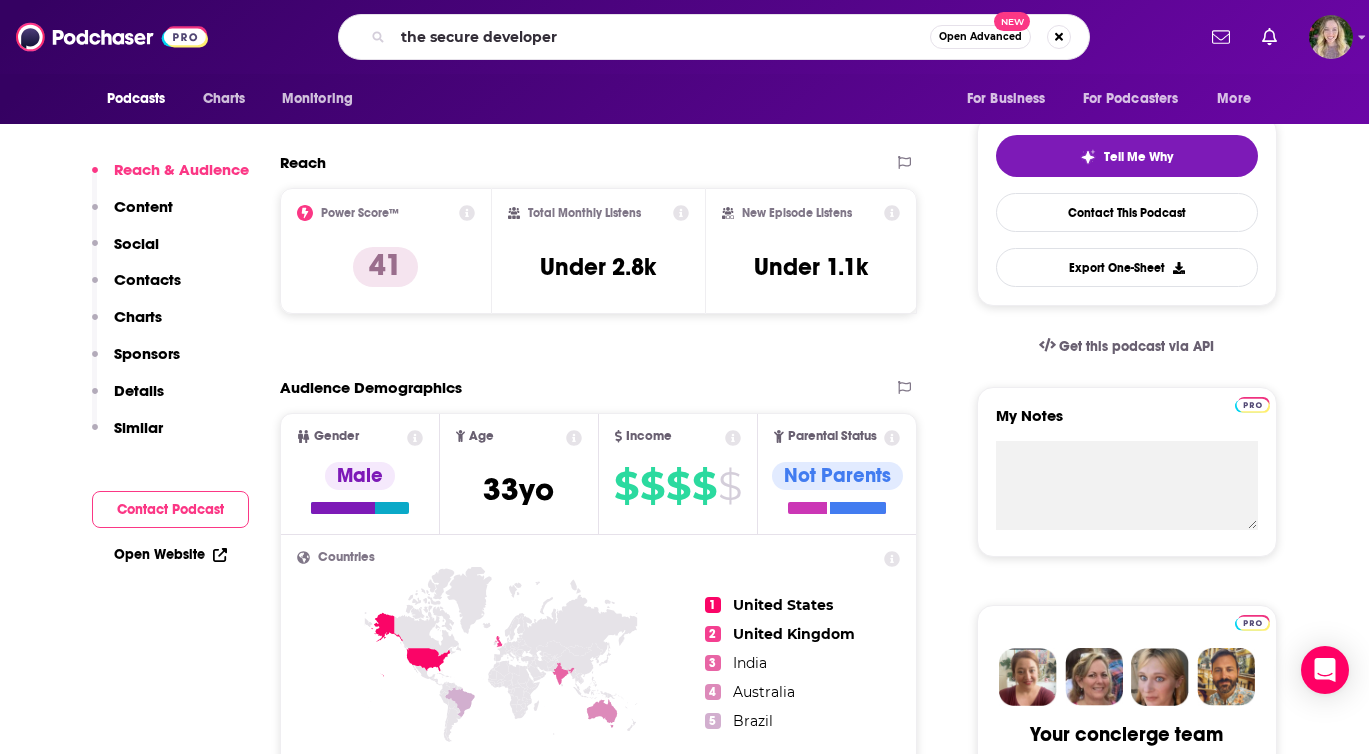 scroll, scrollTop: 0, scrollLeft: 0, axis: both 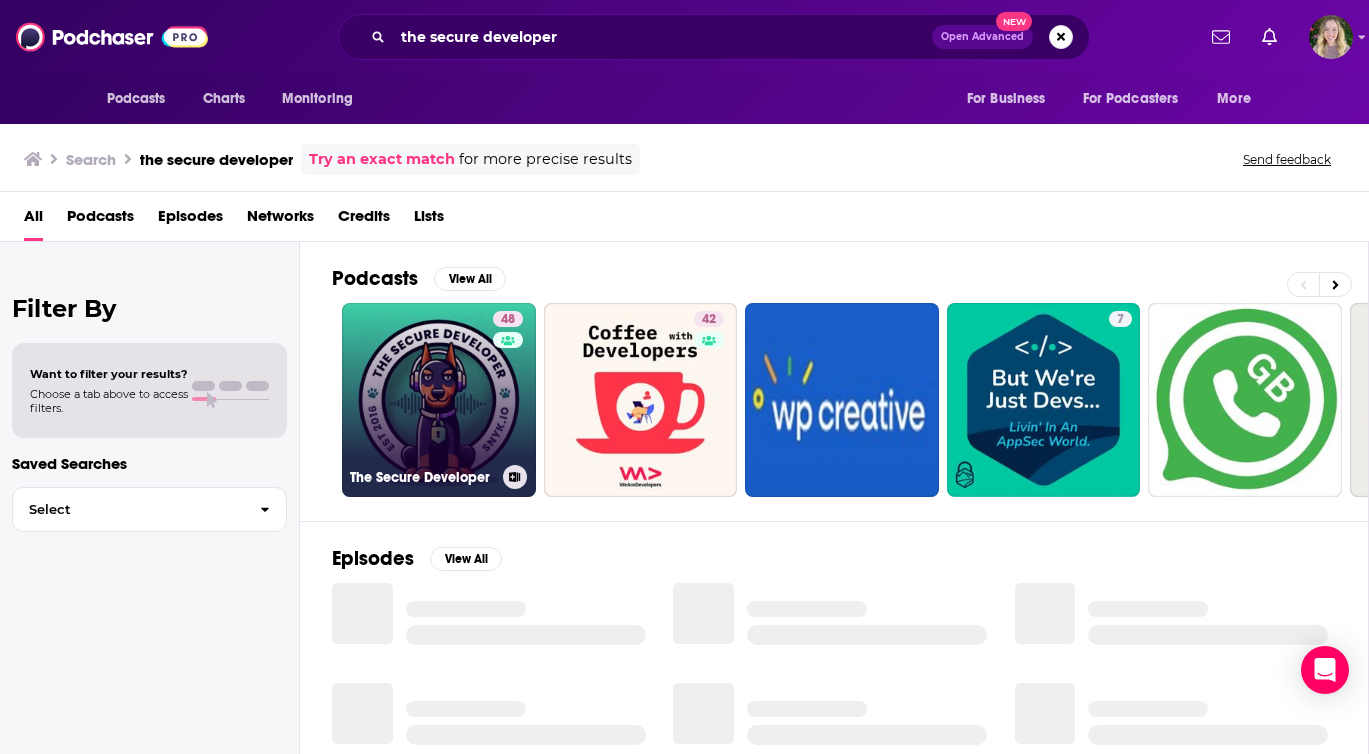 click on "48 The Secure Developer" at bounding box center (439, 400) 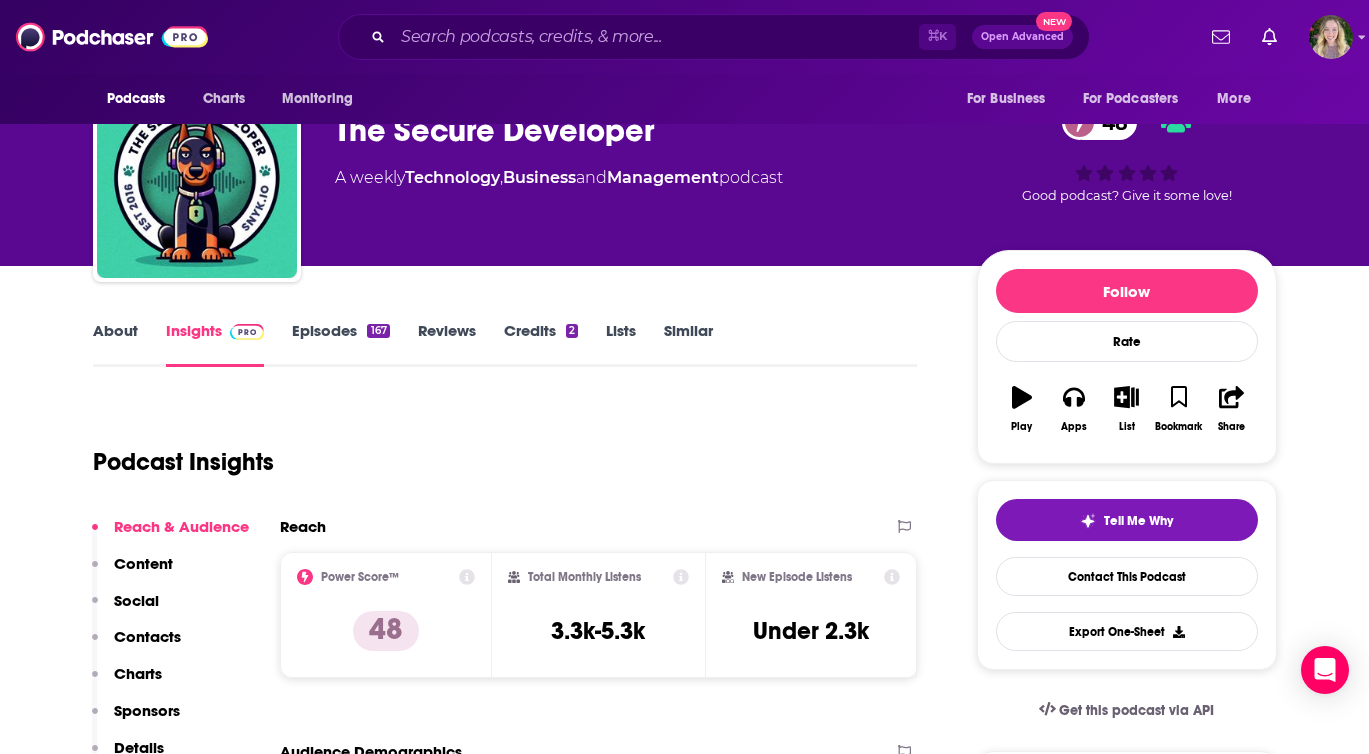 scroll, scrollTop: 73, scrollLeft: 0, axis: vertical 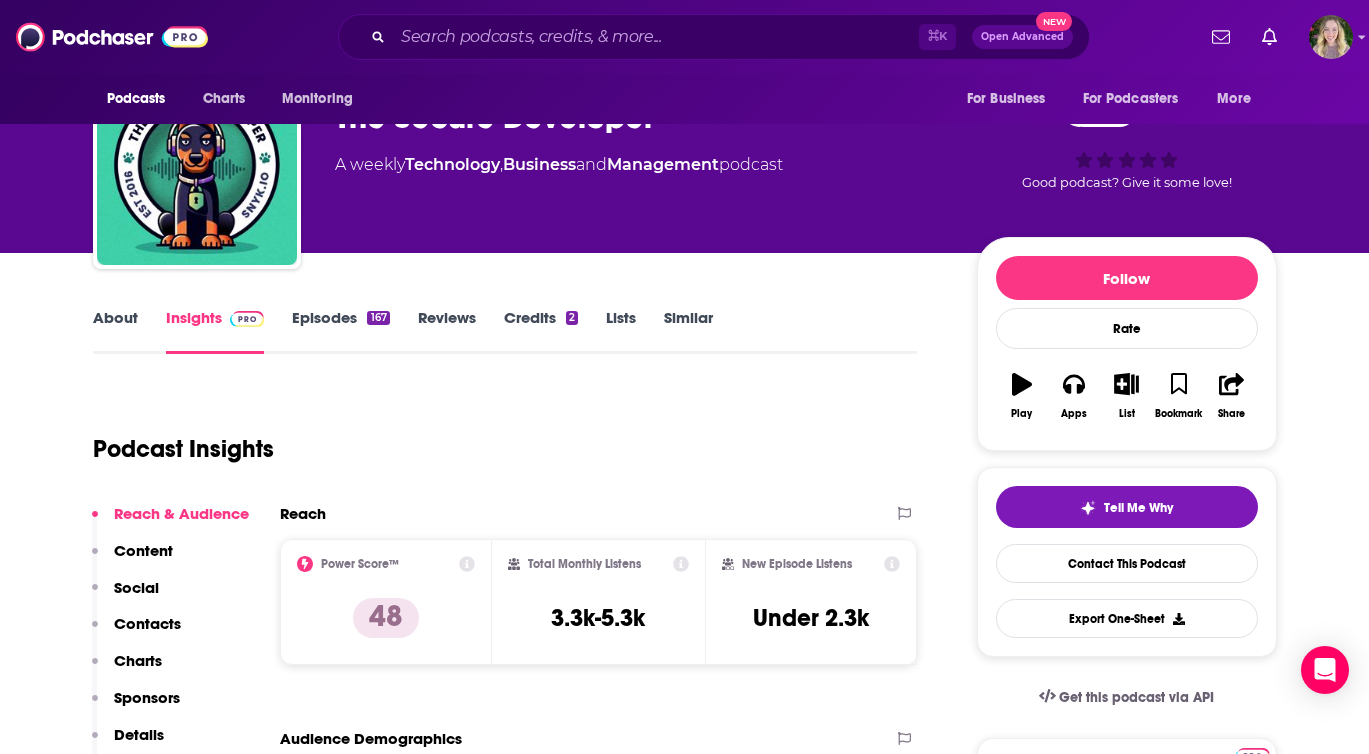 click on "Episodes 167" at bounding box center (340, 331) 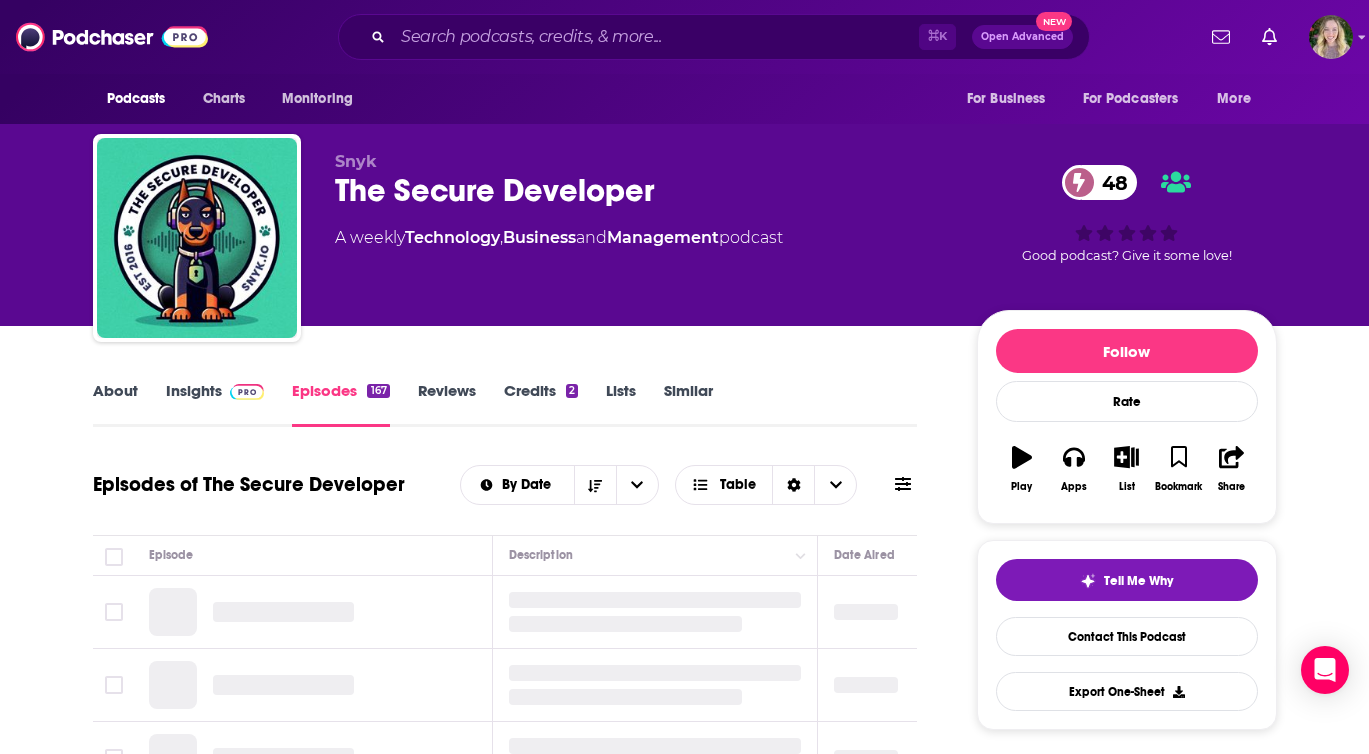 scroll, scrollTop: 62, scrollLeft: 0, axis: vertical 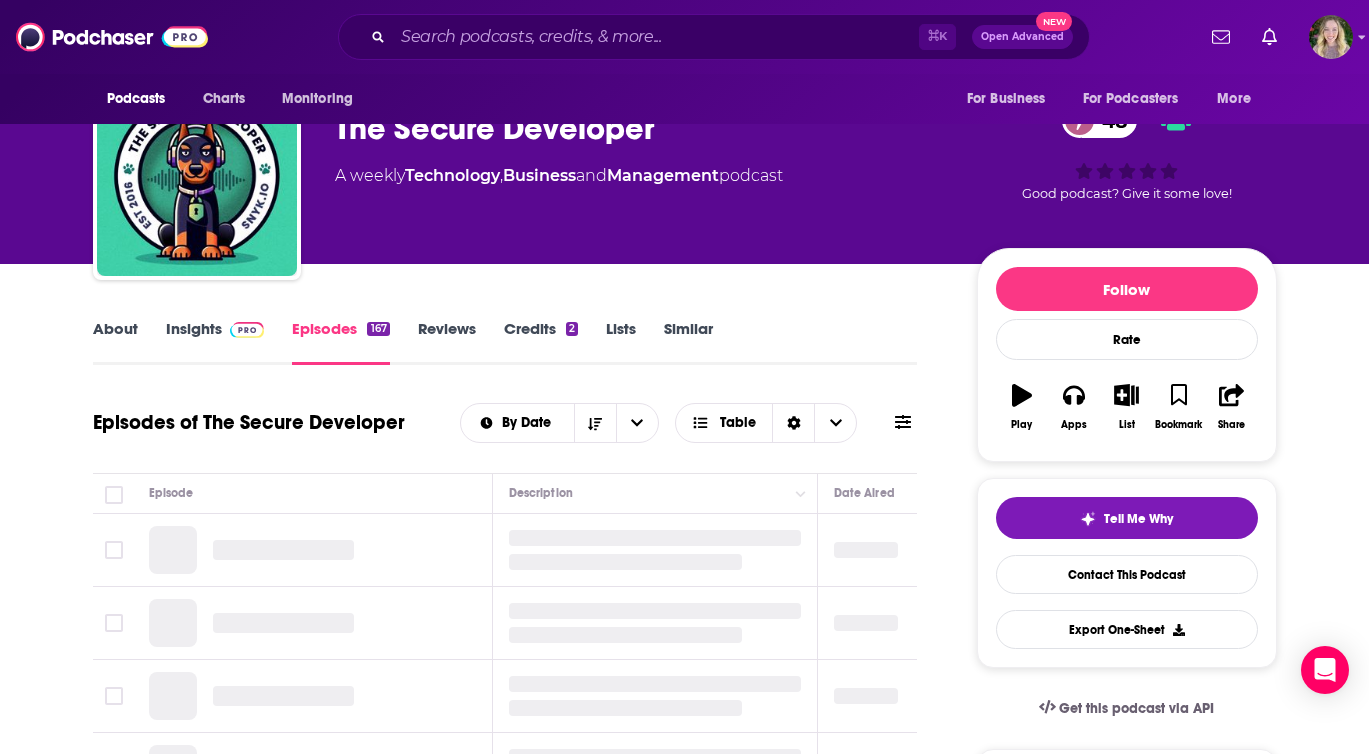click on "About" at bounding box center [115, 342] 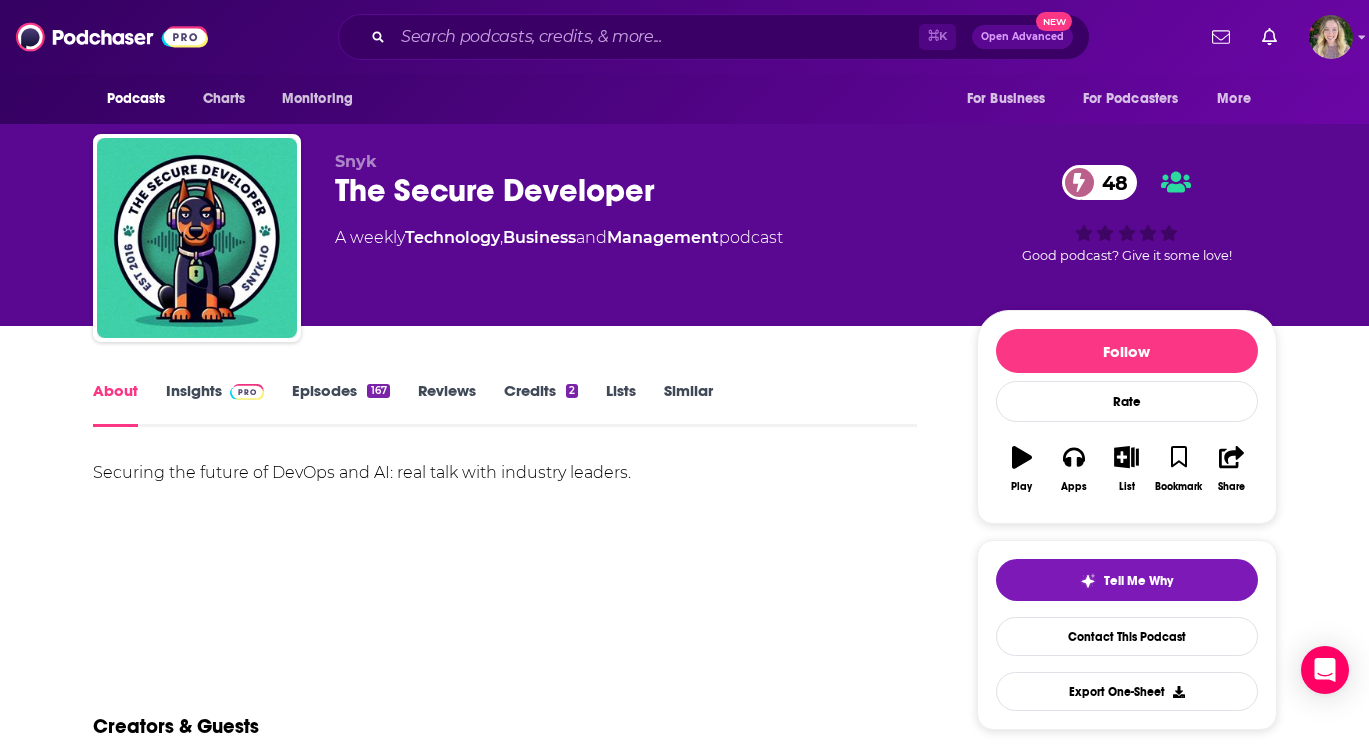 click on "Episodes 167" at bounding box center [340, 404] 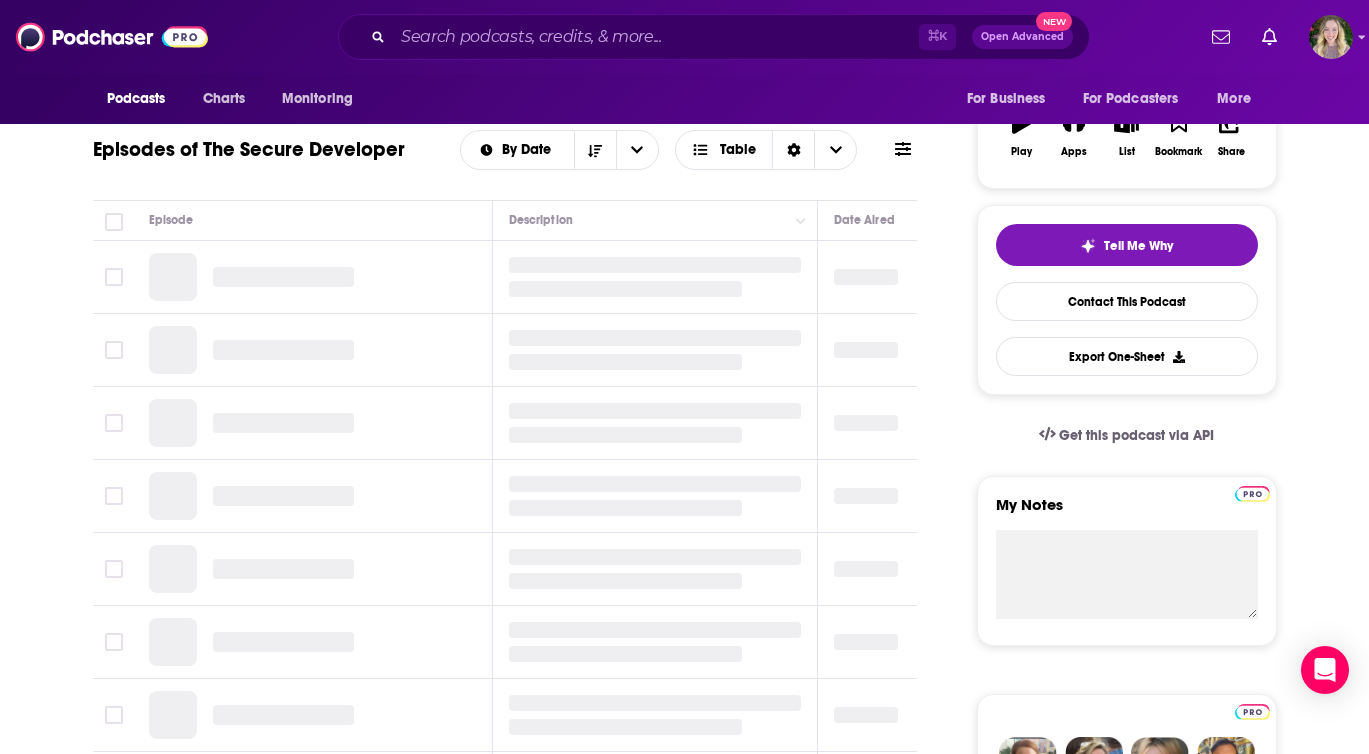 scroll, scrollTop: 0, scrollLeft: 0, axis: both 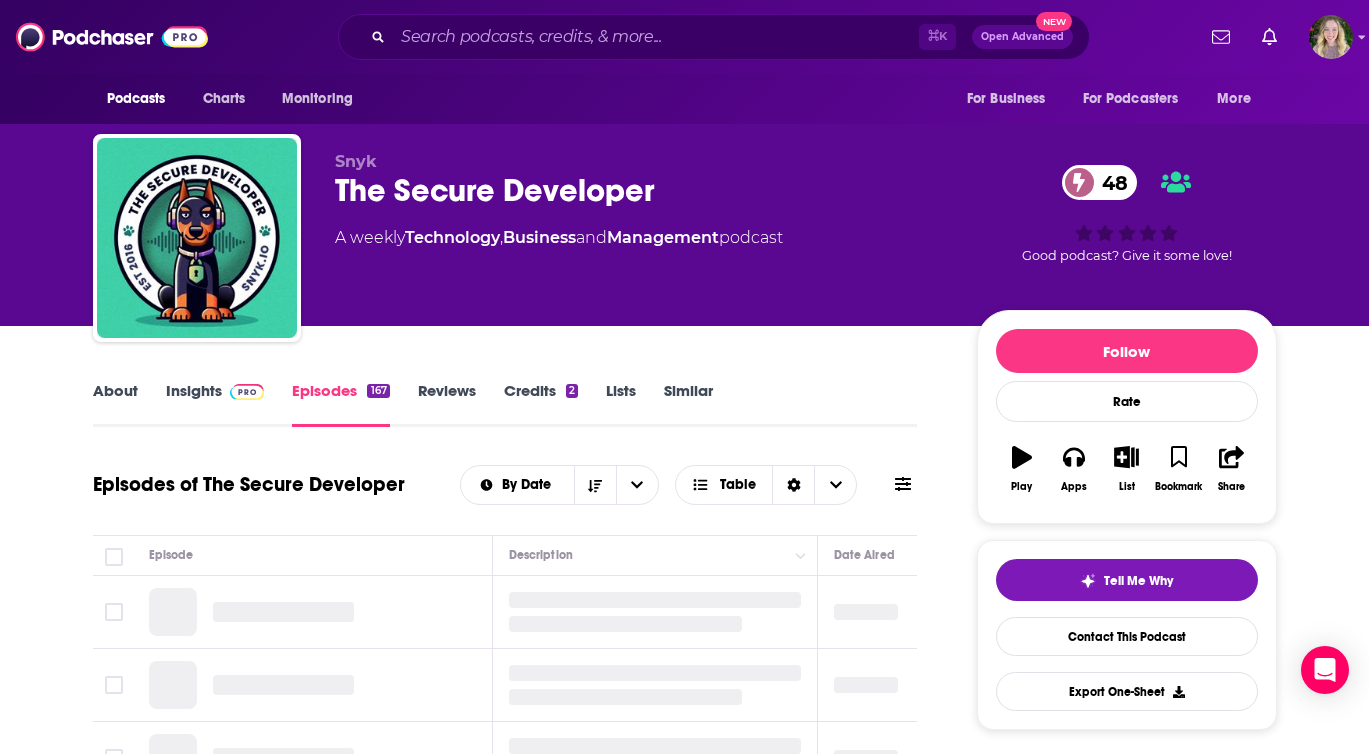 click on "Insights" at bounding box center (215, 404) 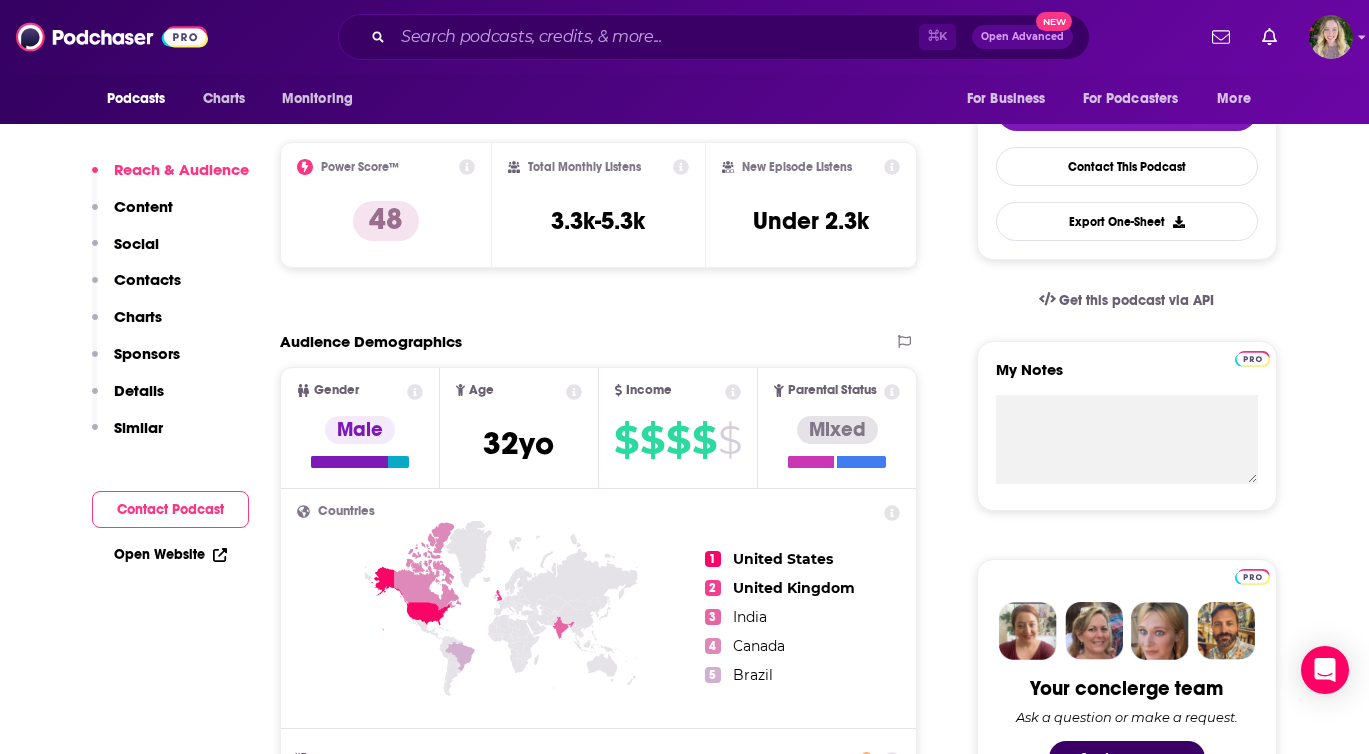 scroll, scrollTop: 488, scrollLeft: 0, axis: vertical 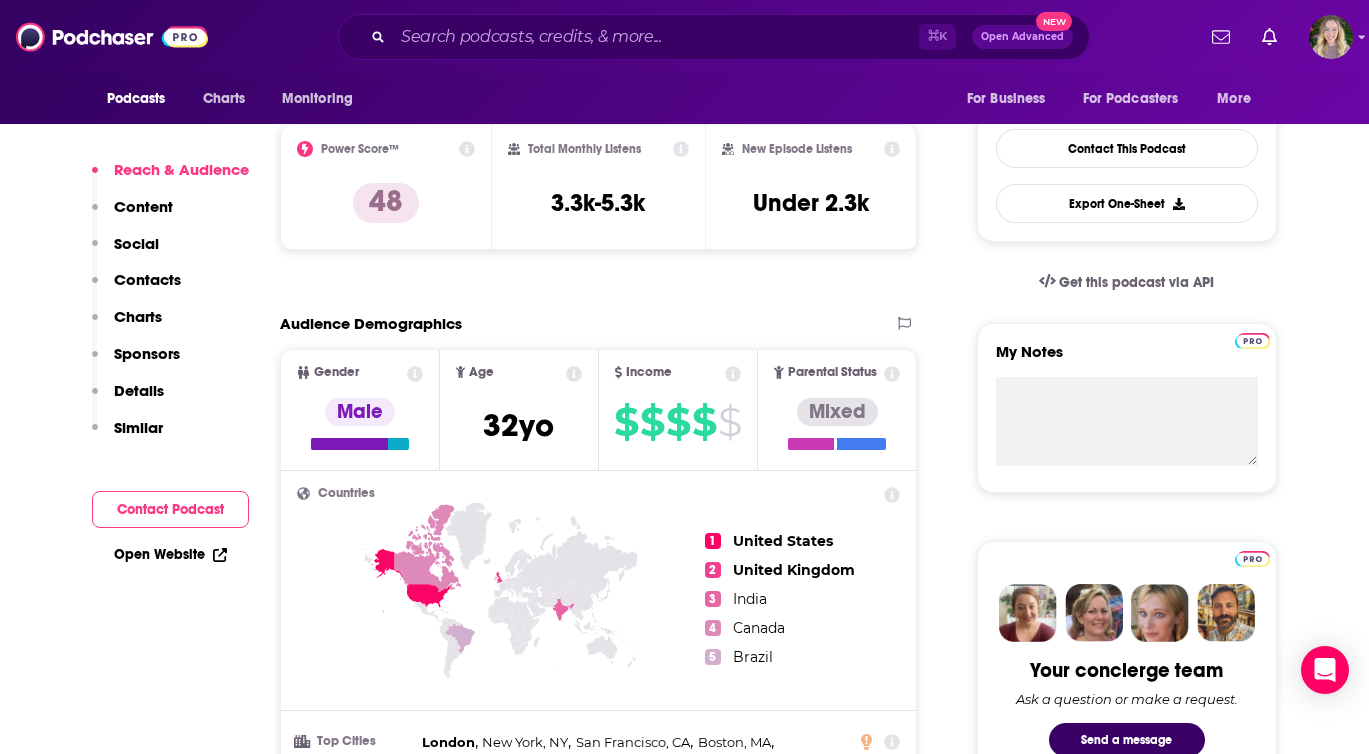 click on "Open Website" at bounding box center (170, 554) 